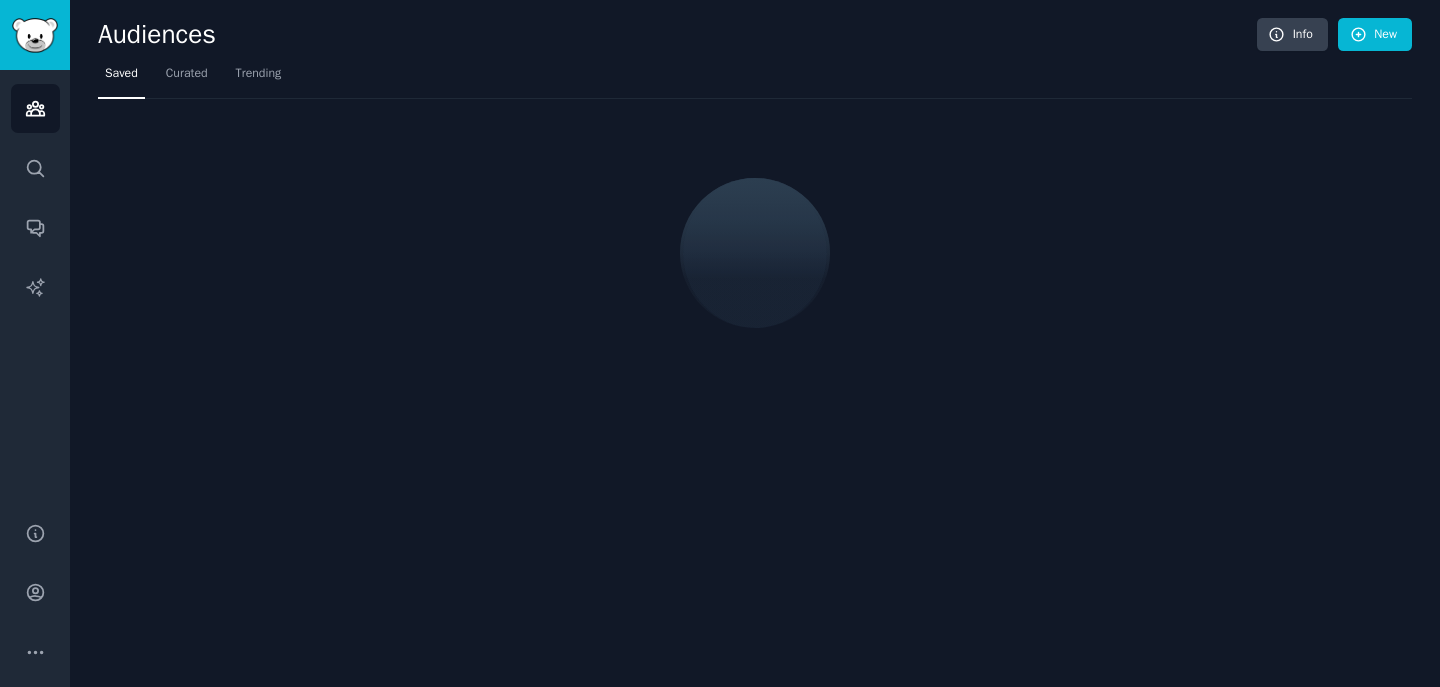 scroll, scrollTop: 0, scrollLeft: 0, axis: both 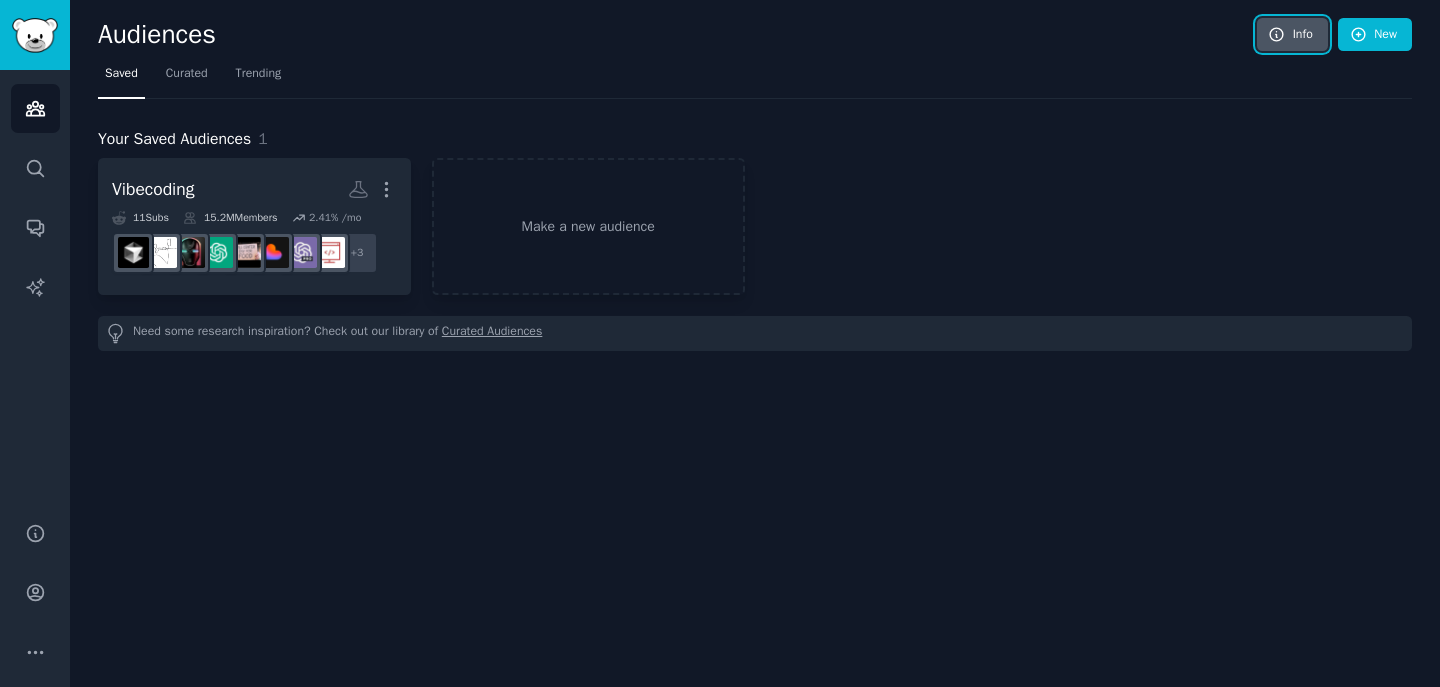click on "Info" at bounding box center (1292, 35) 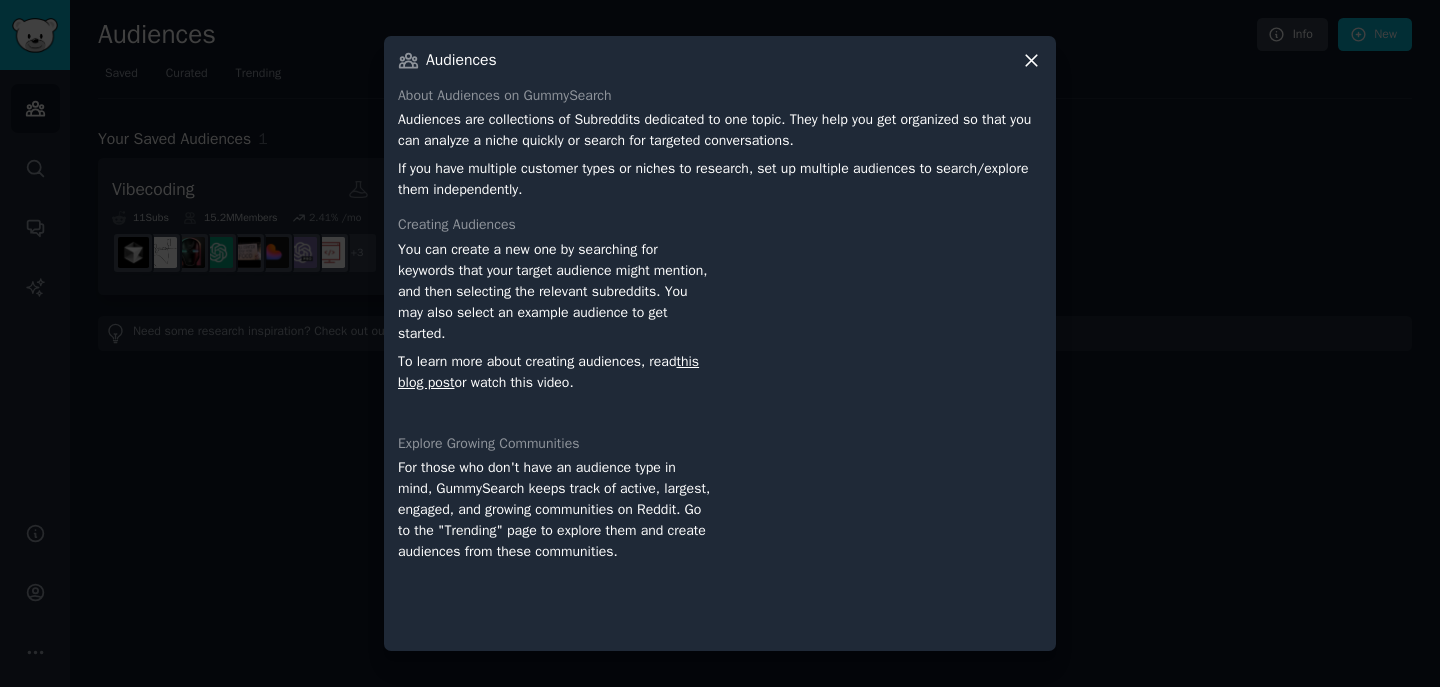 click 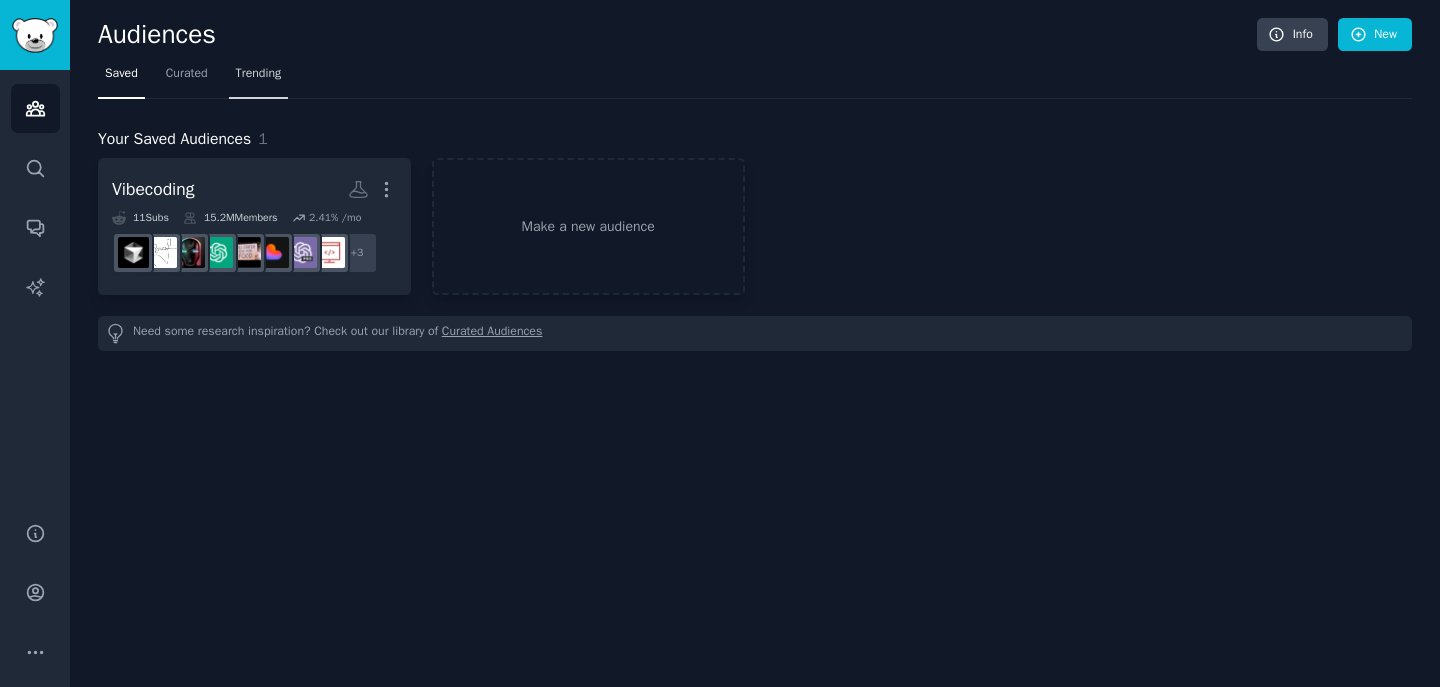 click on "Trending" at bounding box center (259, 78) 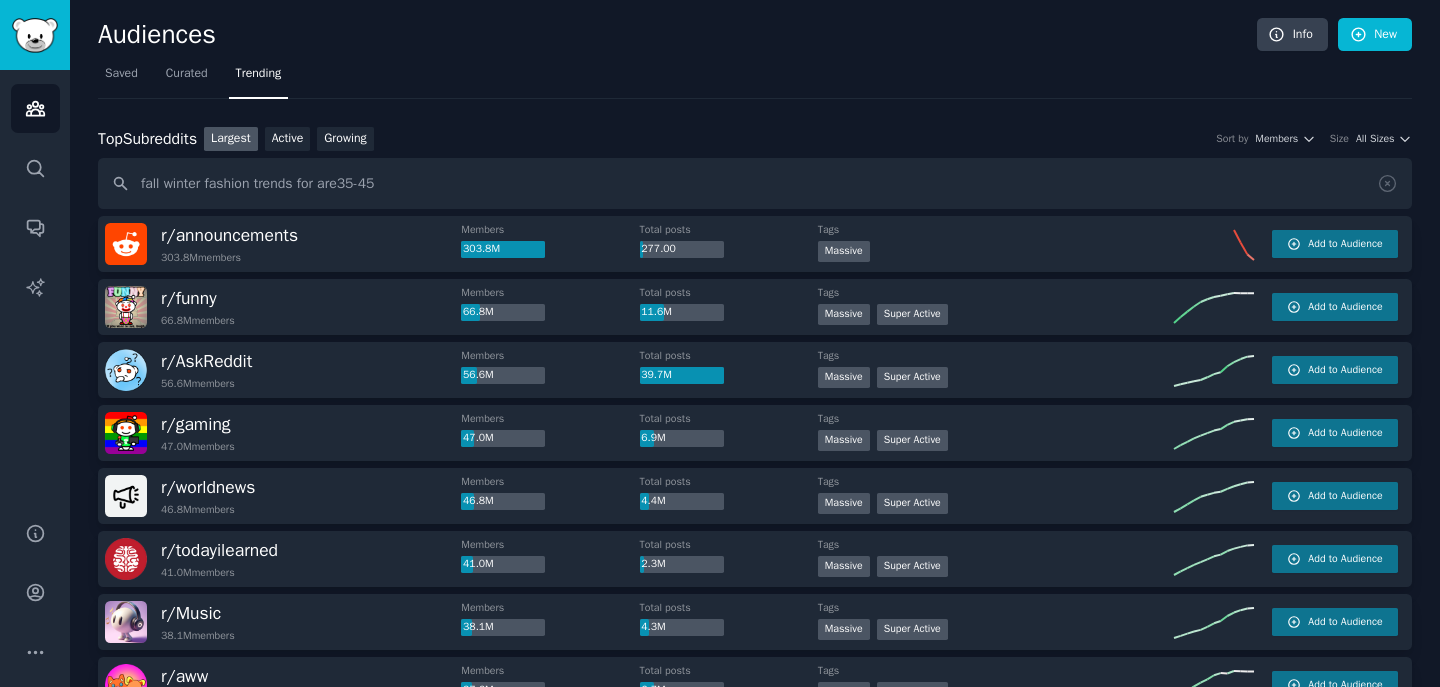 drag, startPoint x: 397, startPoint y: 183, endPoint x: 305, endPoint y: 182, distance: 92.00543 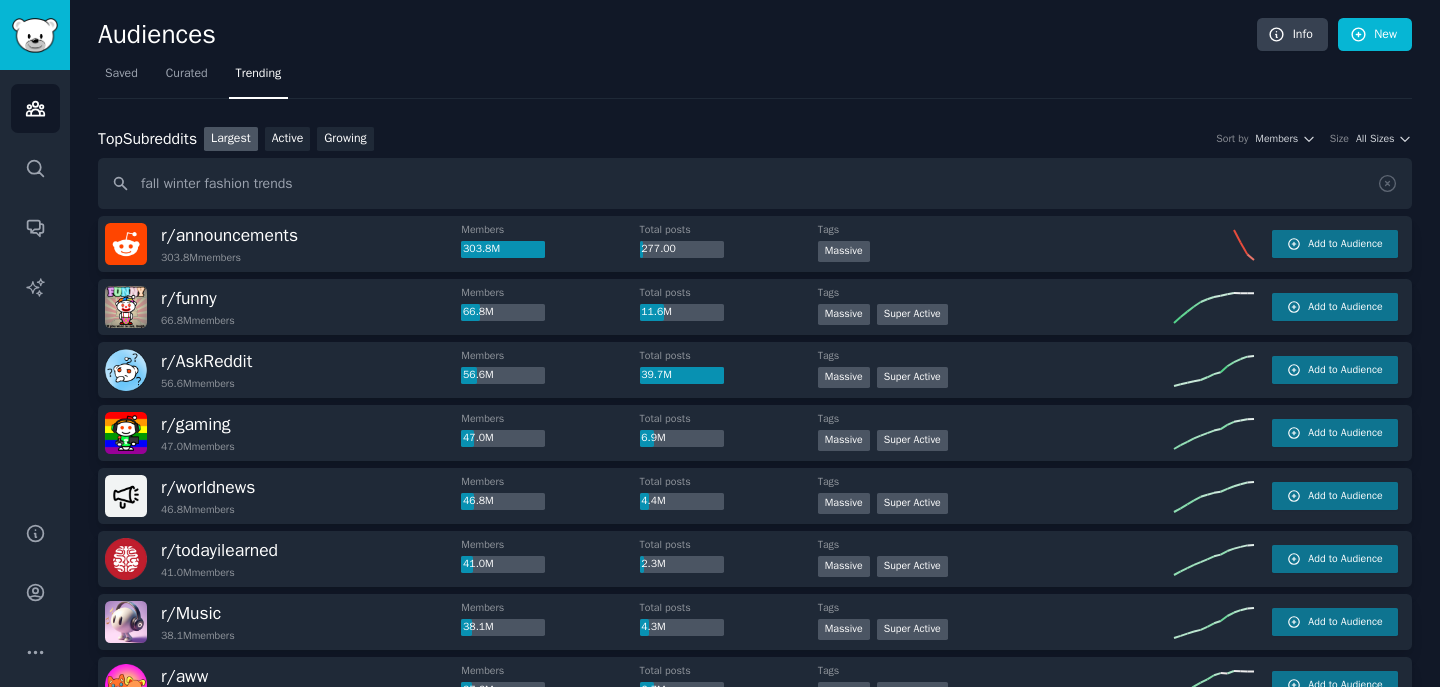 click on "fall winter fashion trends" at bounding box center [755, 183] 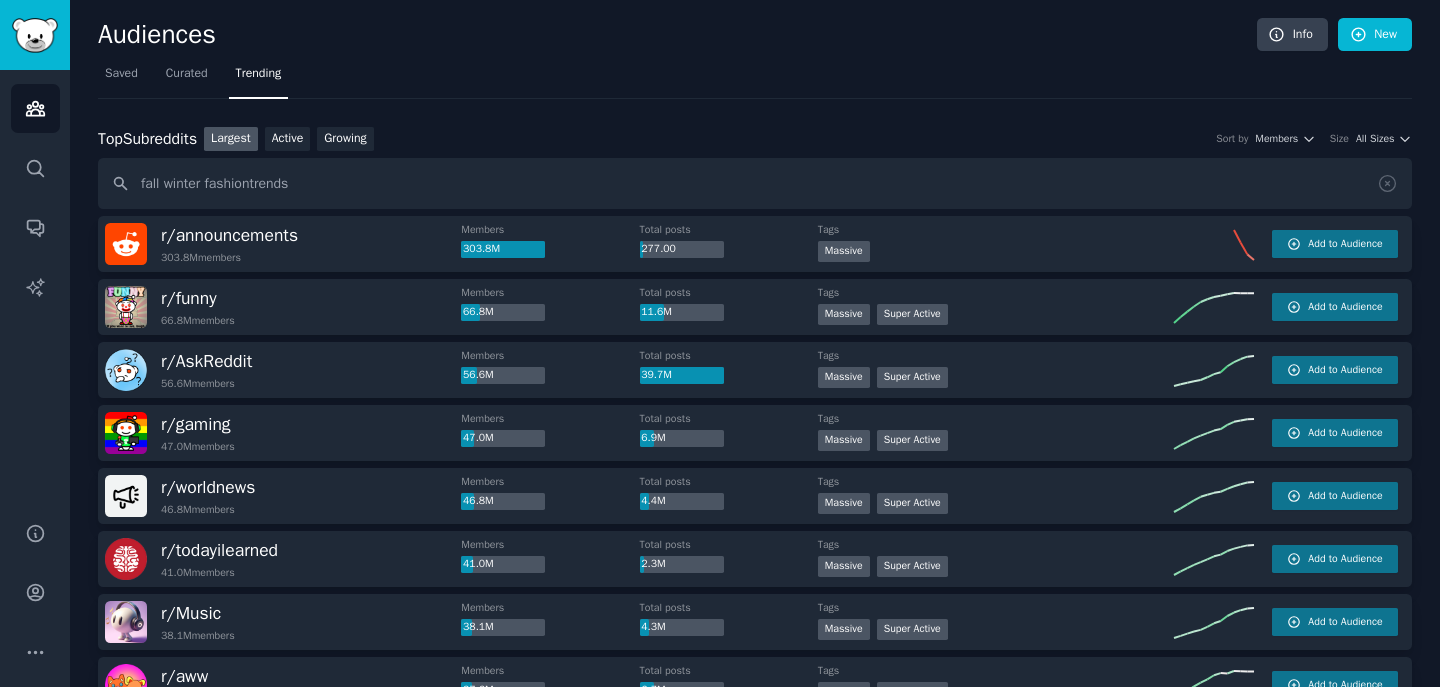 click on "fall winter fashiontrends" at bounding box center (755, 183) 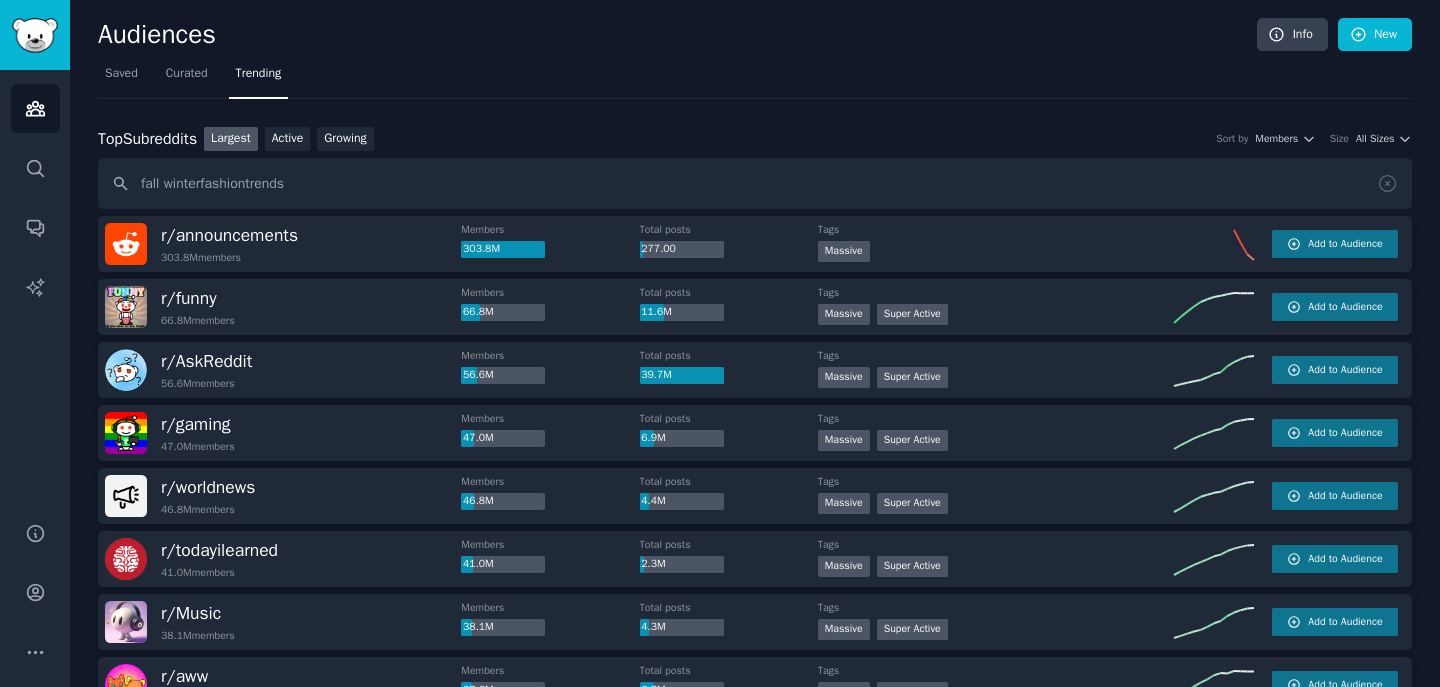 click on "fall winterfashiontrends" at bounding box center (755, 183) 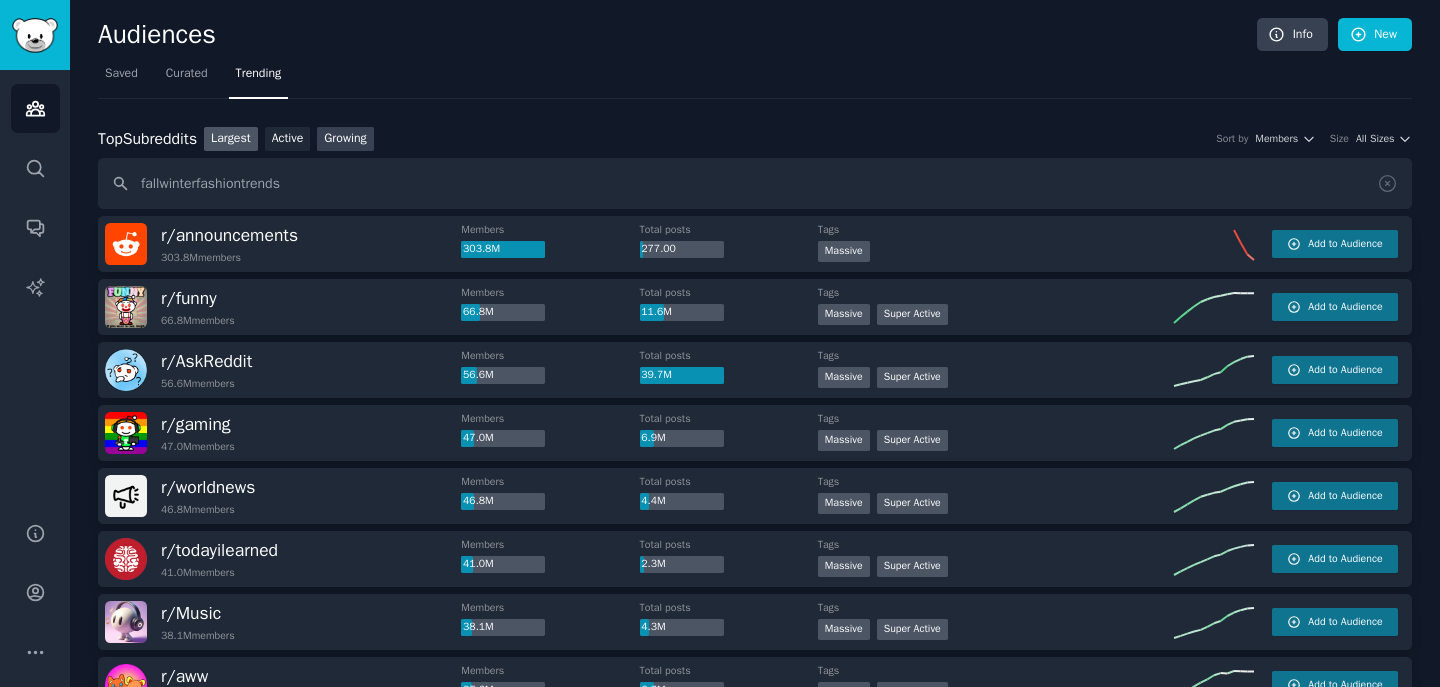 type on "fallwinterfashiontrends" 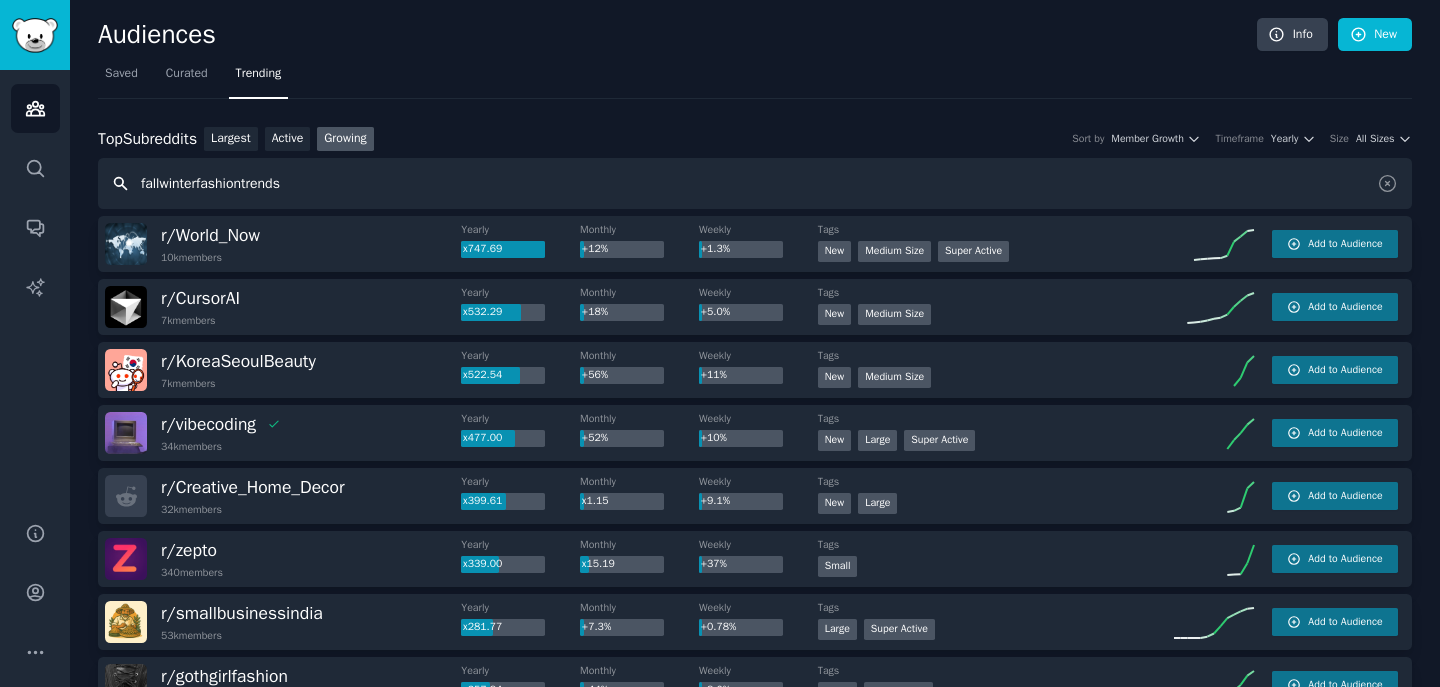 drag, startPoint x: 300, startPoint y: 185, endPoint x: 104, endPoint y: 183, distance: 196.01021 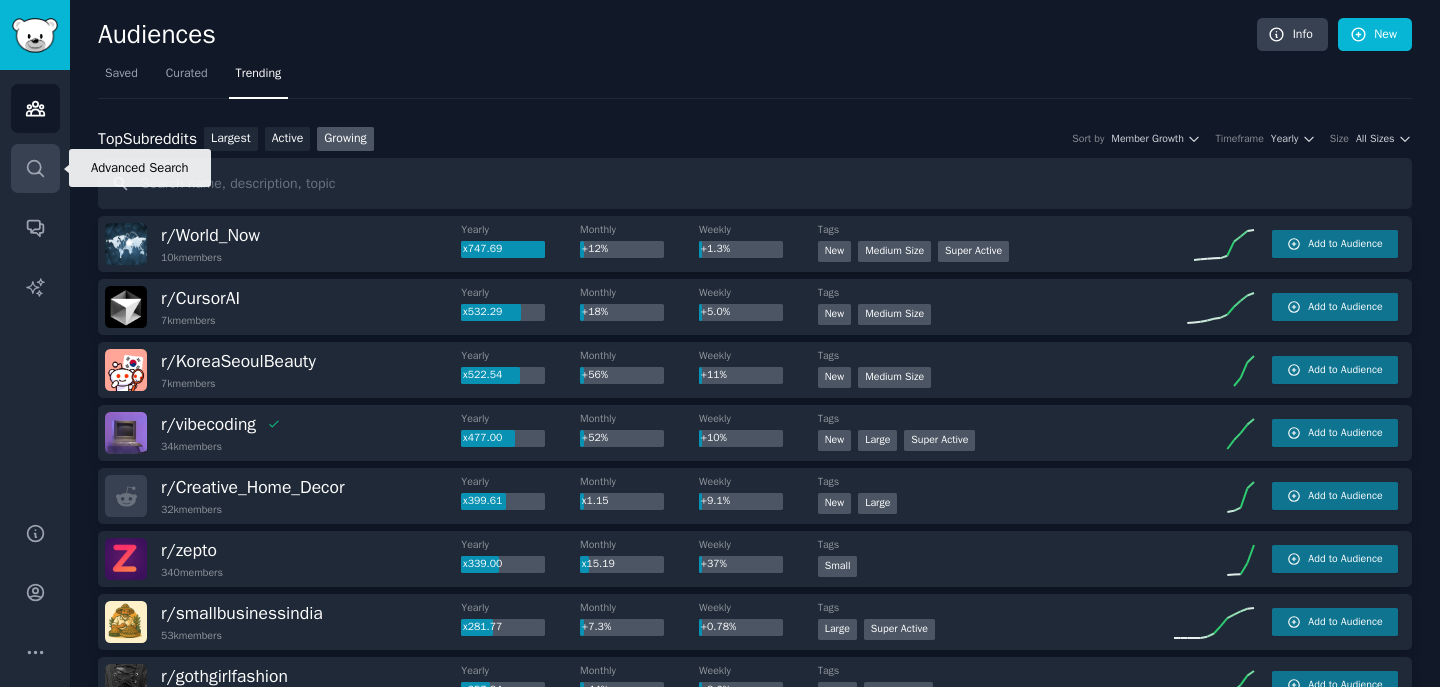 click 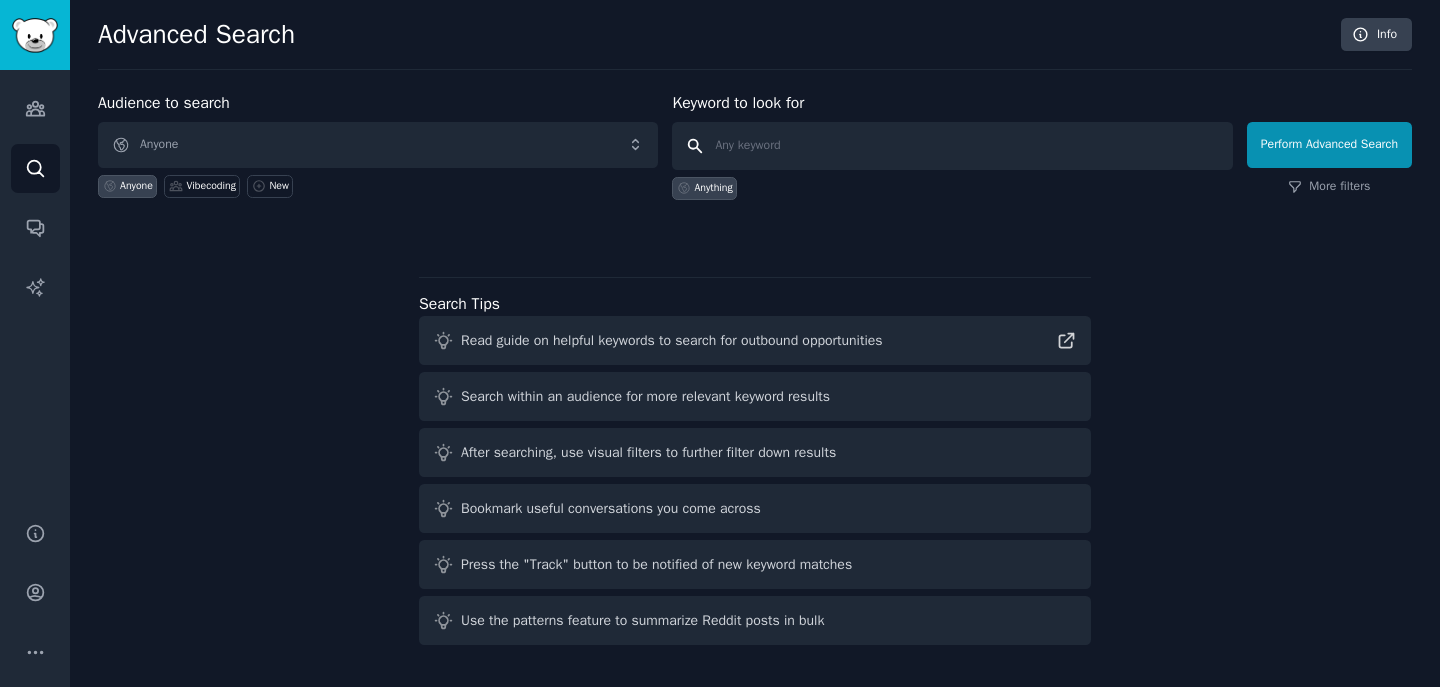 click at bounding box center (952, 146) 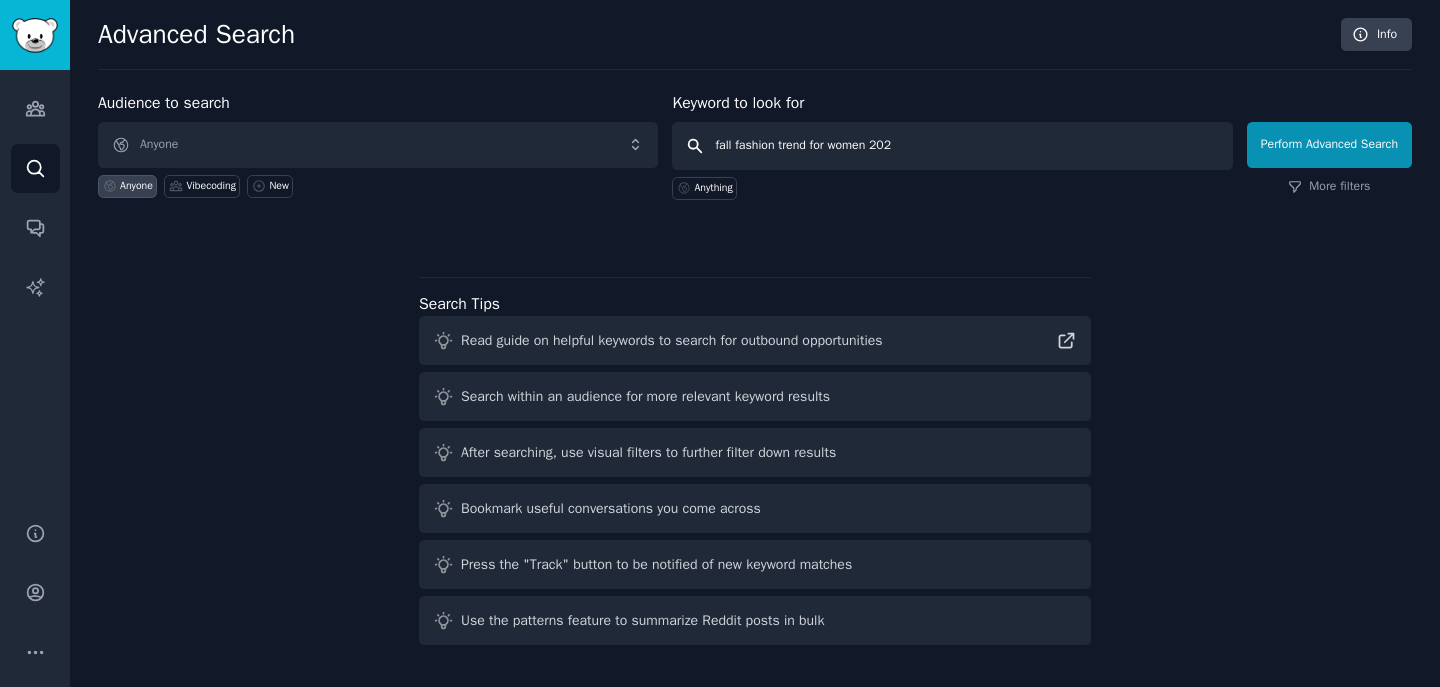 type on "fall fashion trend for women 2025" 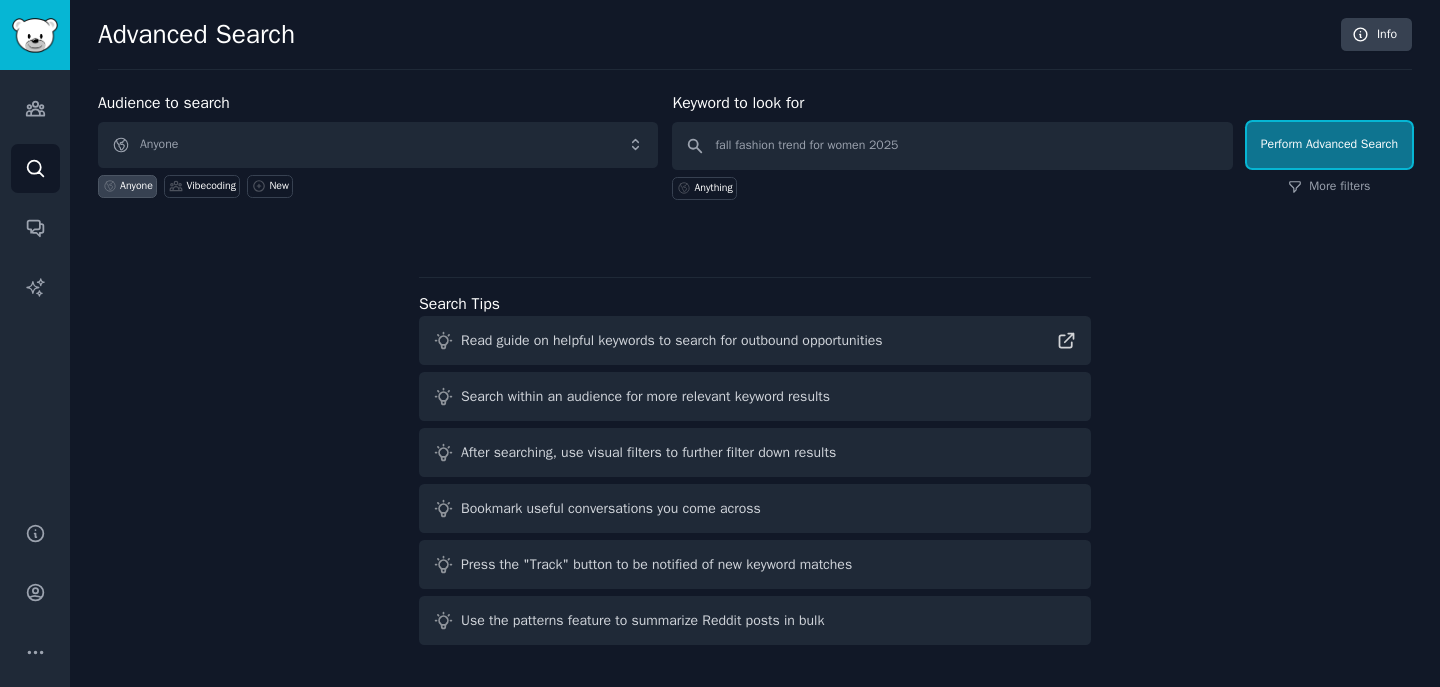 click on "Perform Advanced Search" at bounding box center (1329, 145) 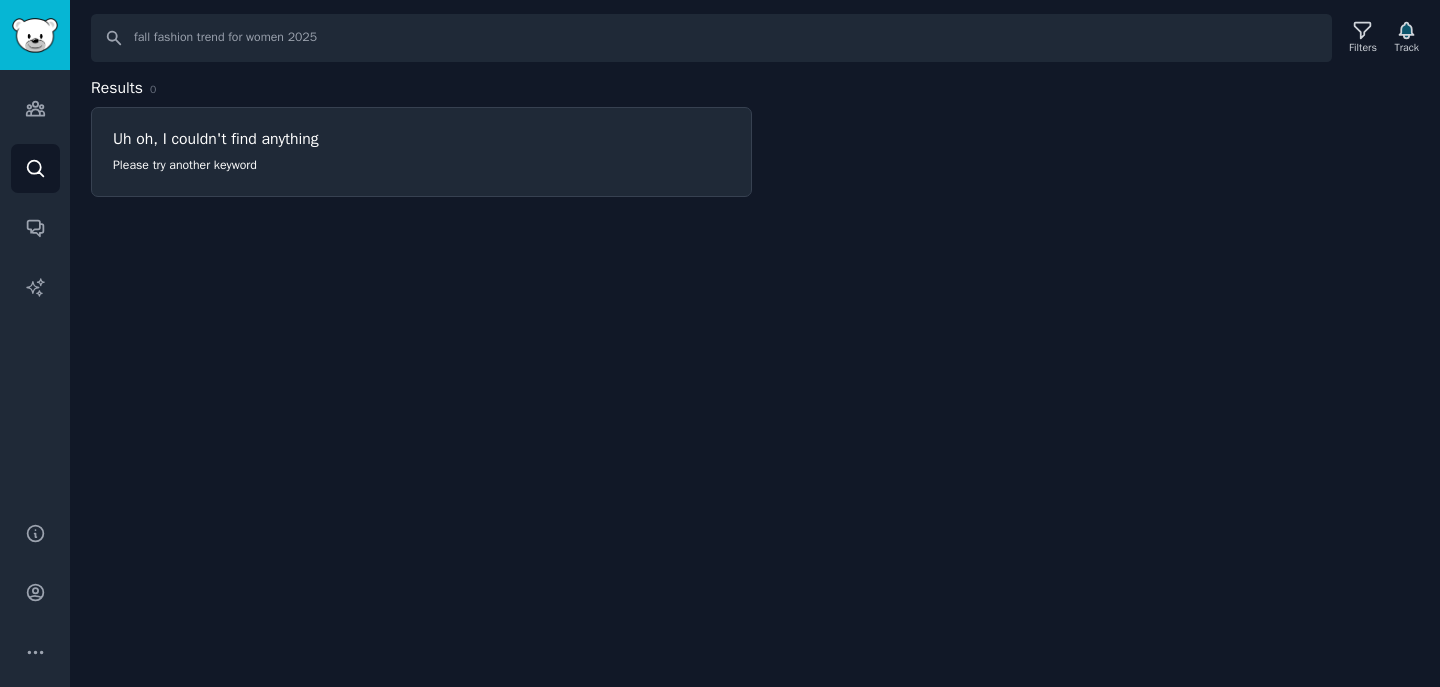 click on "Please try another keyword" at bounding box center [365, 166] 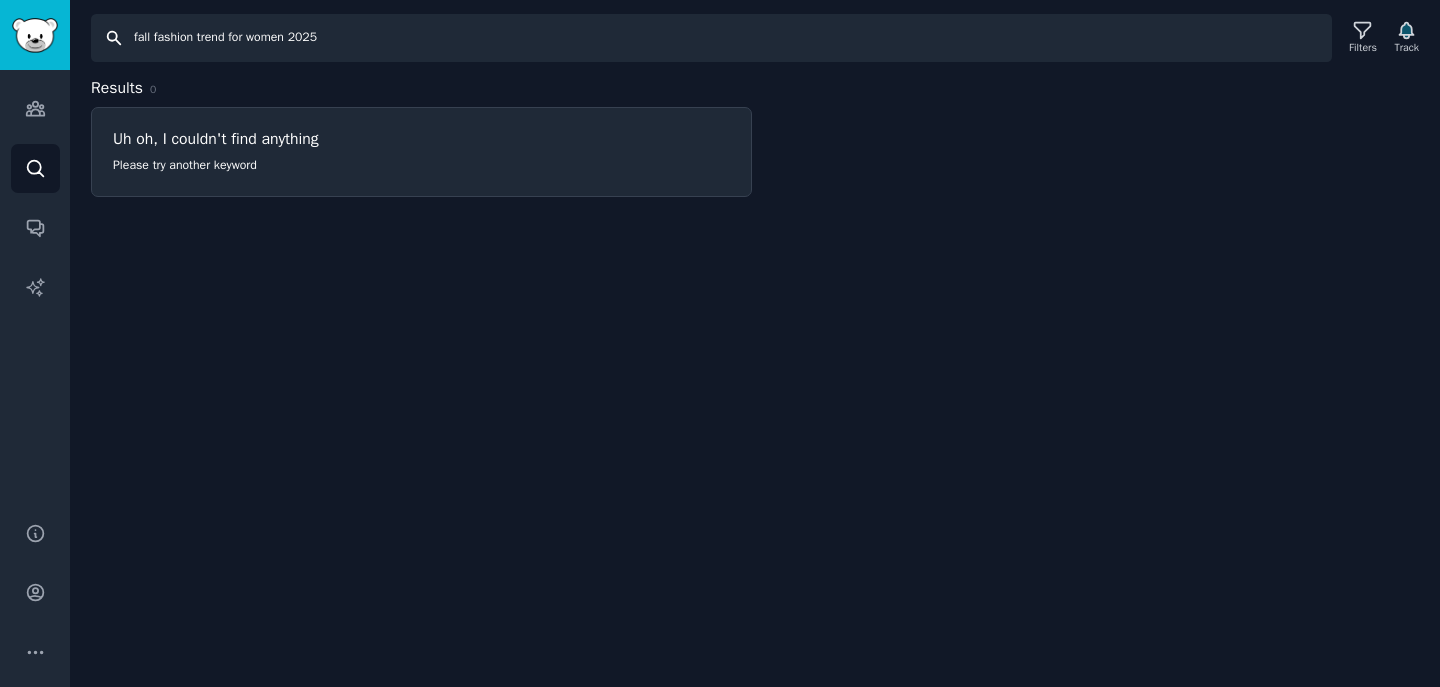 click on "fall fashion trend for women 2025" at bounding box center (711, 38) 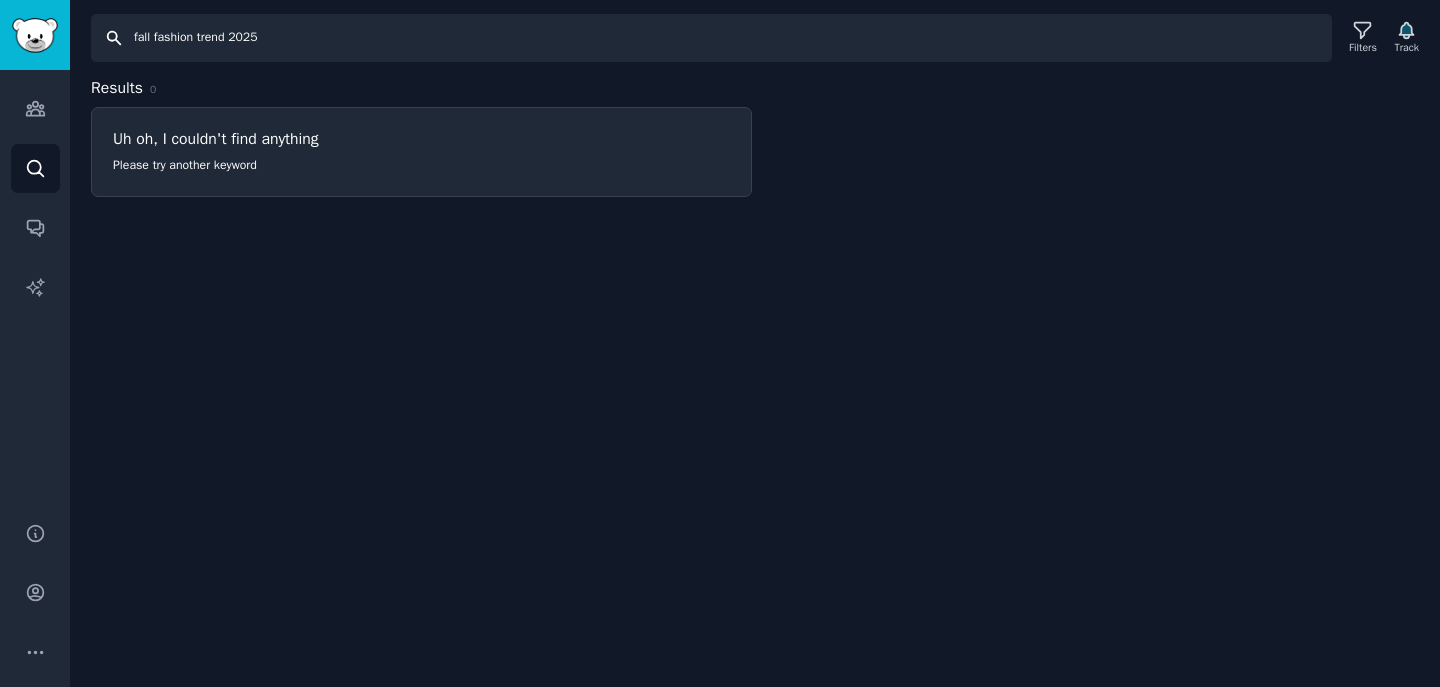 click on "fall fashion trend 2025" at bounding box center (711, 38) 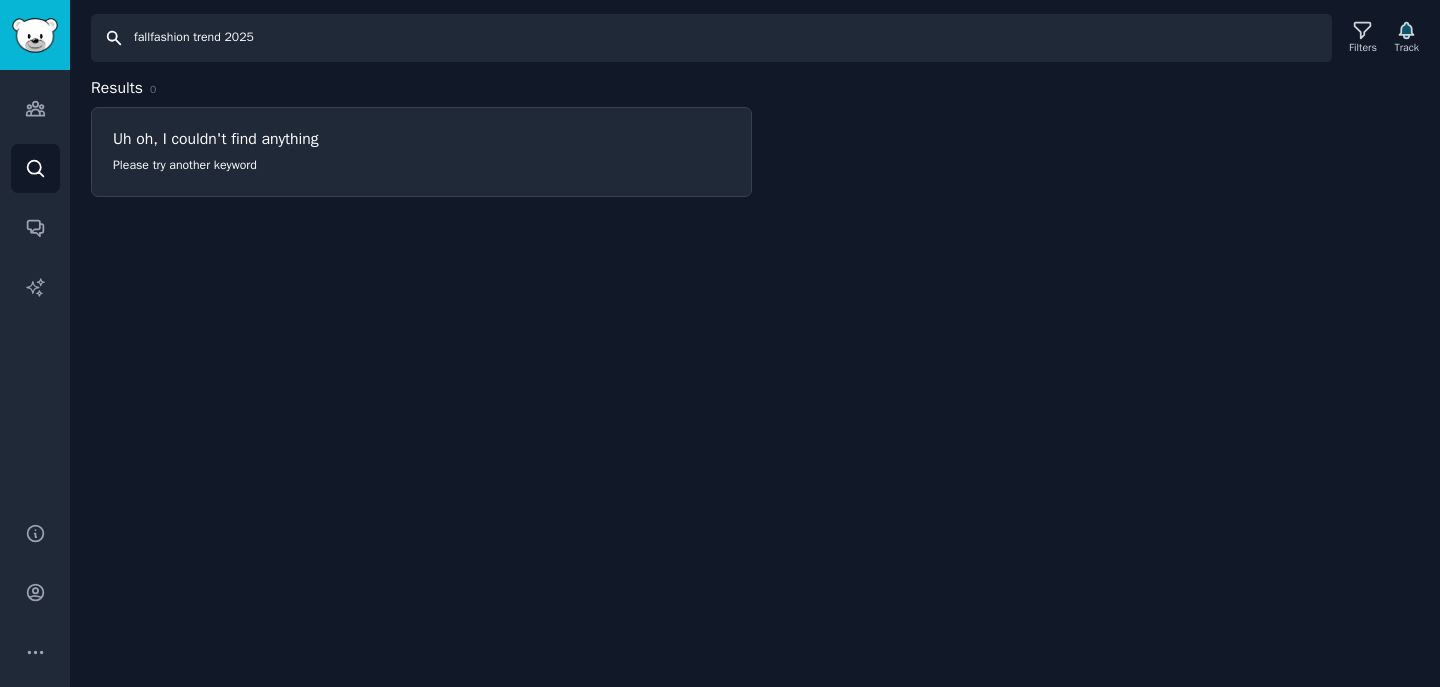 drag, startPoint x: 272, startPoint y: 38, endPoint x: 203, endPoint y: 35, distance: 69.065186 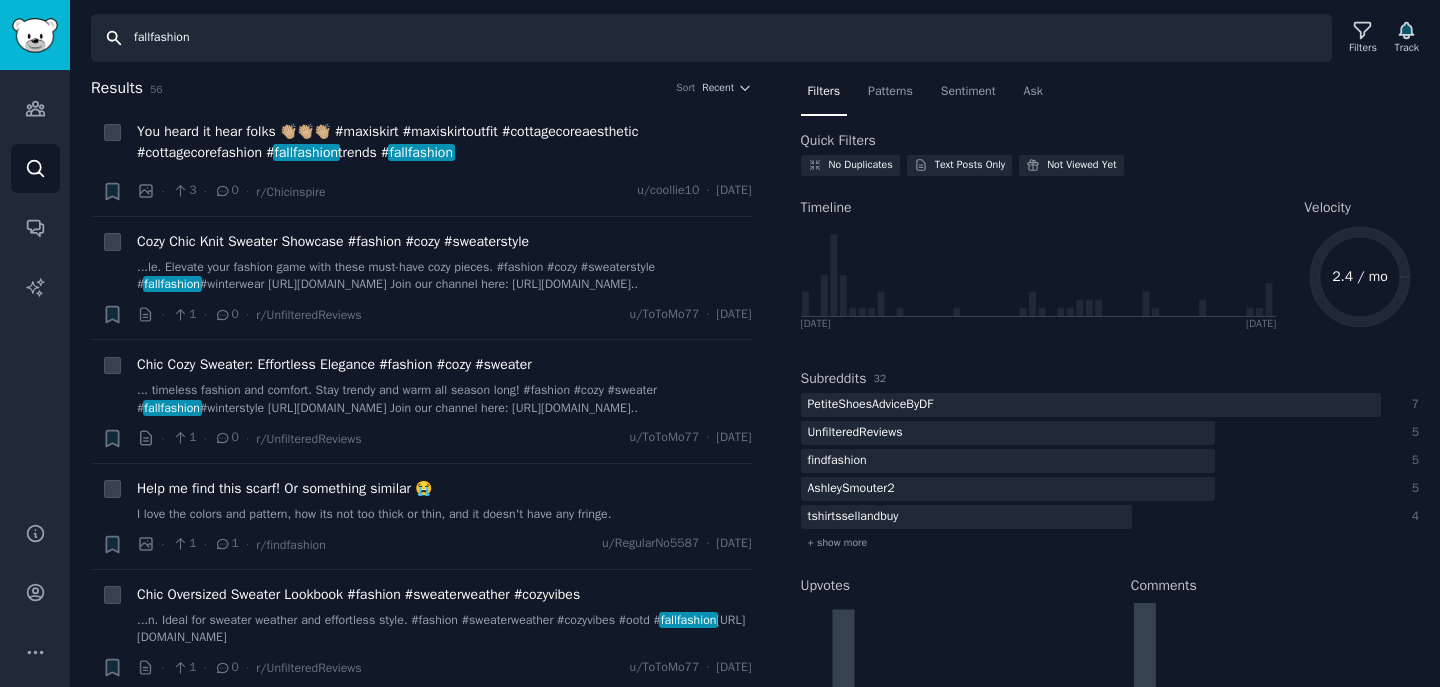 drag, startPoint x: 204, startPoint y: 41, endPoint x: 98, endPoint y: 20, distance: 108.060165 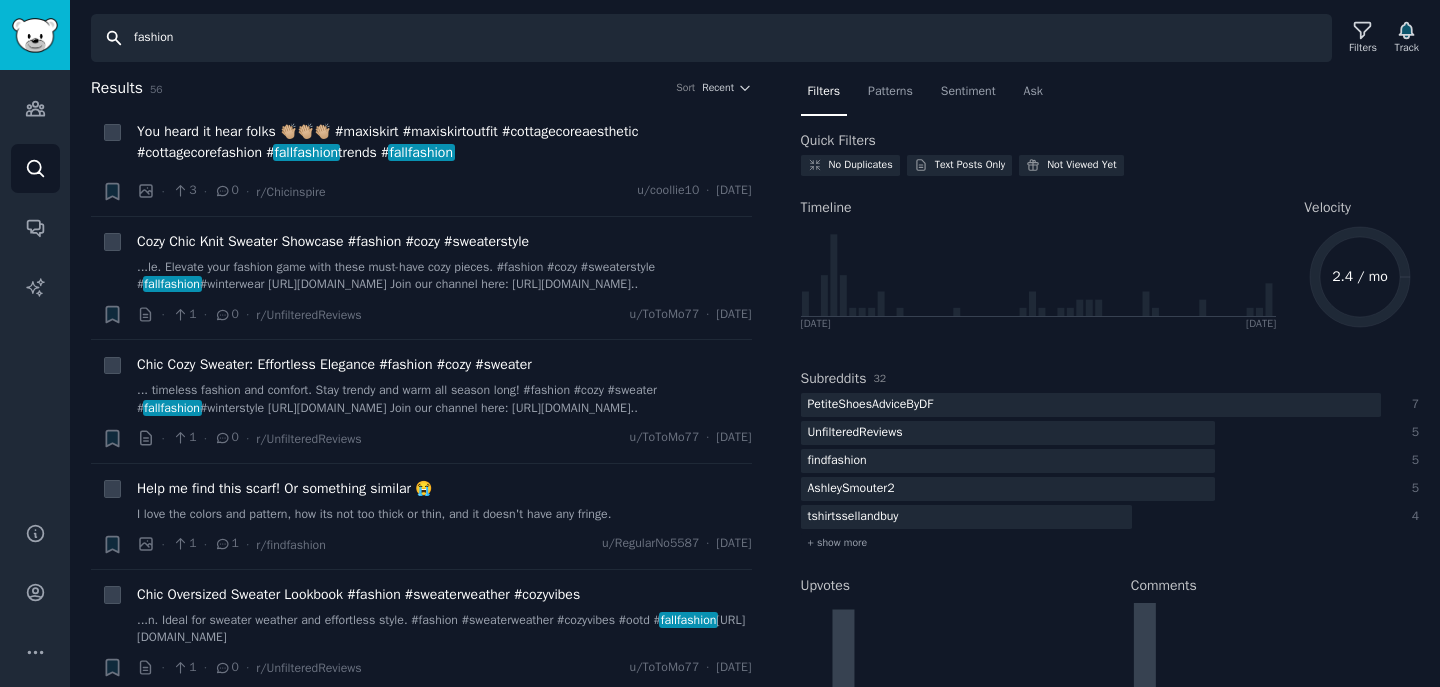 type on "fashion" 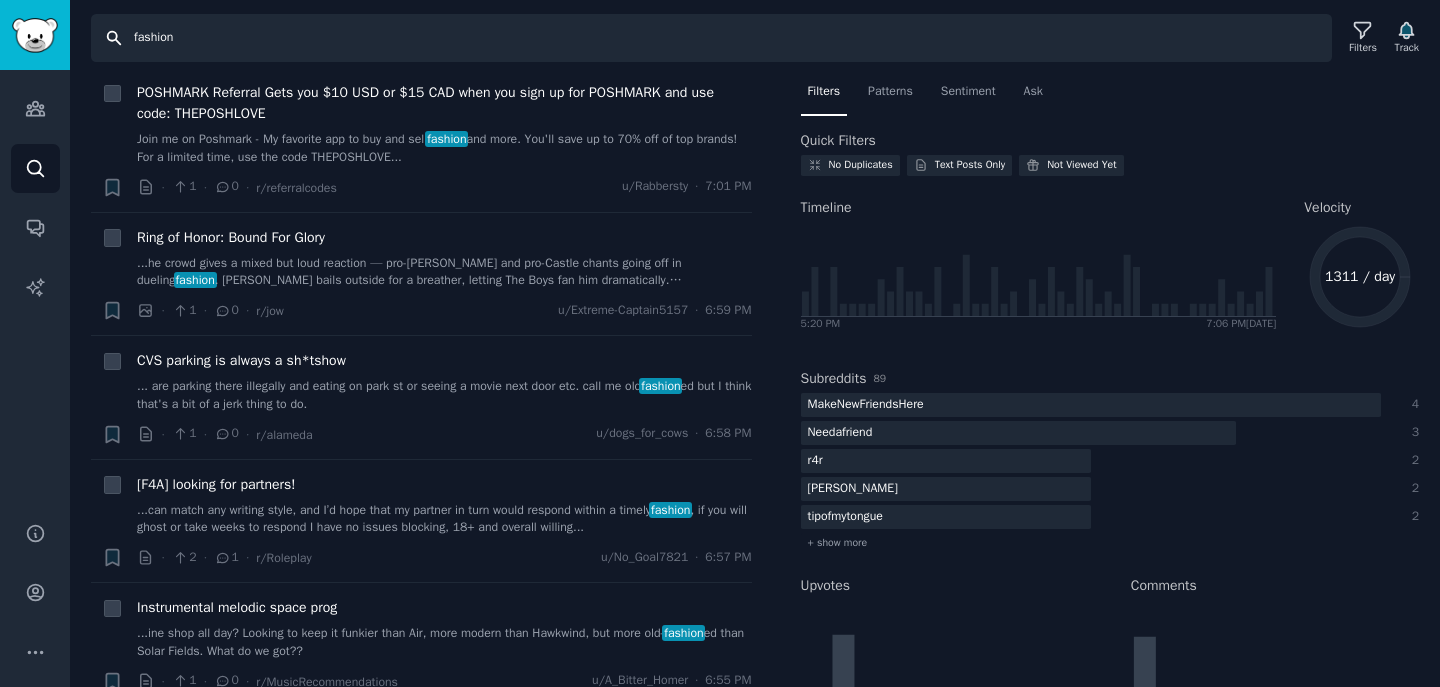 scroll, scrollTop: 0, scrollLeft: 0, axis: both 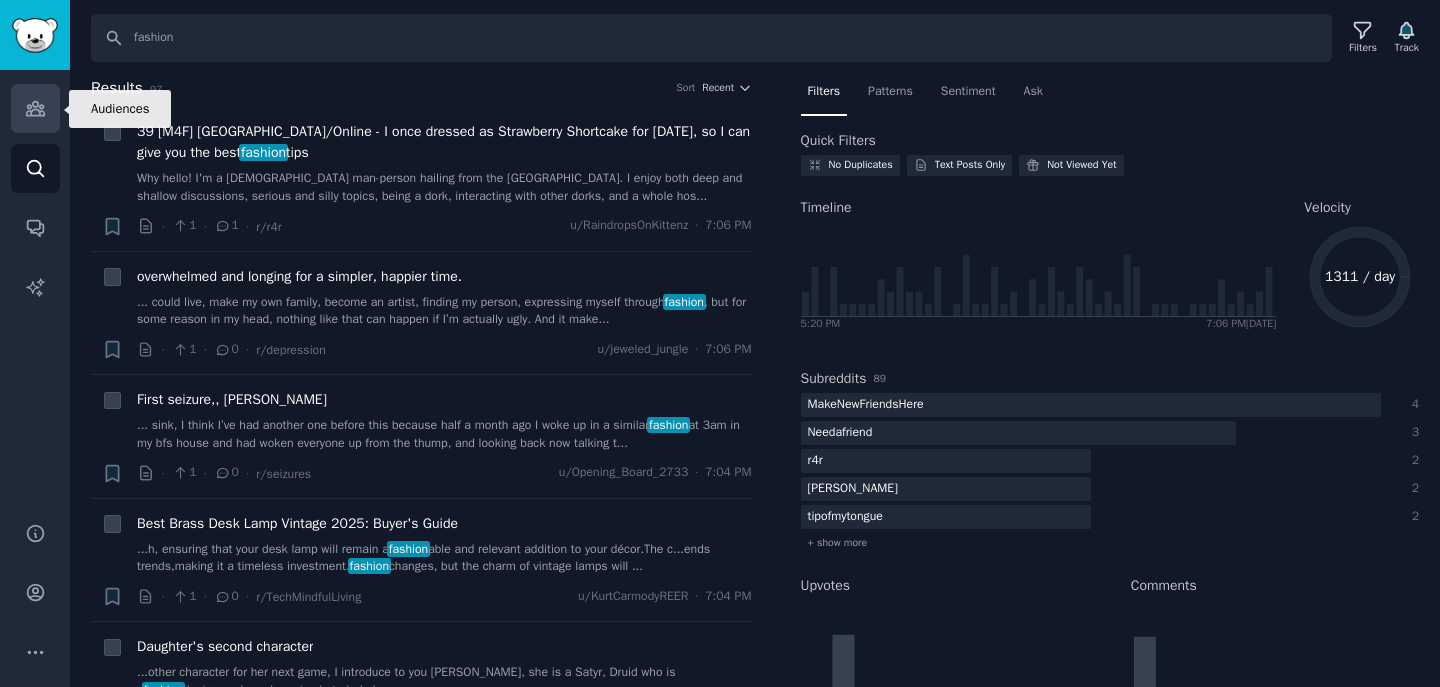 click 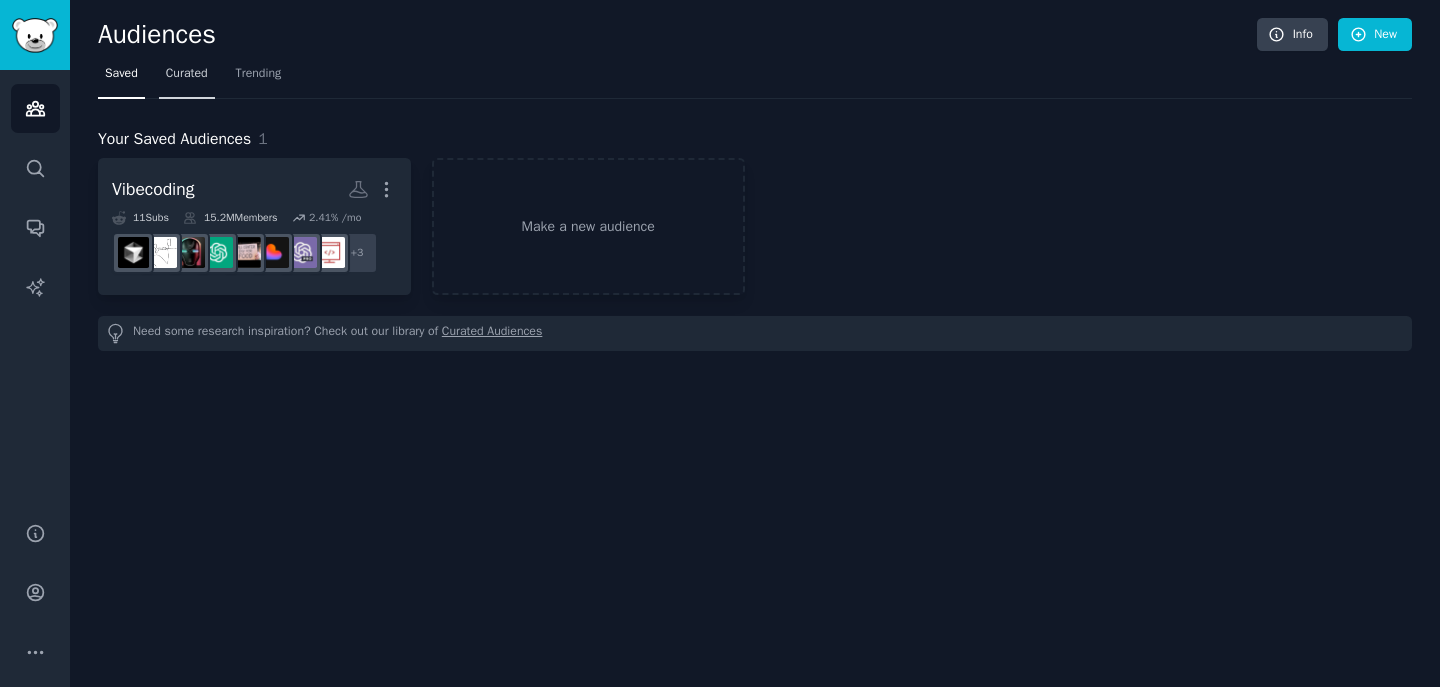 click on "Curated" at bounding box center [187, 74] 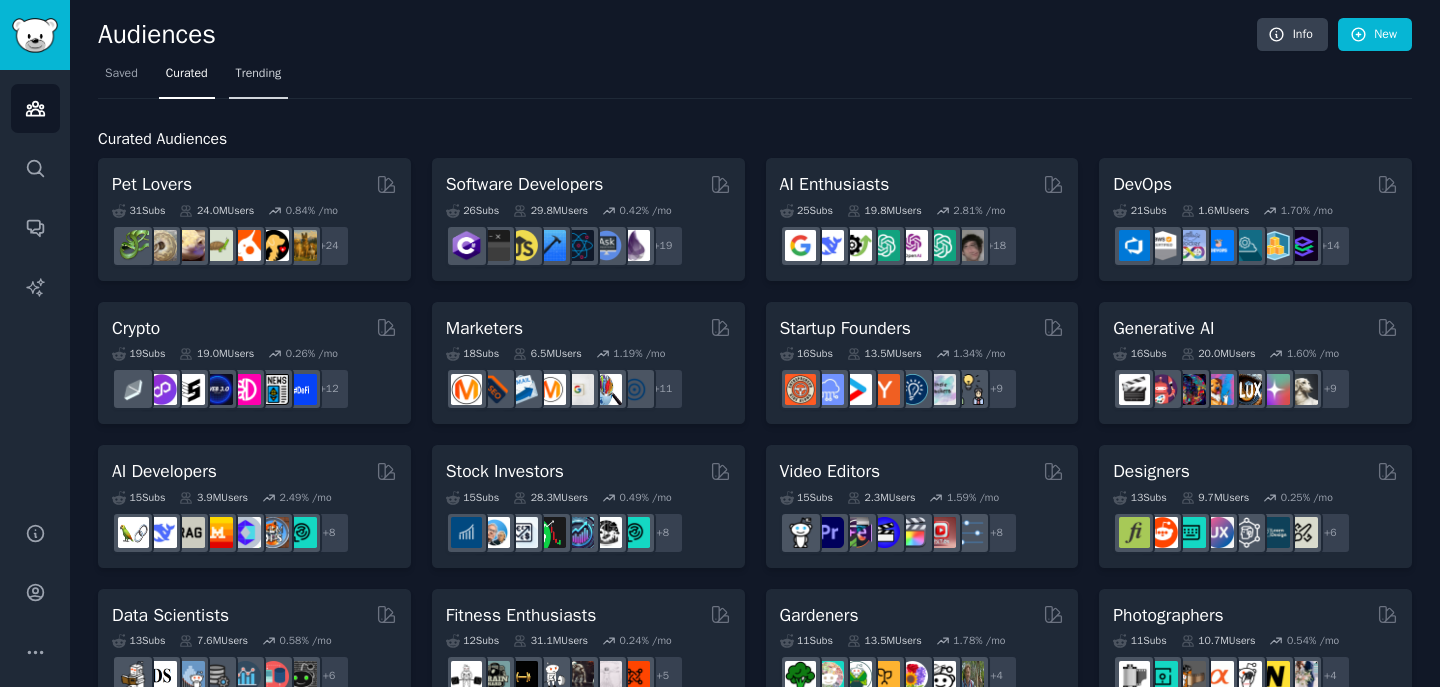 click on "Trending" at bounding box center [259, 74] 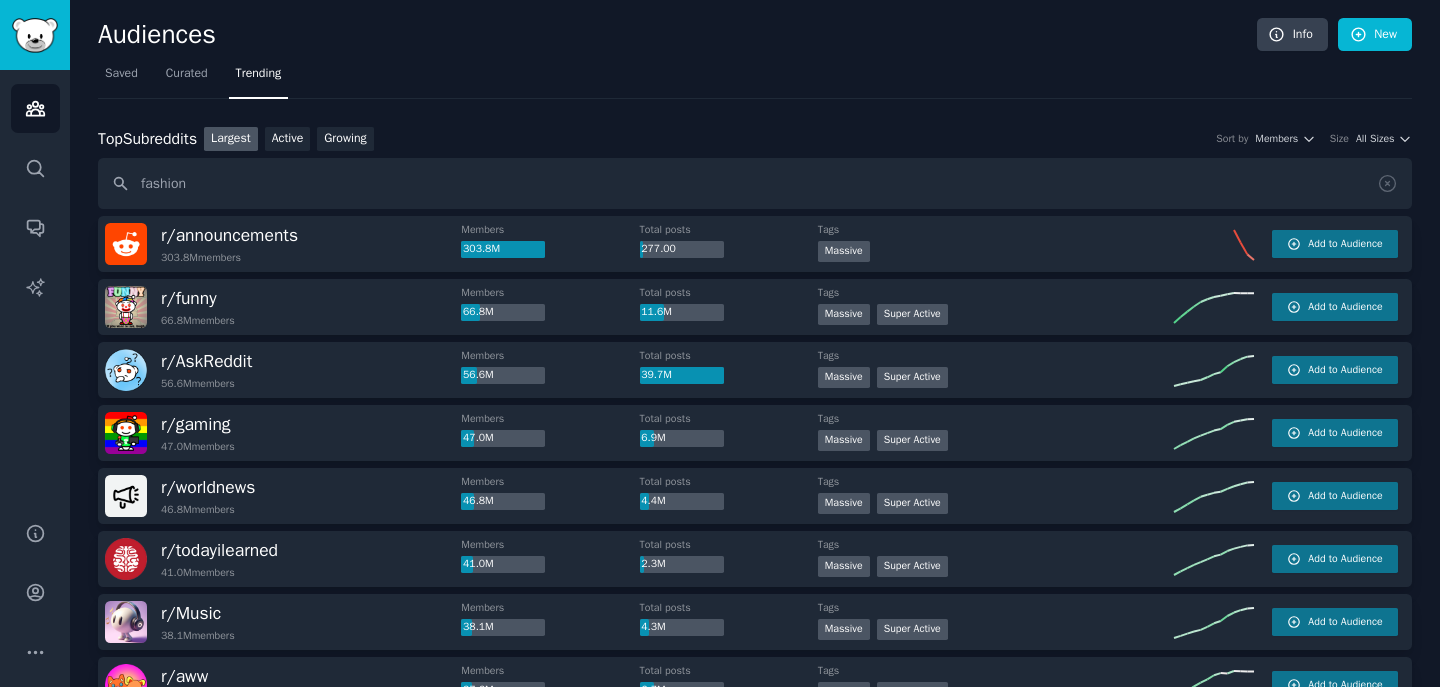 type on "fashion" 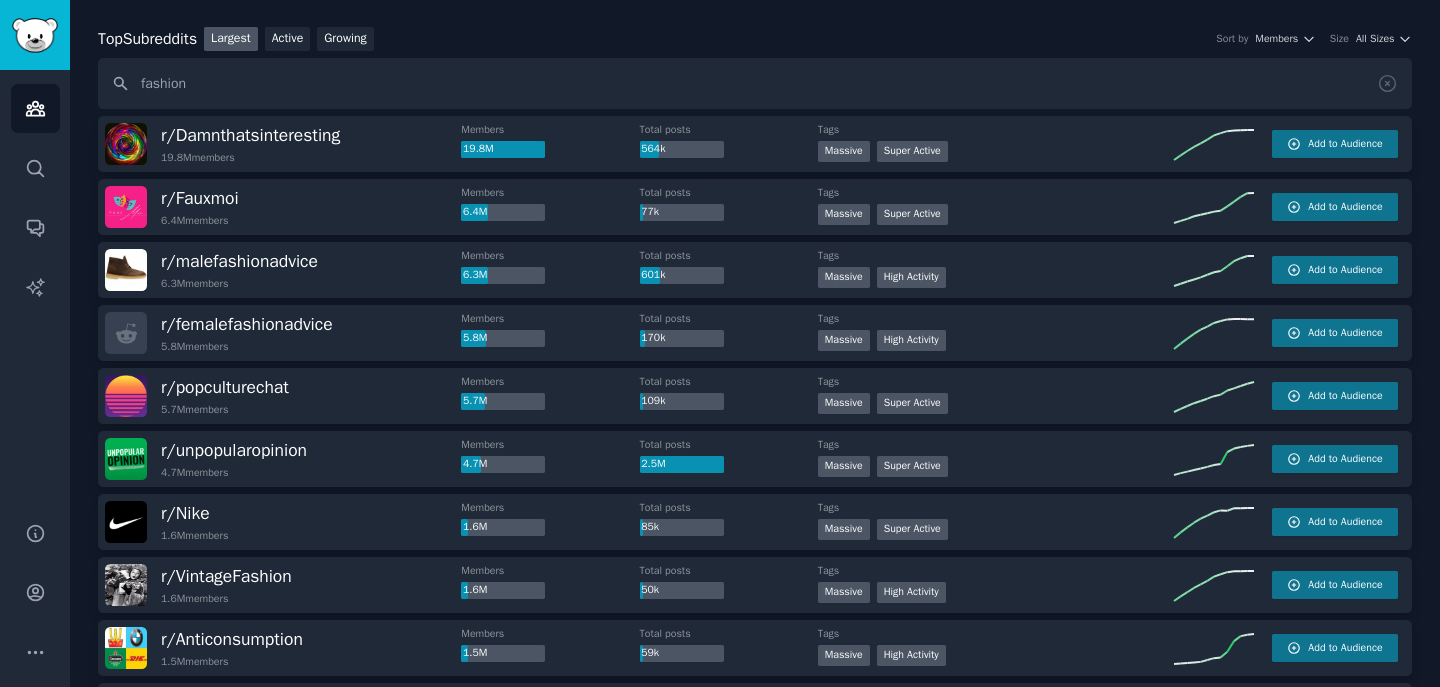 scroll, scrollTop: 148, scrollLeft: 0, axis: vertical 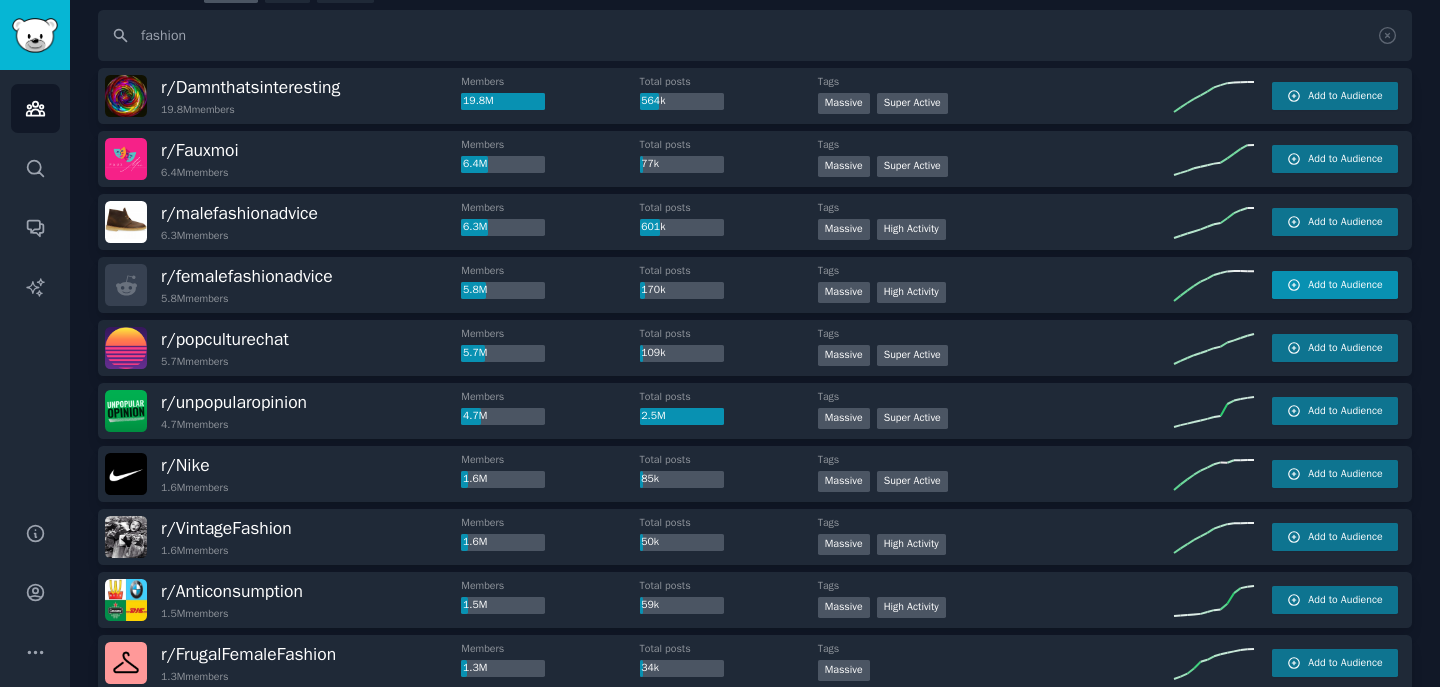 click on "Add to Audience" at bounding box center [1345, 285] 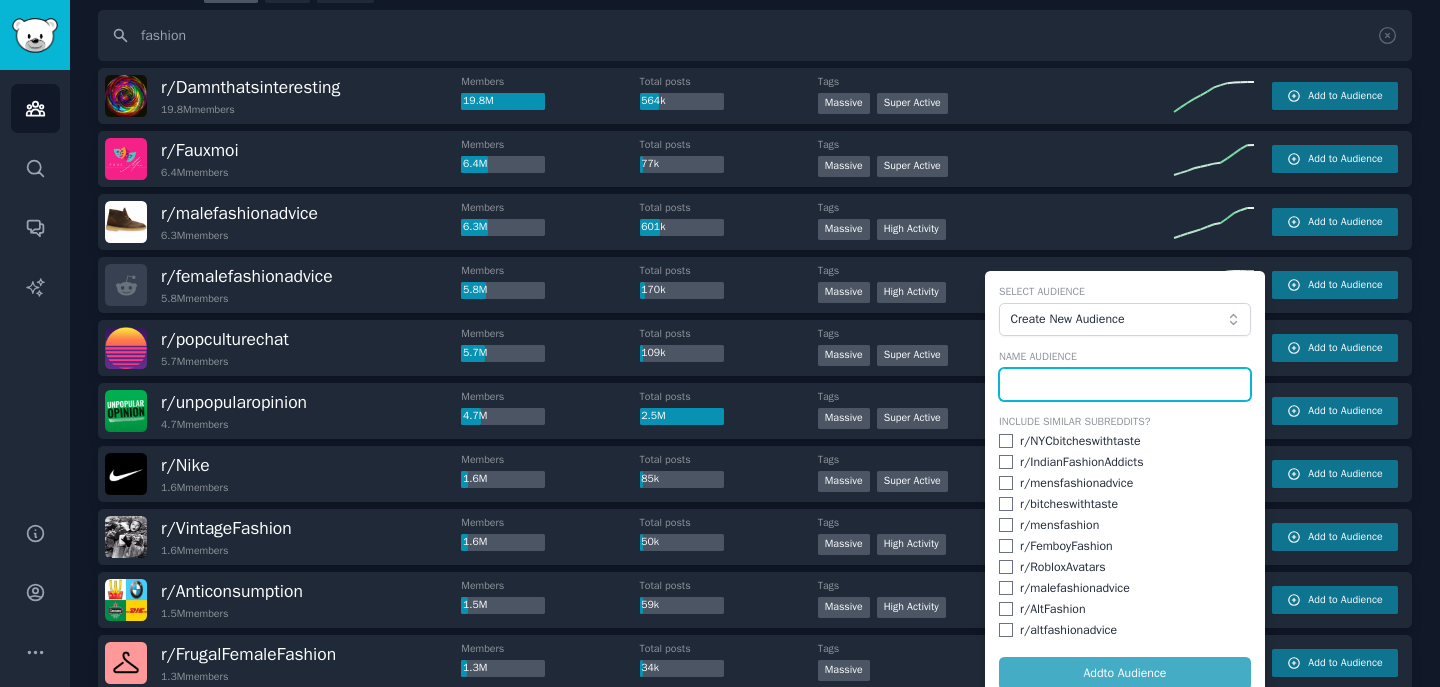 click at bounding box center [1125, 385] 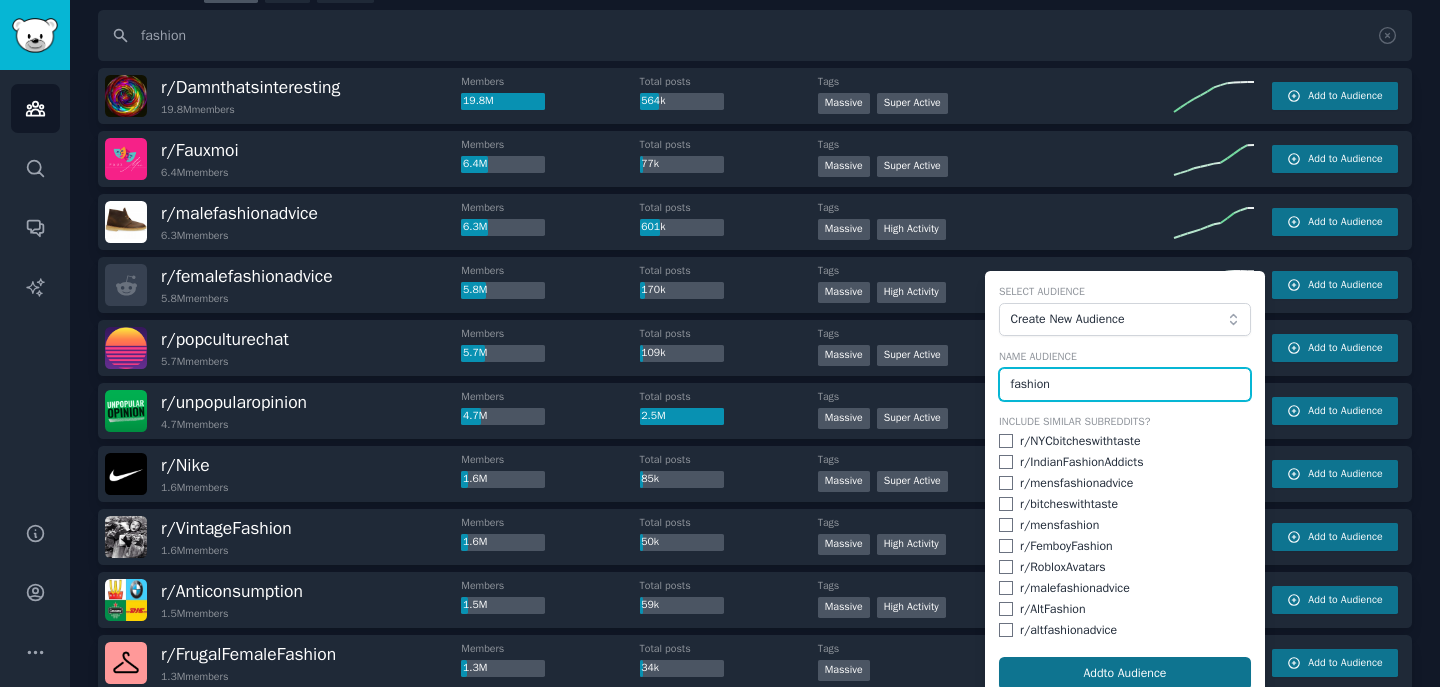 type on "fashion" 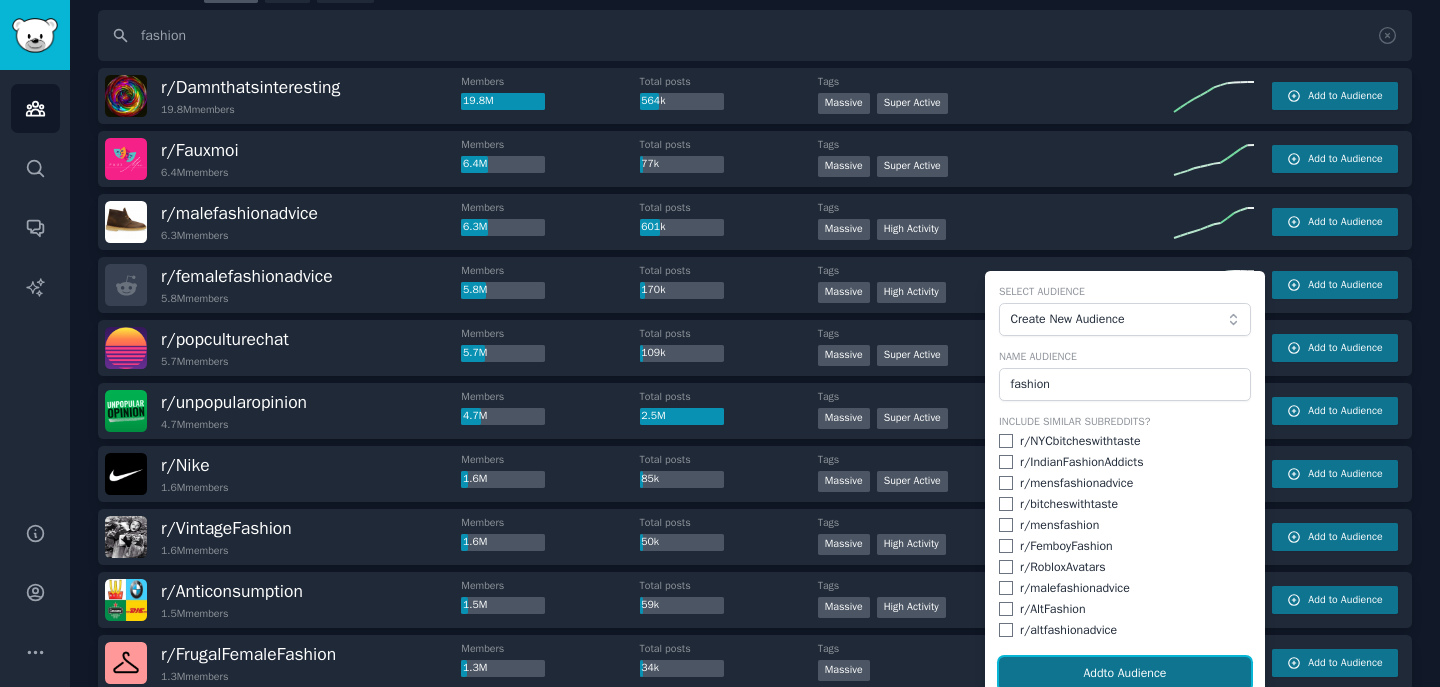 click on "Add  to Audience" at bounding box center (1125, 674) 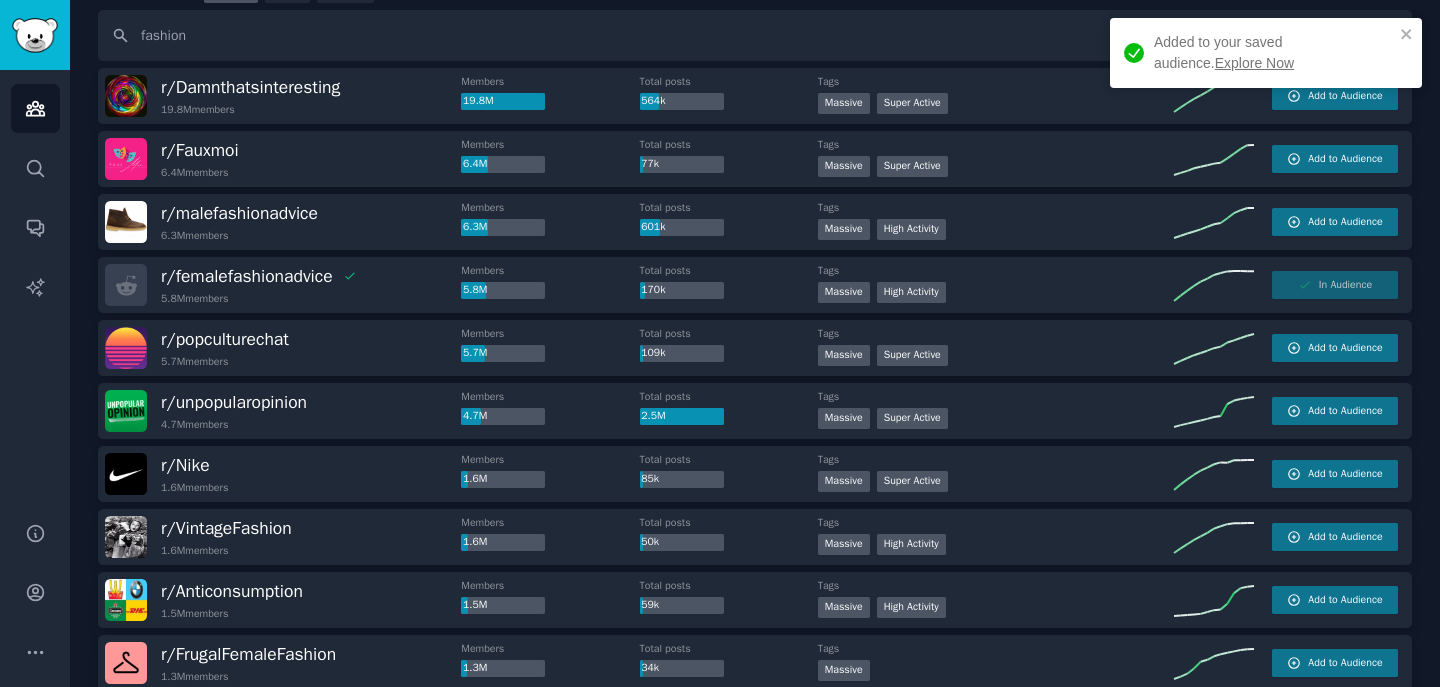 click on "In Audience" at bounding box center (1335, 285) 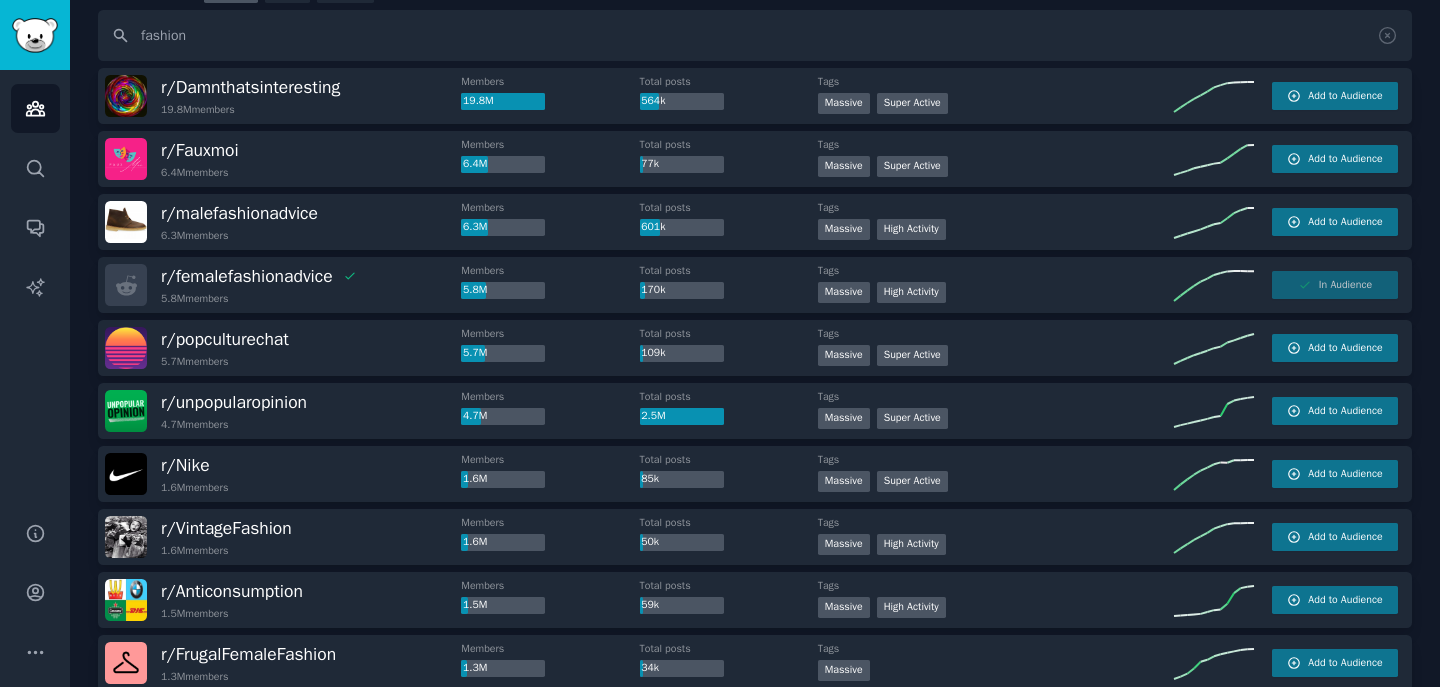 click on "In Audience" at bounding box center [1335, 285] 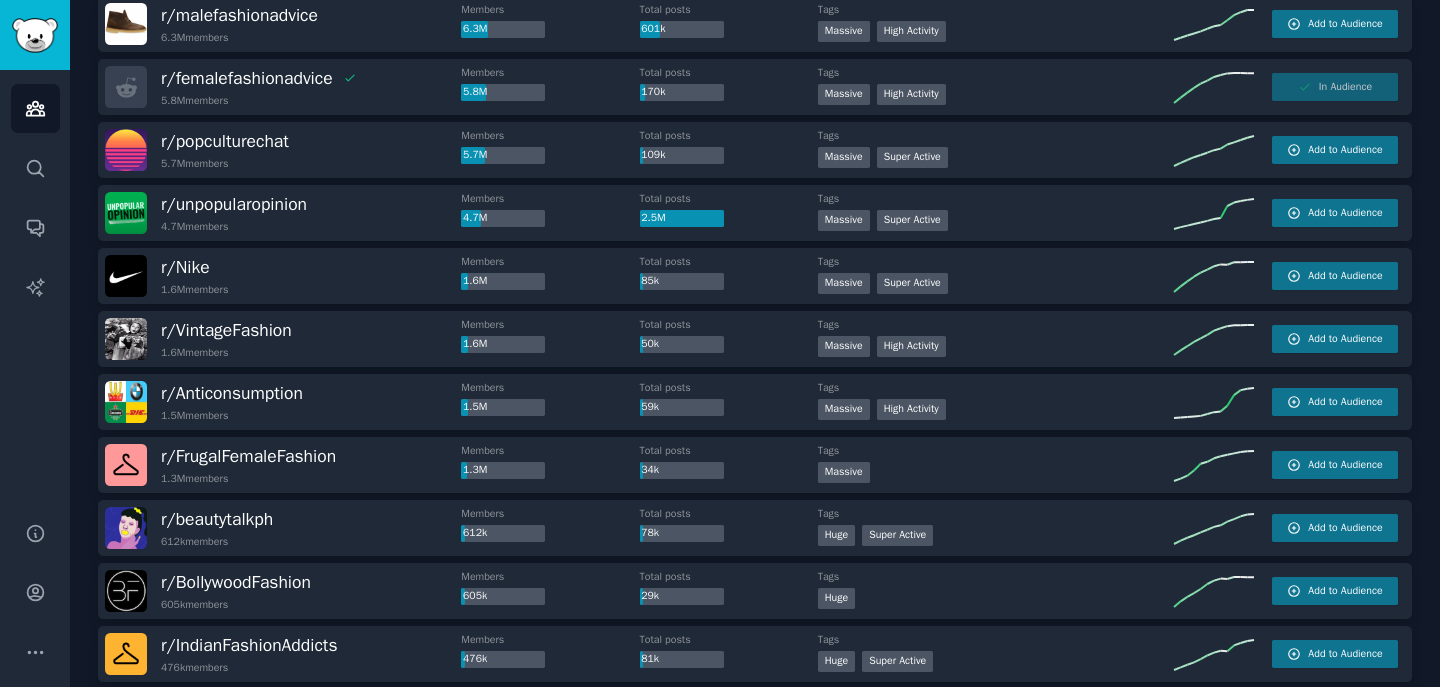 scroll, scrollTop: 348, scrollLeft: 0, axis: vertical 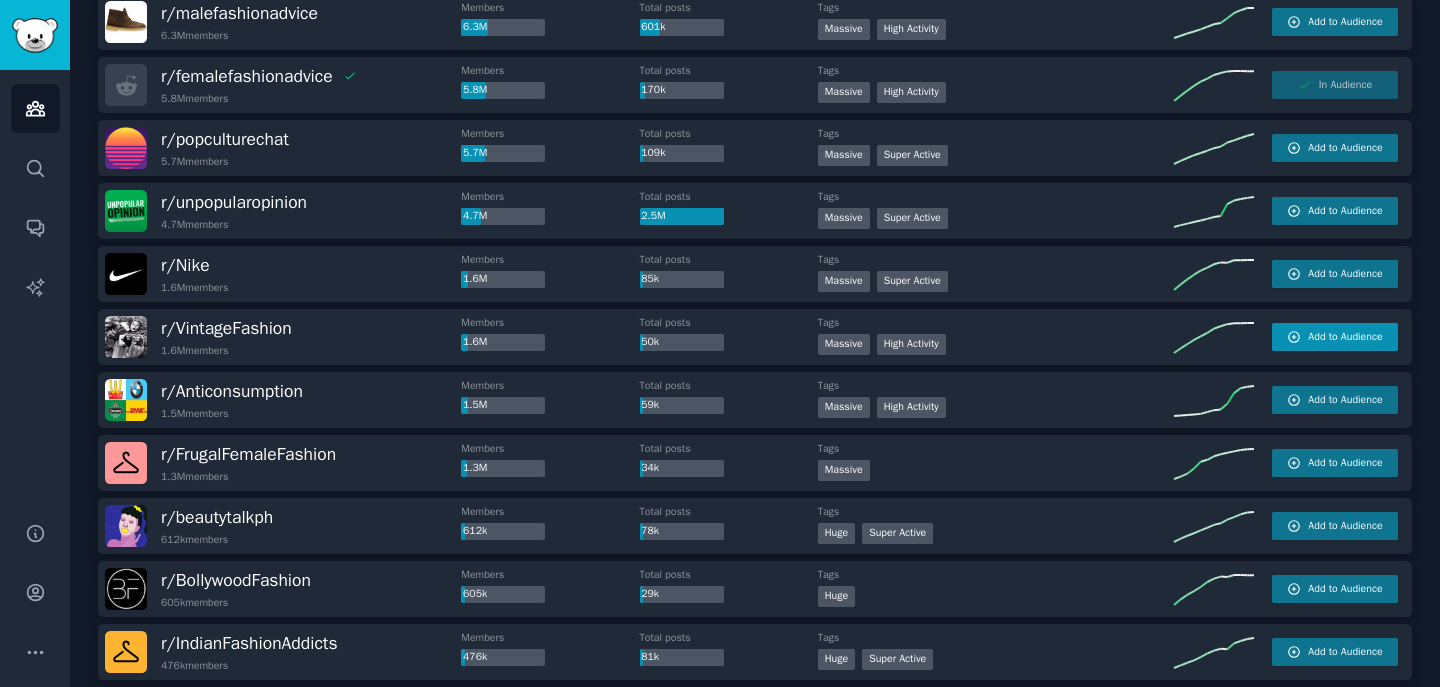 click on "Add to Audience" at bounding box center [1345, 337] 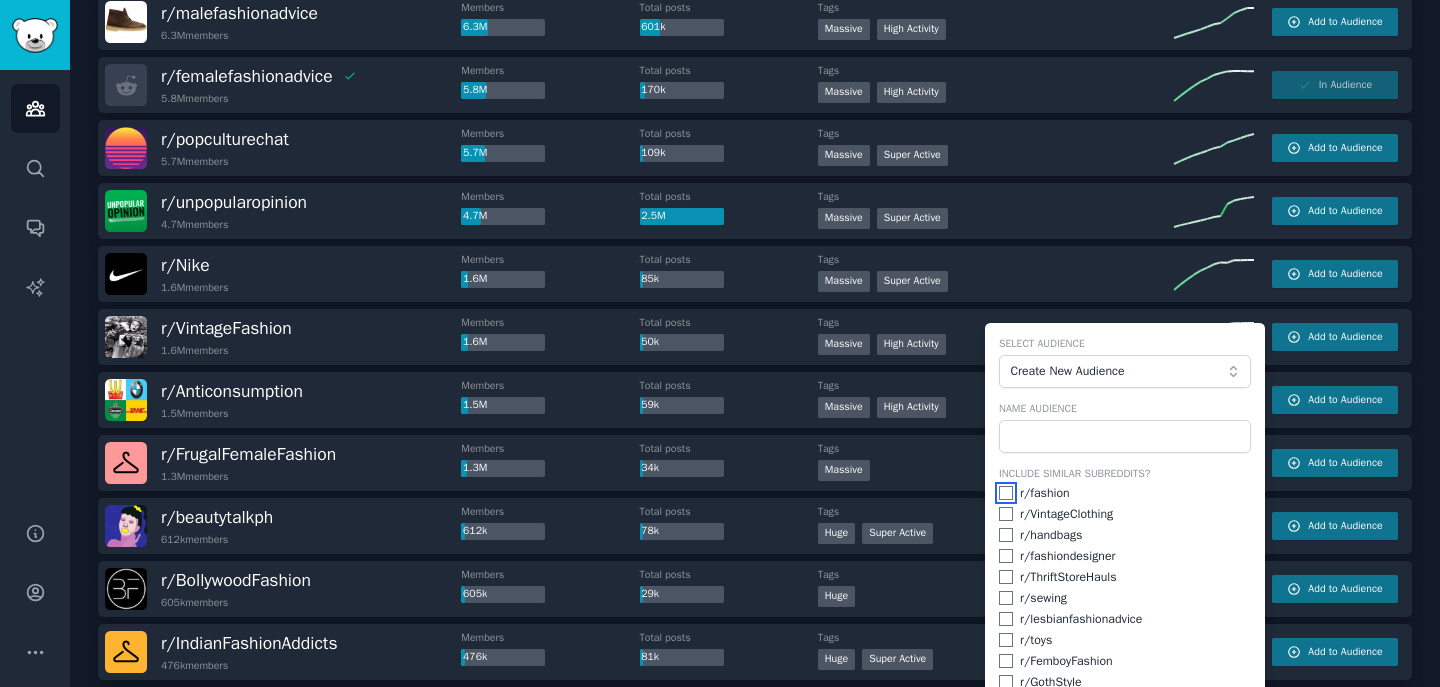 click at bounding box center [1006, 493] 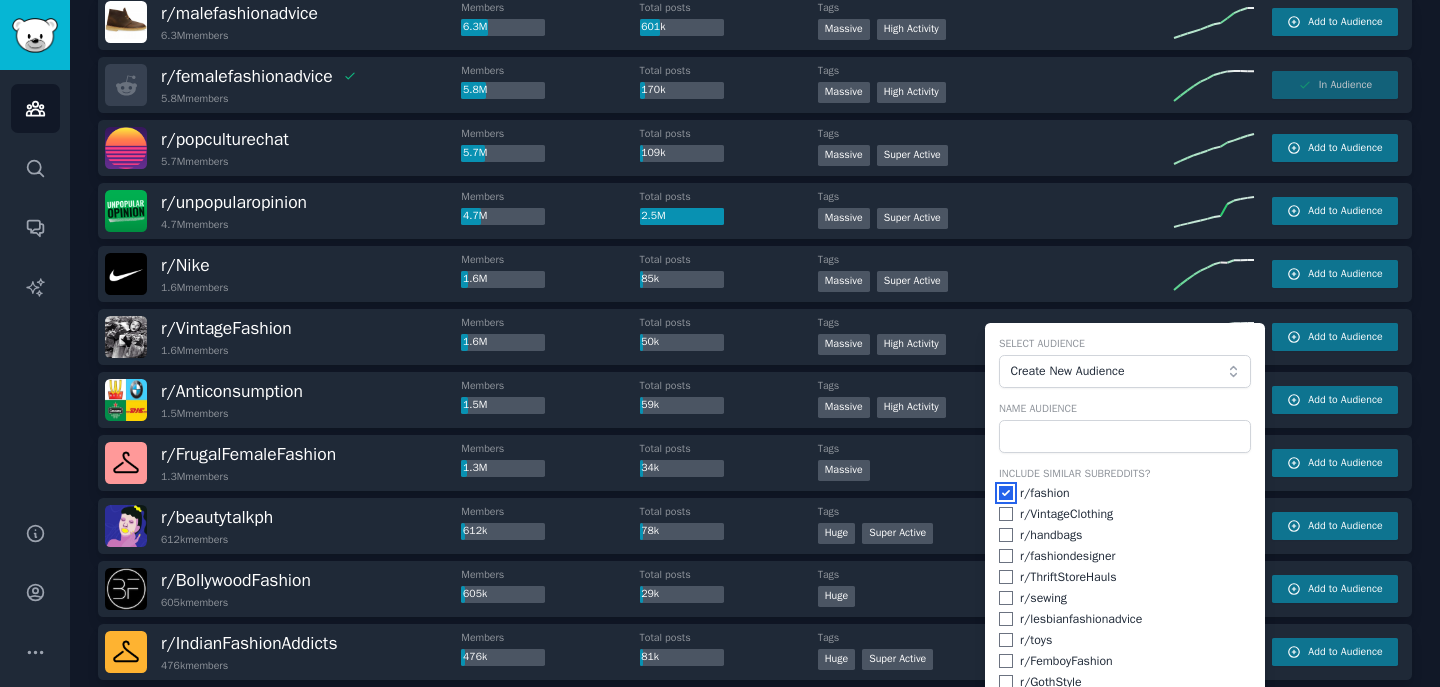 click at bounding box center [1006, 493] 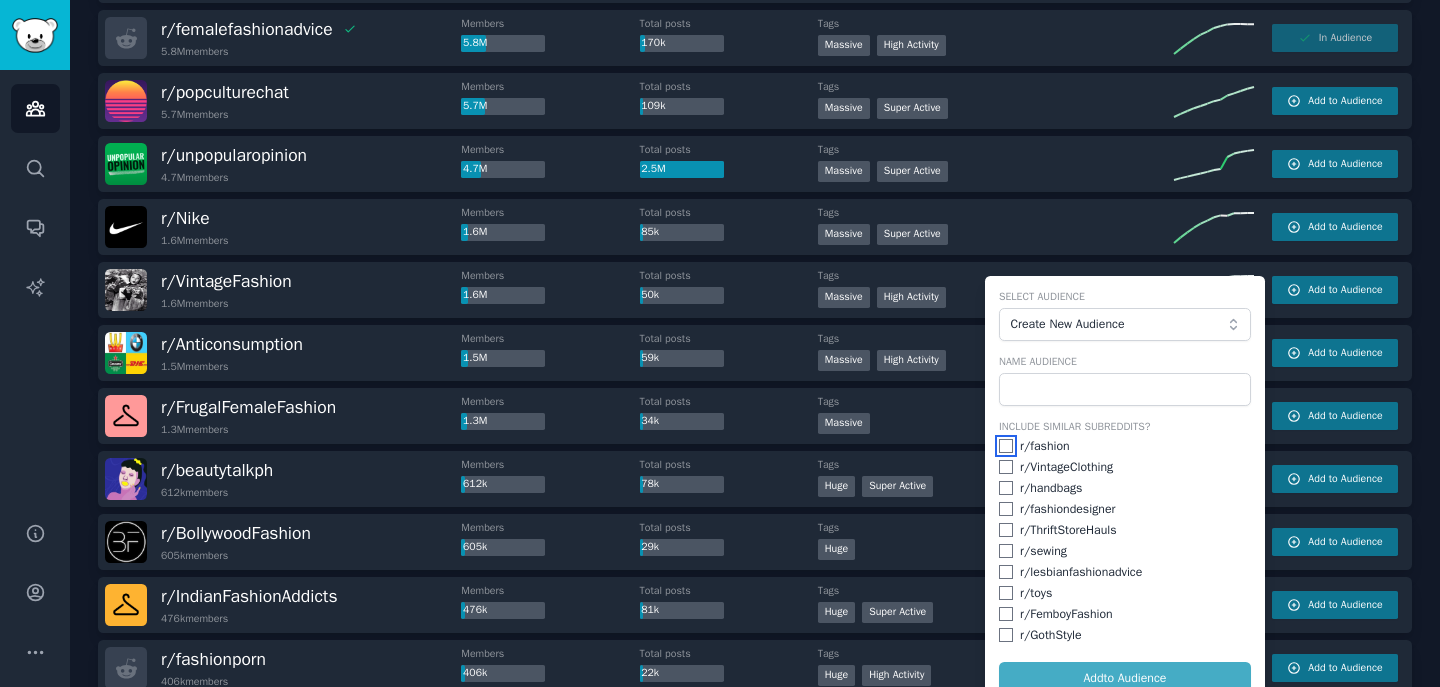 scroll, scrollTop: 397, scrollLeft: 0, axis: vertical 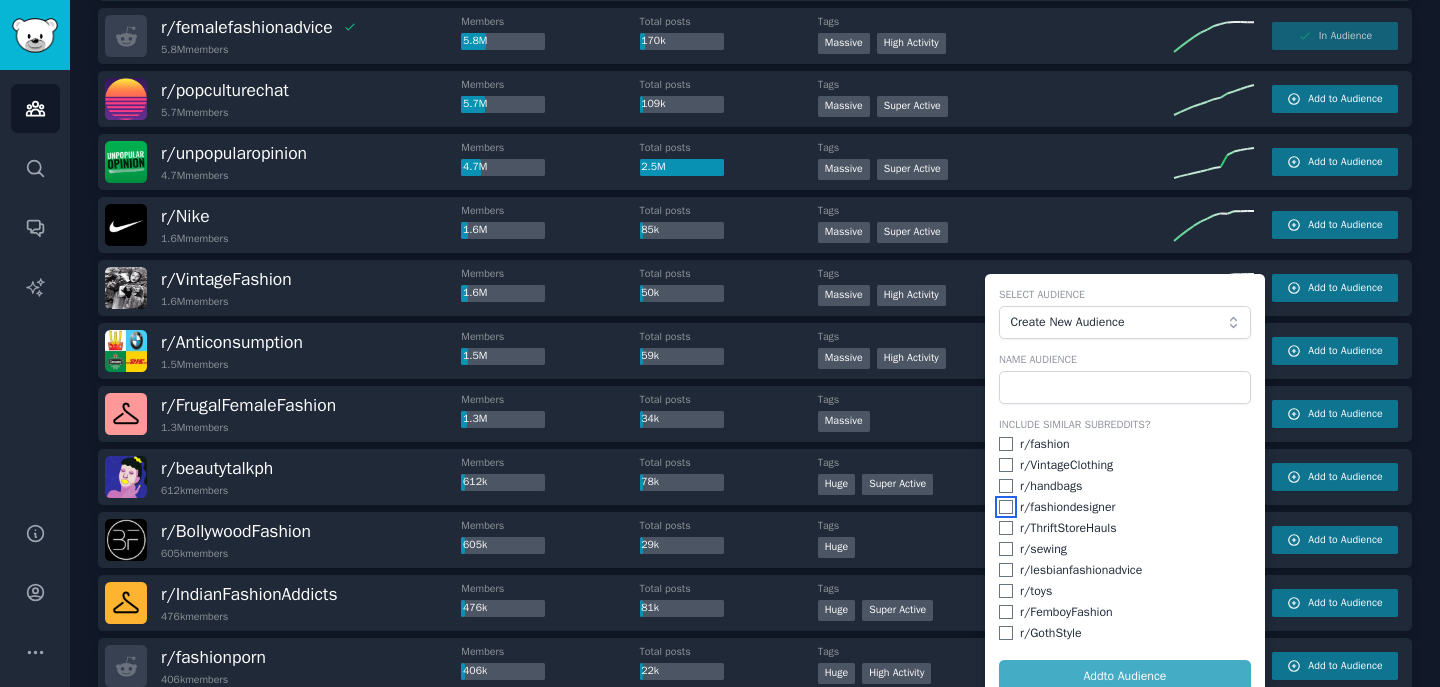 click at bounding box center [1006, 507] 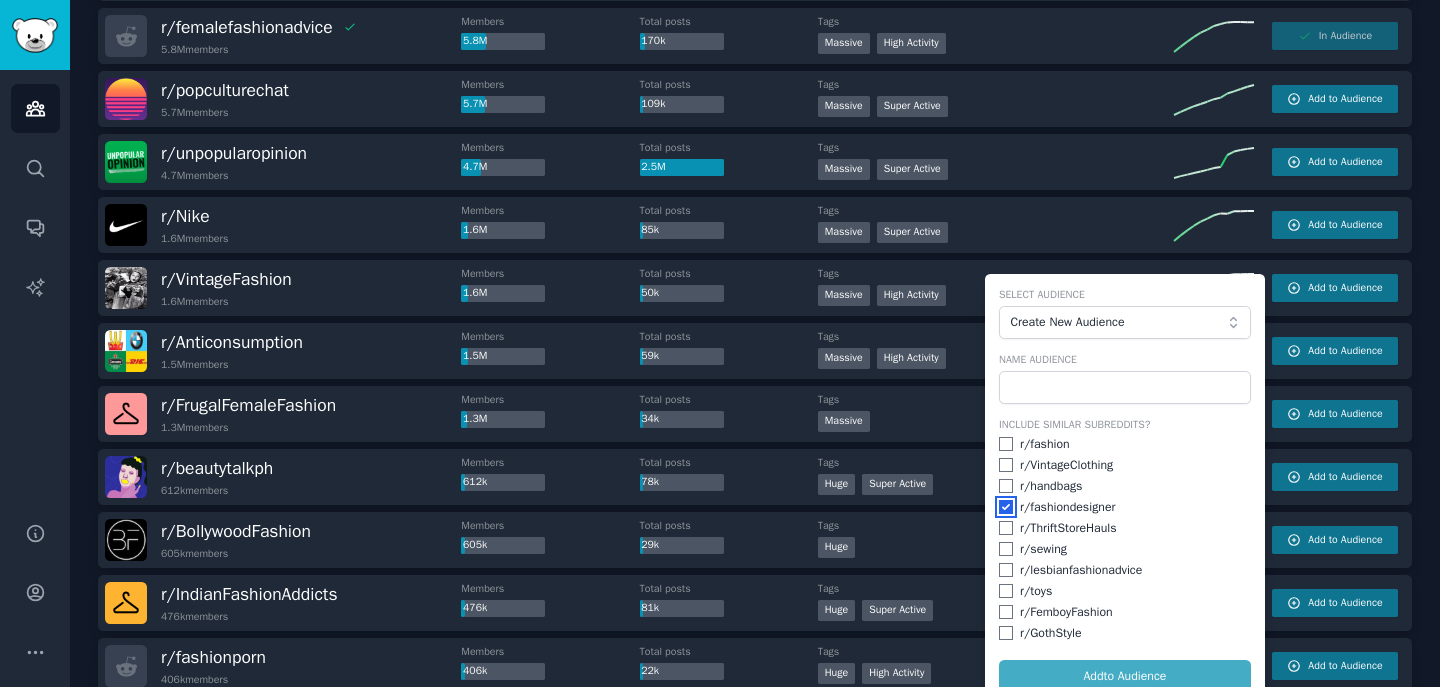 checkbox on "true" 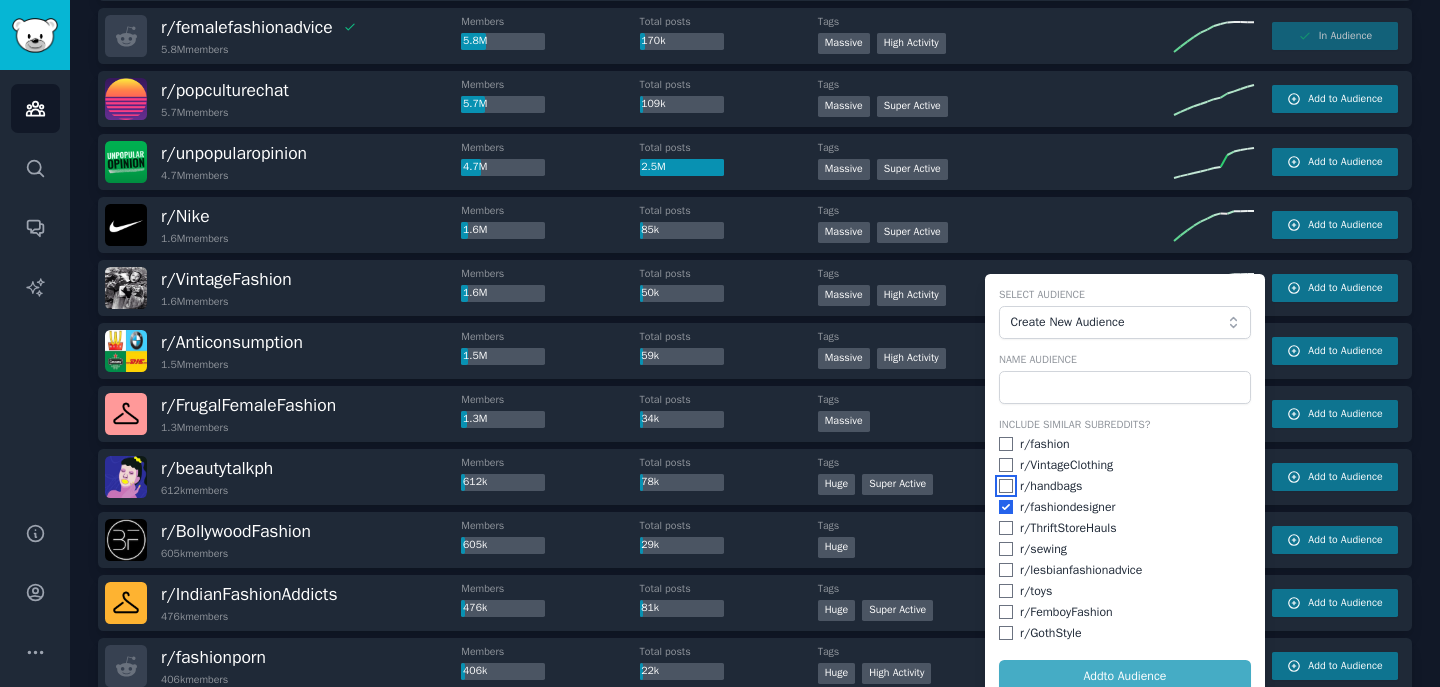 click at bounding box center [1006, 486] 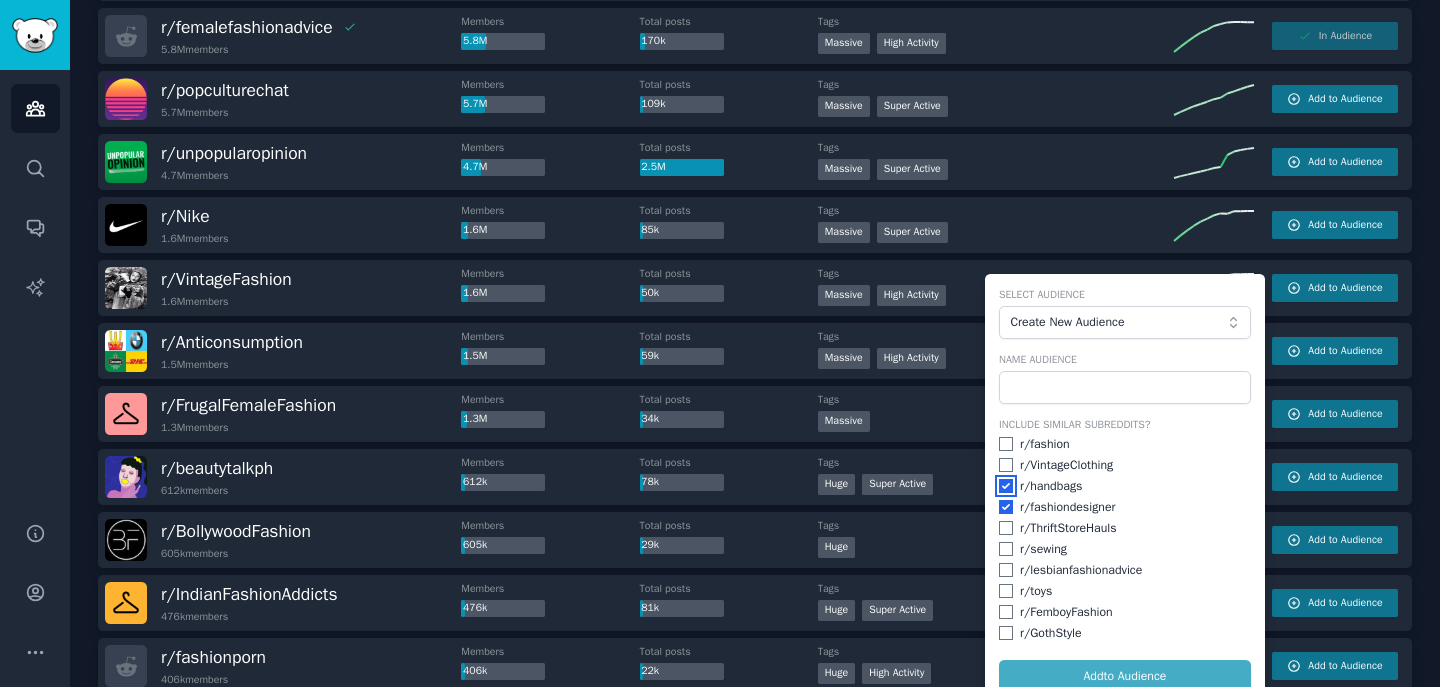click at bounding box center [1006, 486] 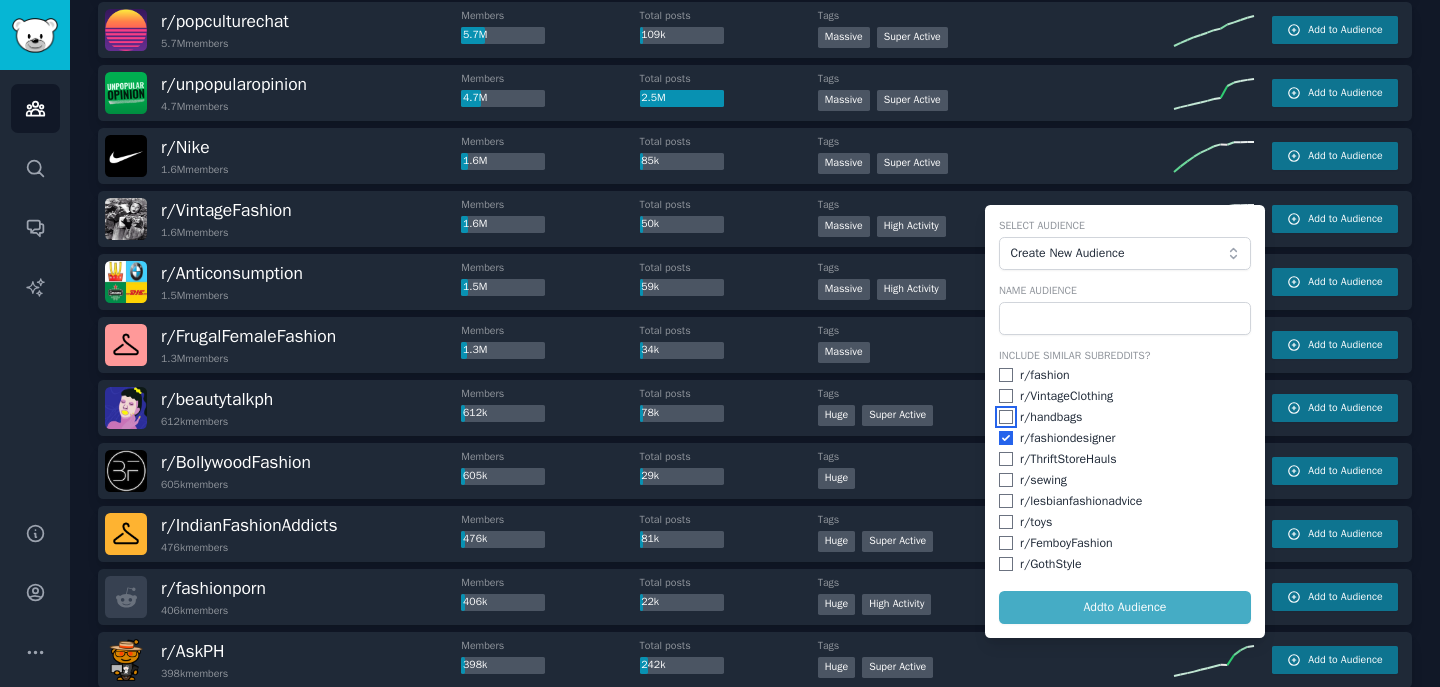 scroll, scrollTop: 428, scrollLeft: 0, axis: vertical 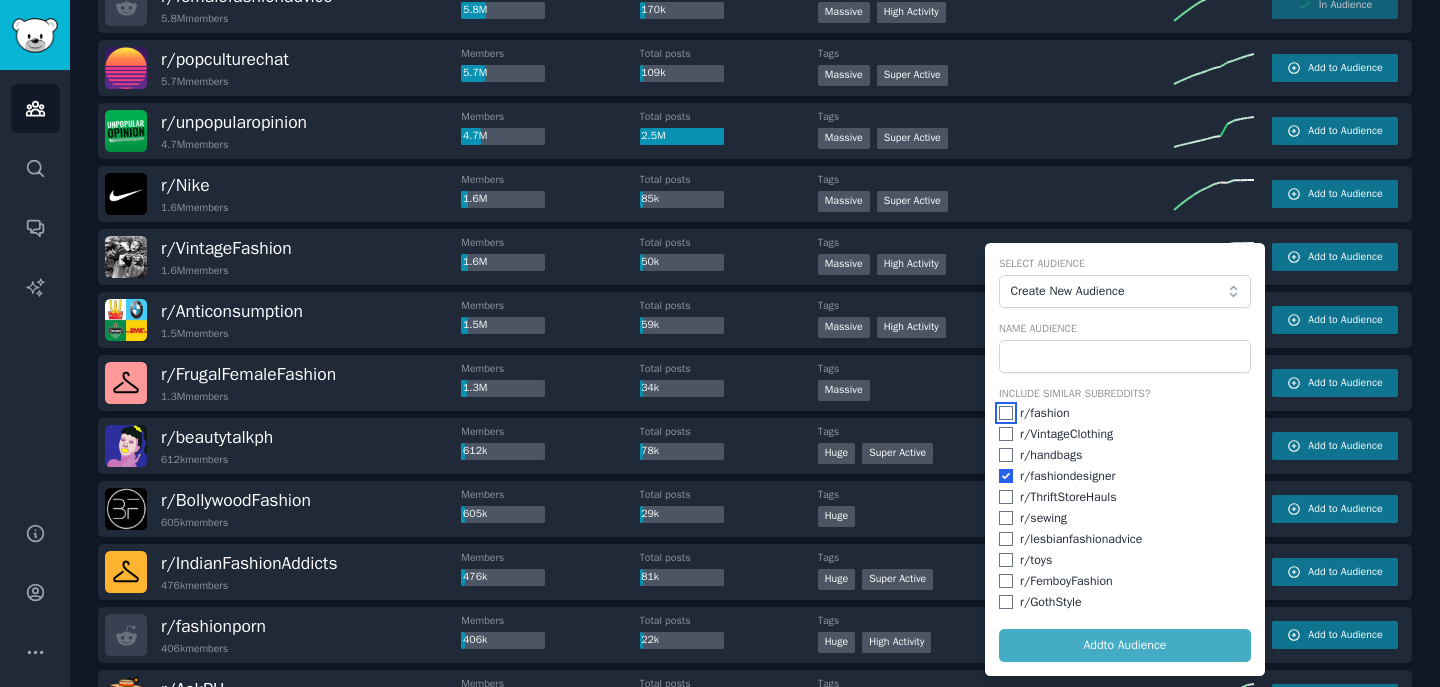 click at bounding box center (1006, 413) 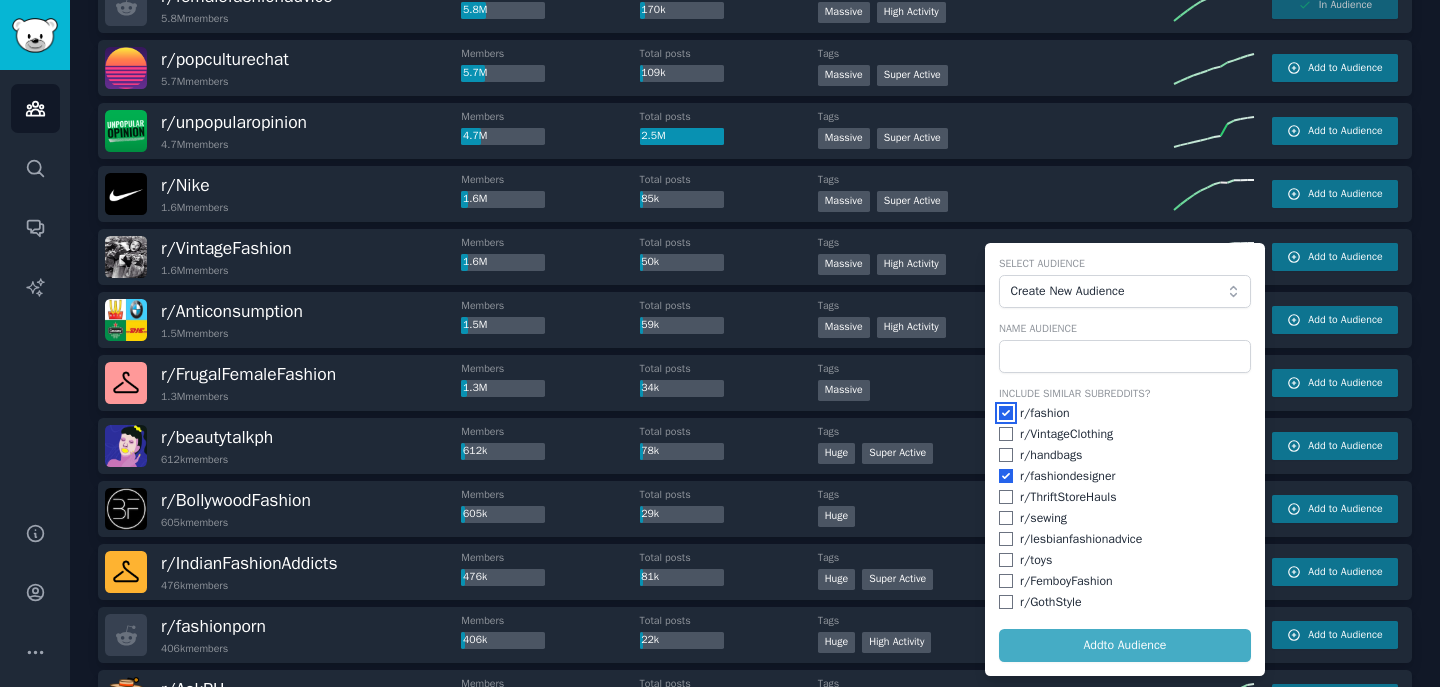 checkbox on "true" 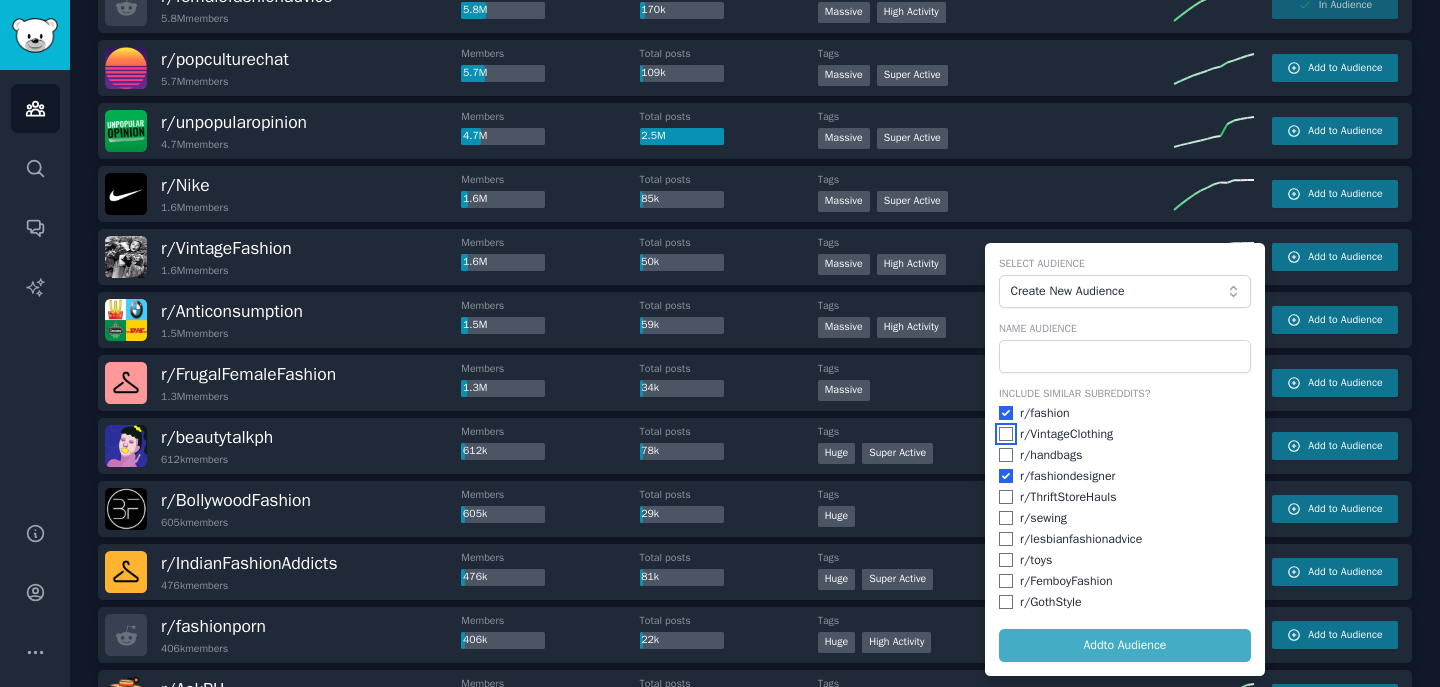 click at bounding box center [1006, 434] 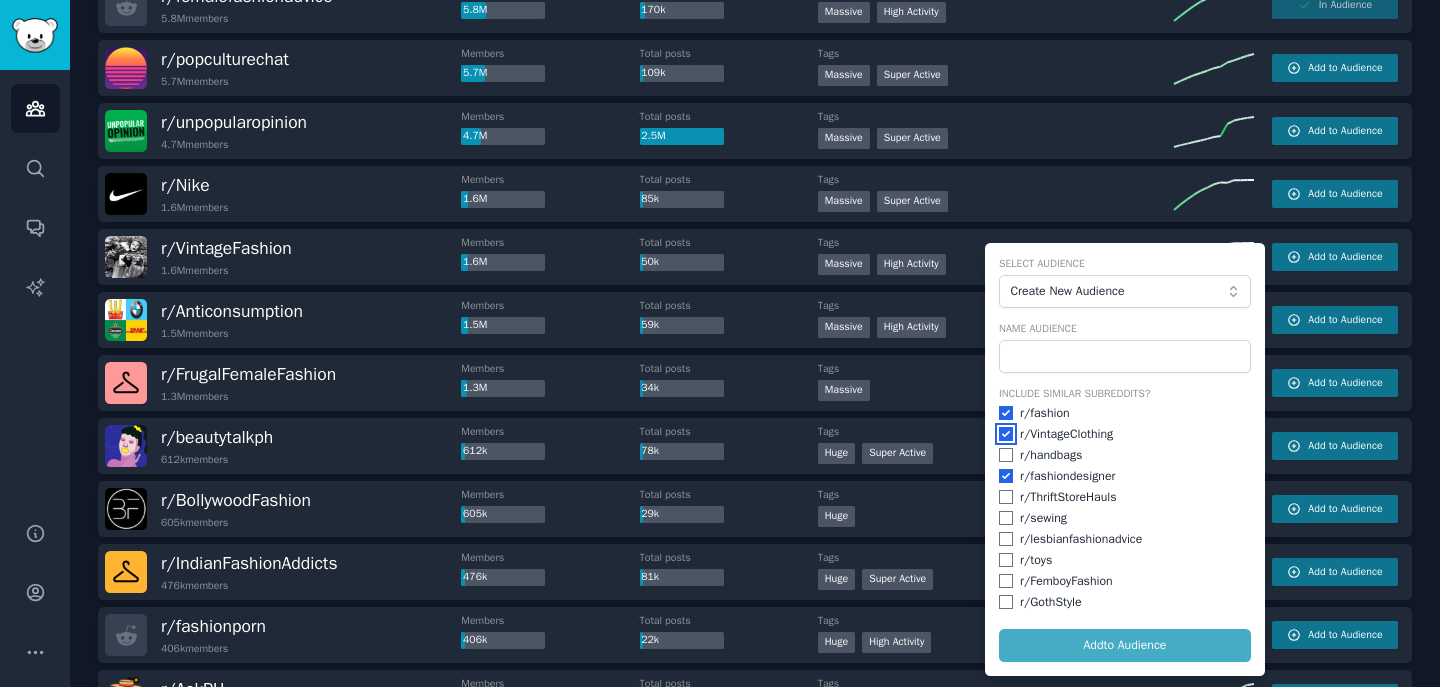 checkbox on "true" 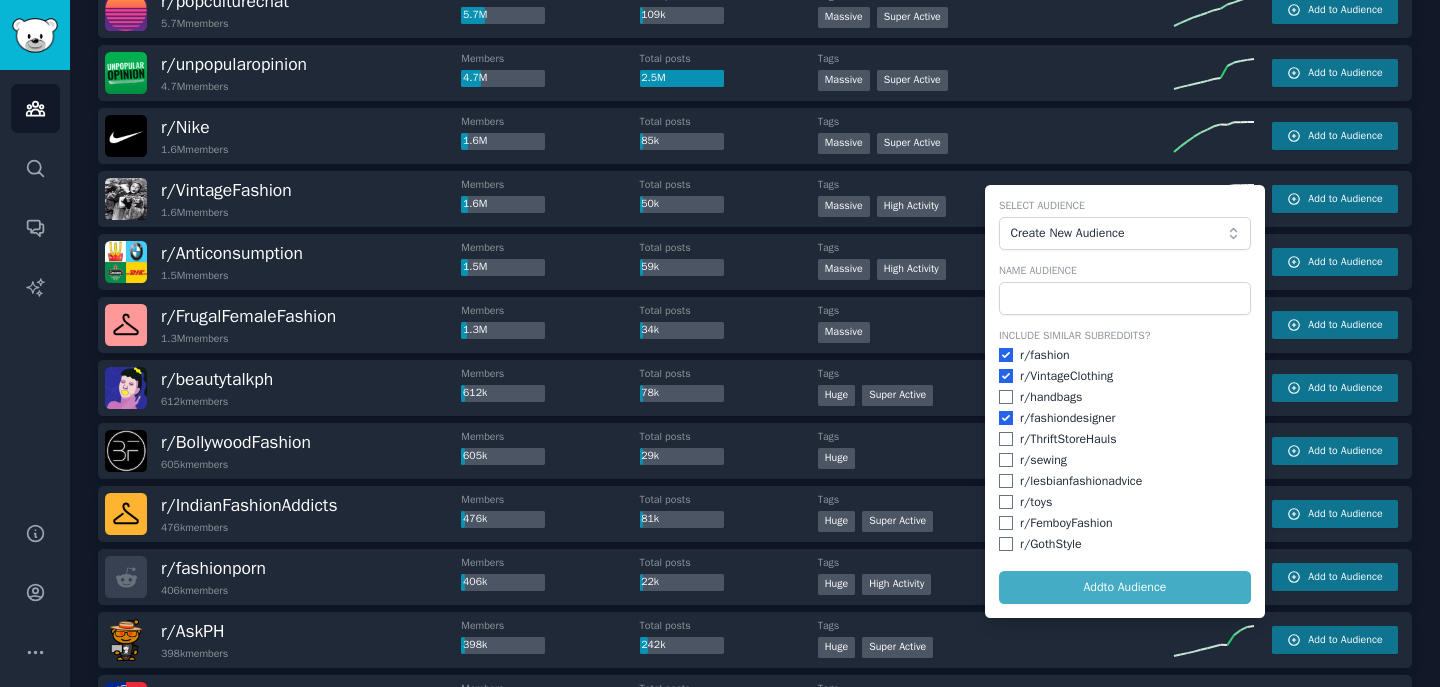 click on "Select Audience Create New Audience Name Audience Include Similar Subreddits? r/ fashion r/ VintageClothing r/ handbags r/ fashiondesigner r/ ThriftStoreHauls r/ sewing r/ lesbianfashionadvice r/ toys r/ FemboyFashion r/ GothStyle Add  to Audience" at bounding box center [1125, 401] 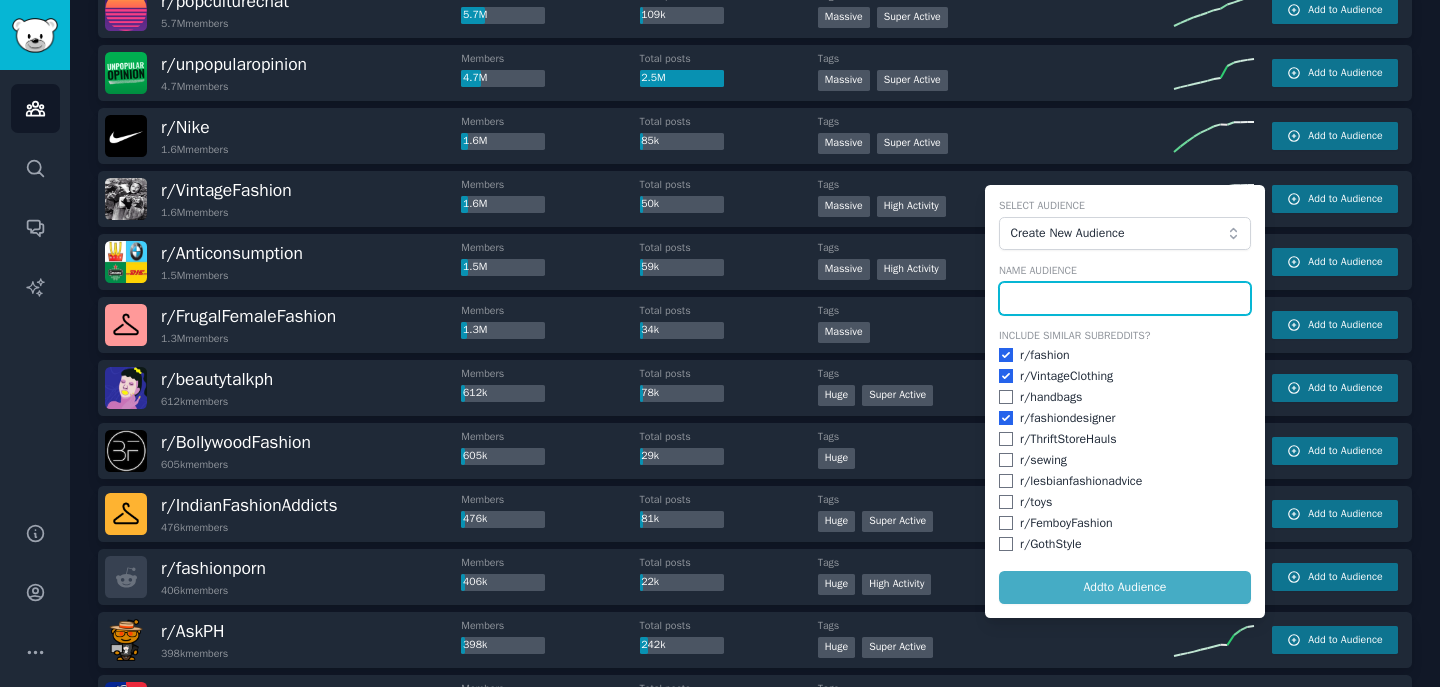 click at bounding box center (1125, 299) 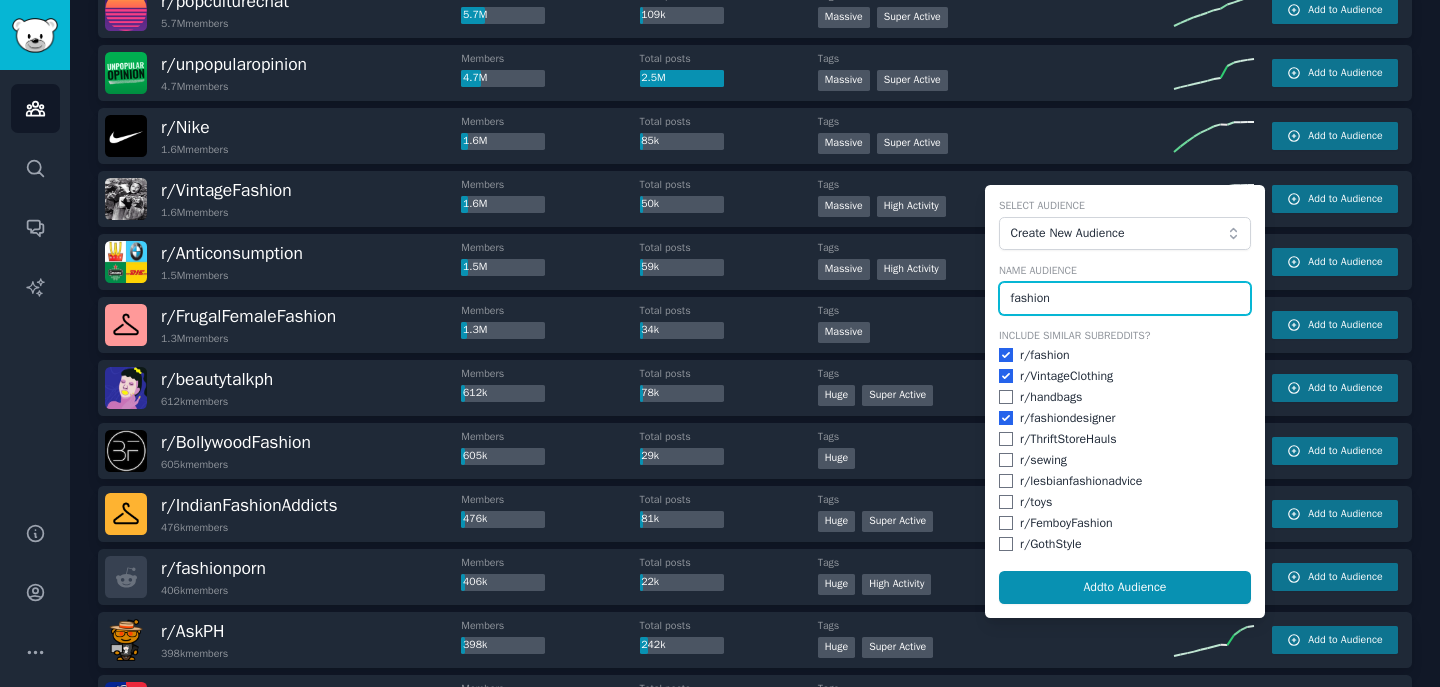 type on "fashion" 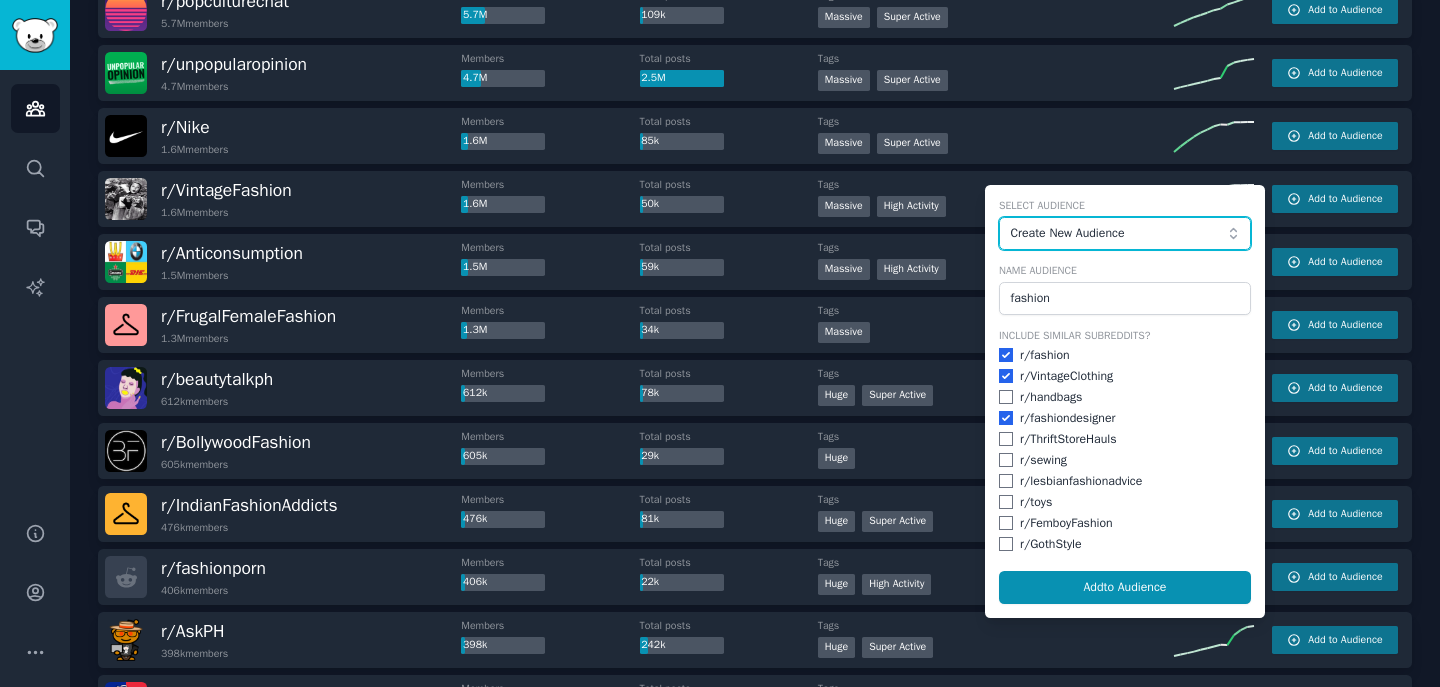 click on "Create New Audience" at bounding box center [1119, 234] 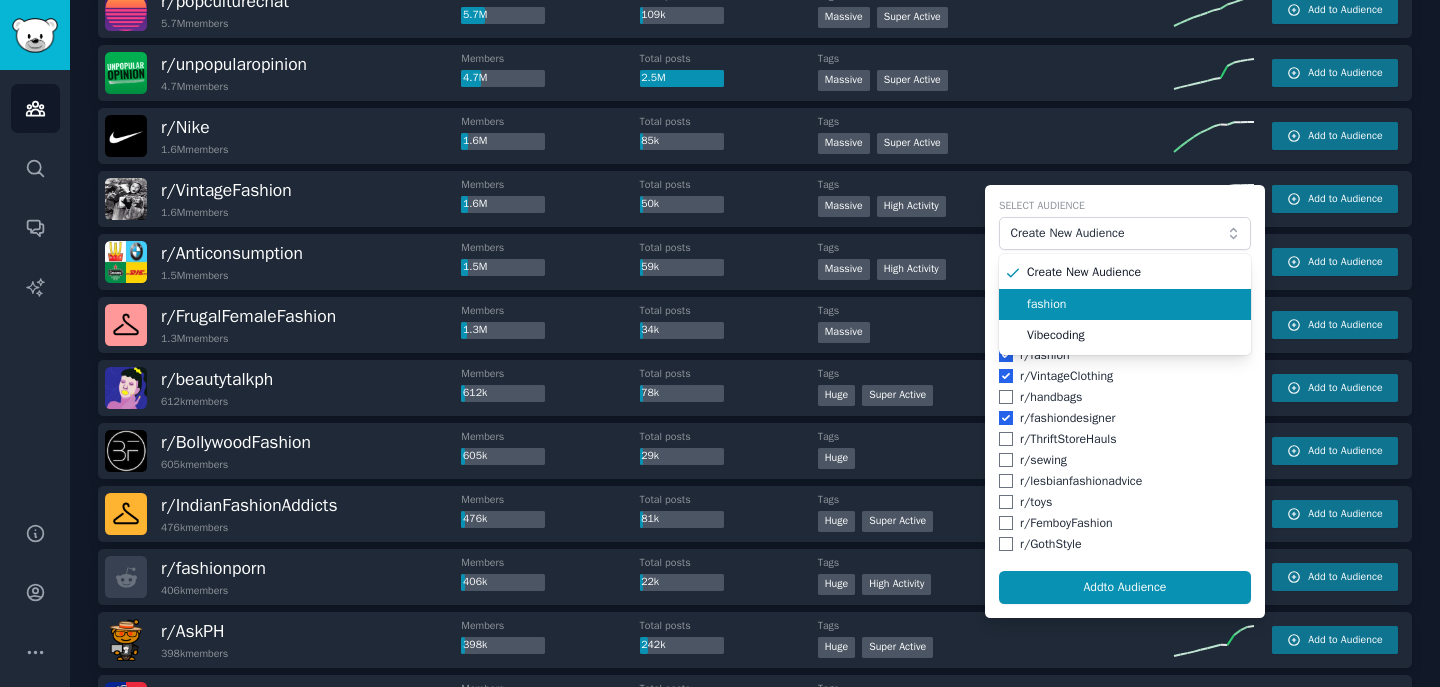 click on "fashion" at bounding box center (1132, 305) 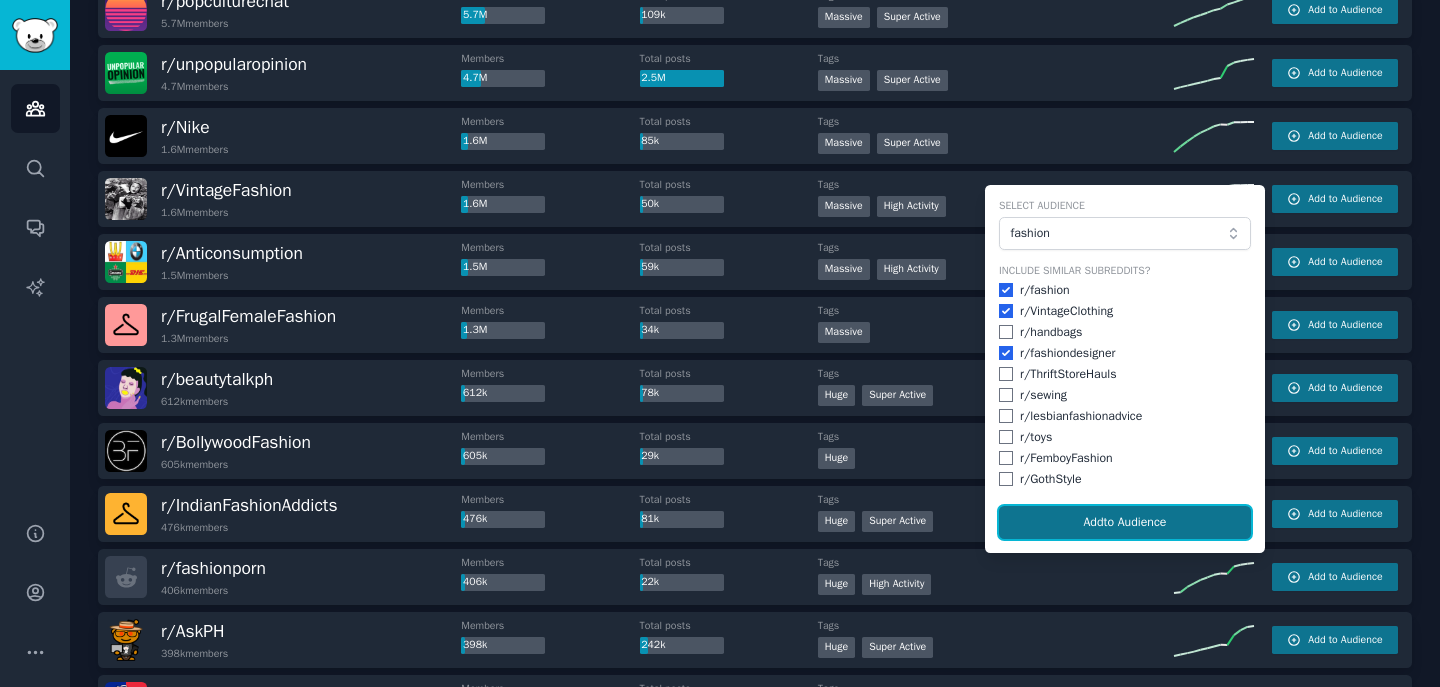 click on "Add  to Audience" 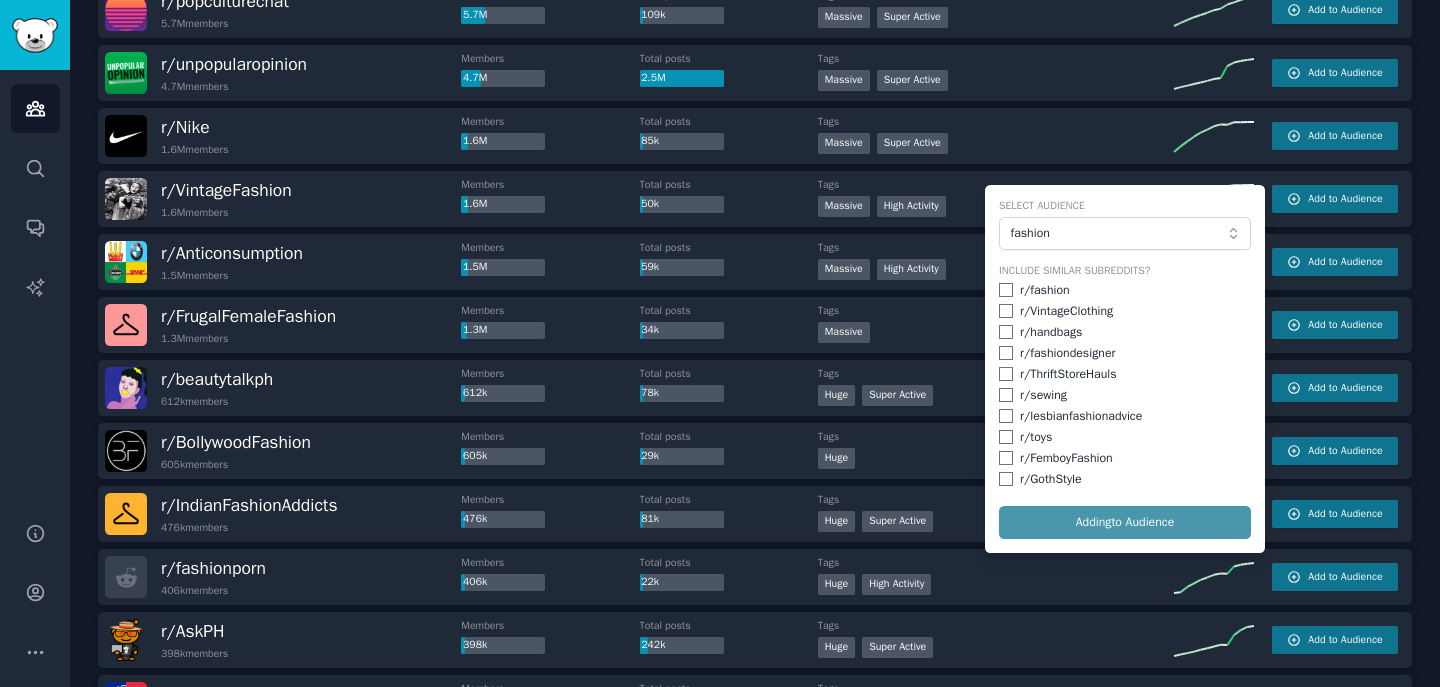 checkbox on "false" 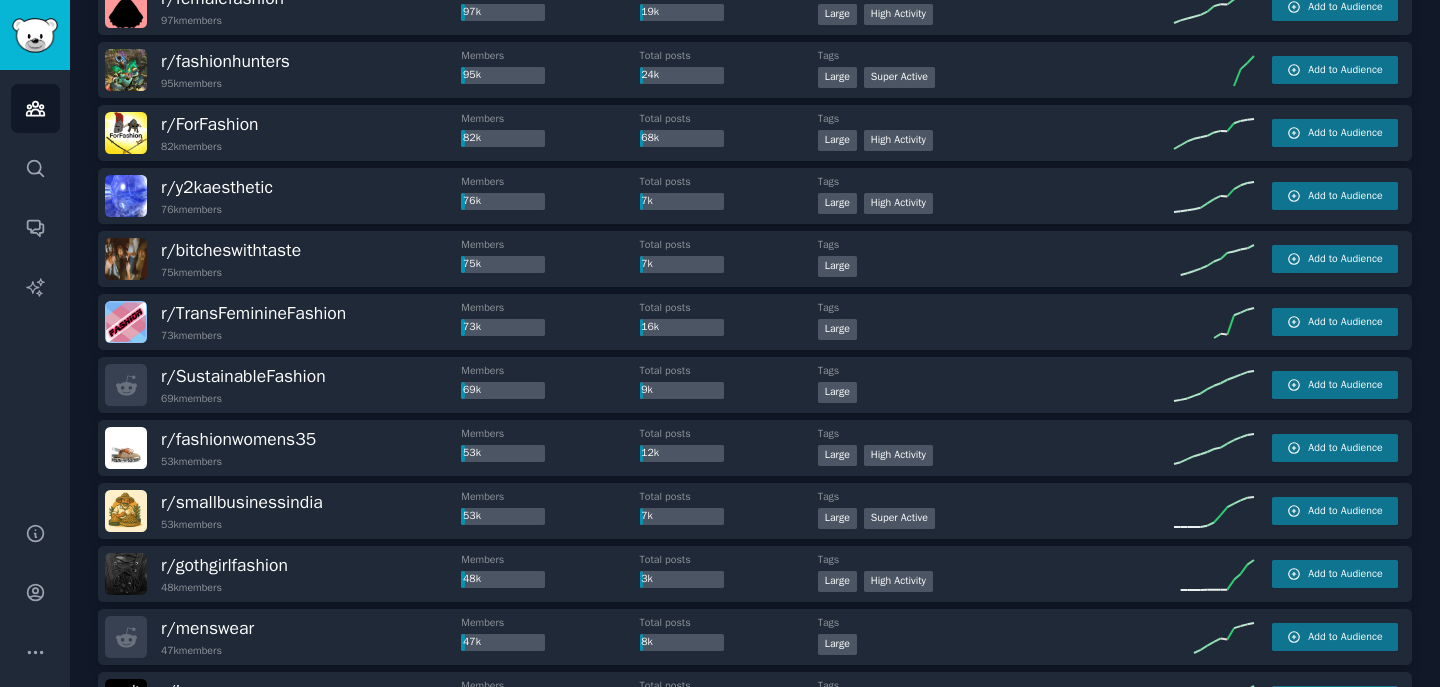 scroll, scrollTop: 2315, scrollLeft: 0, axis: vertical 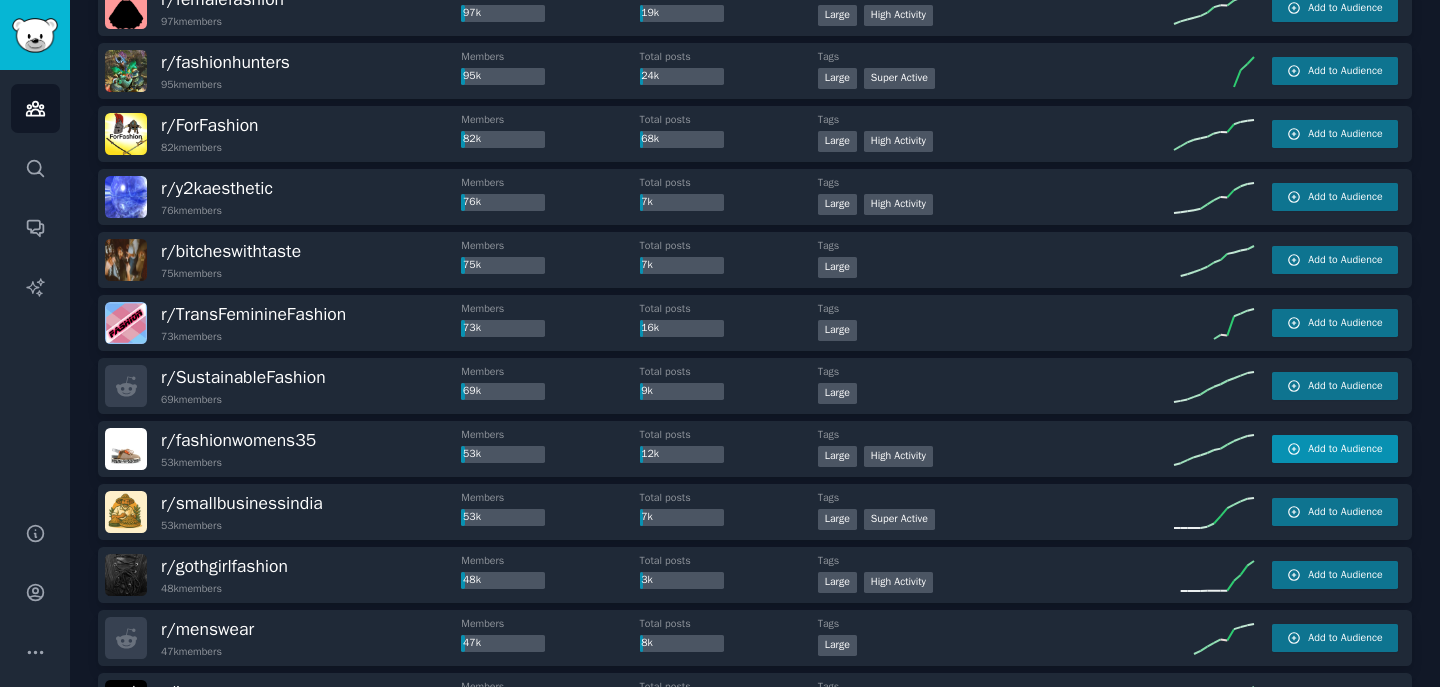 click 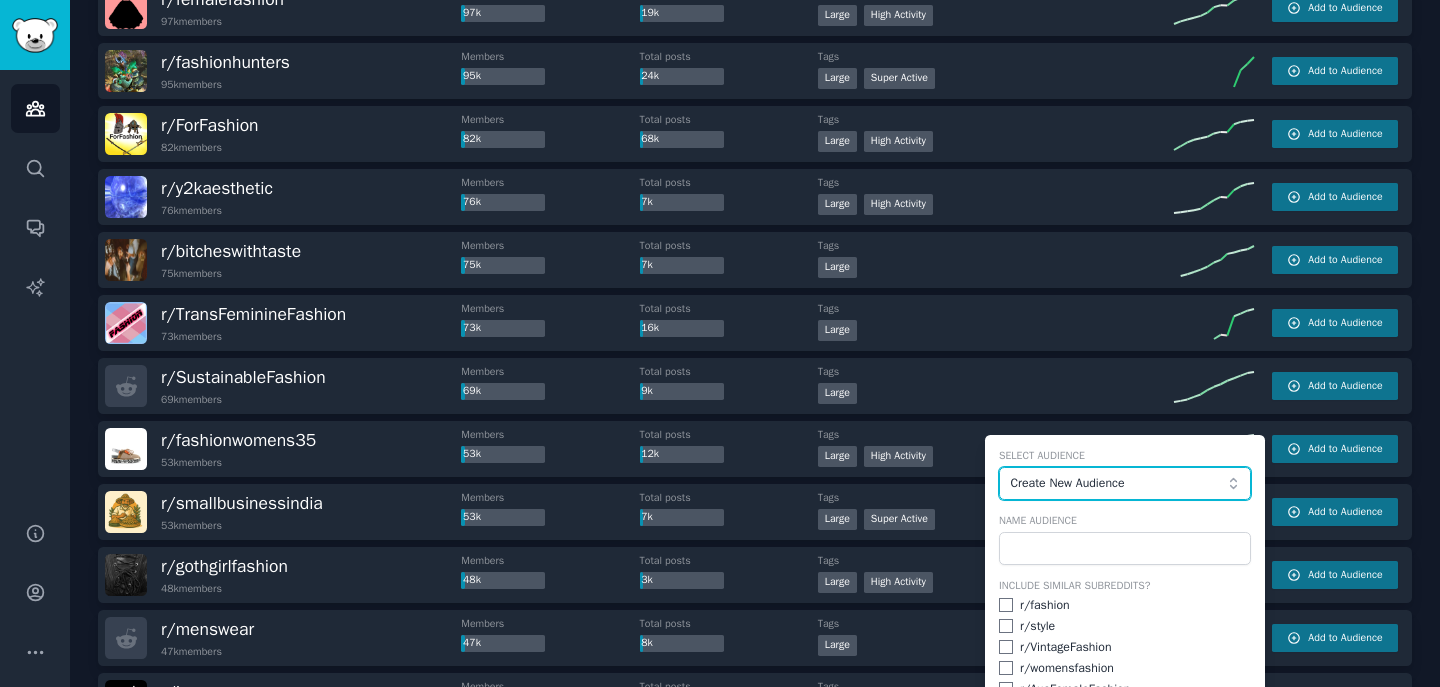 click on "Create New Audience" at bounding box center (1119, 484) 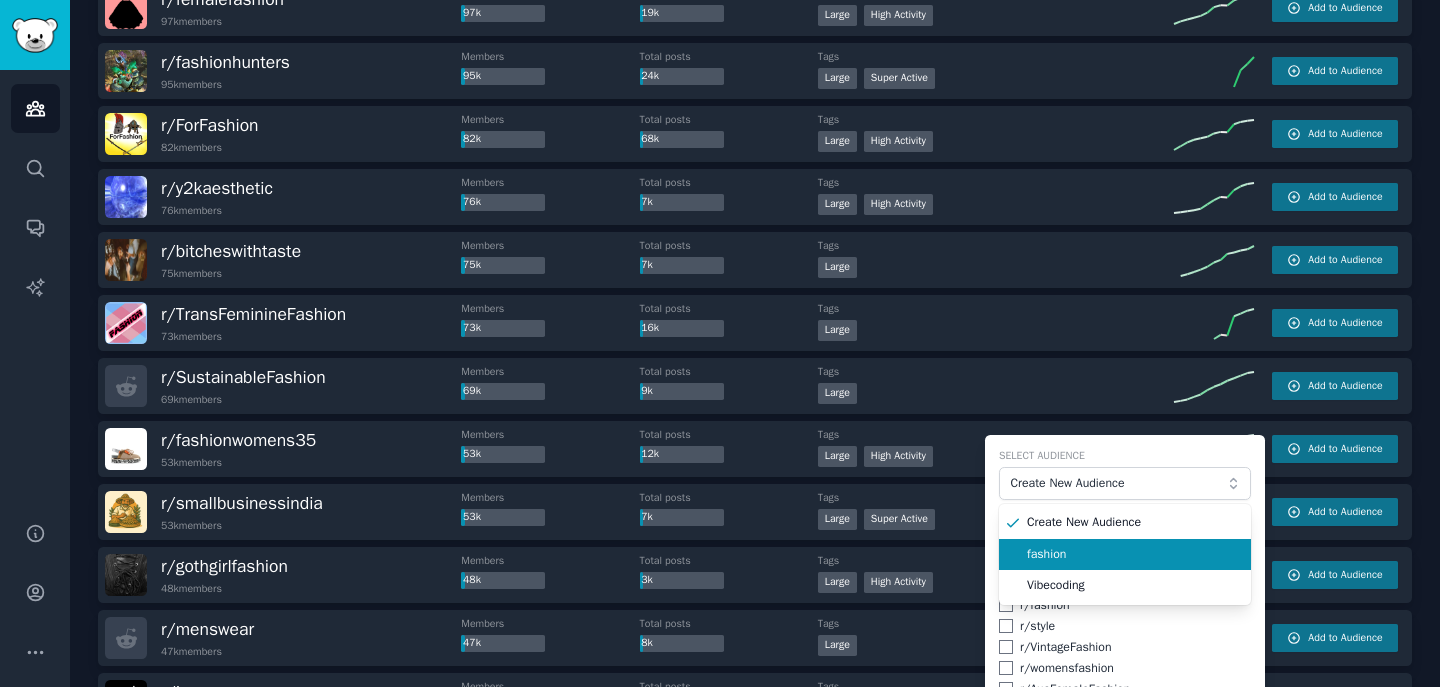 click on "fashion" at bounding box center (1132, 555) 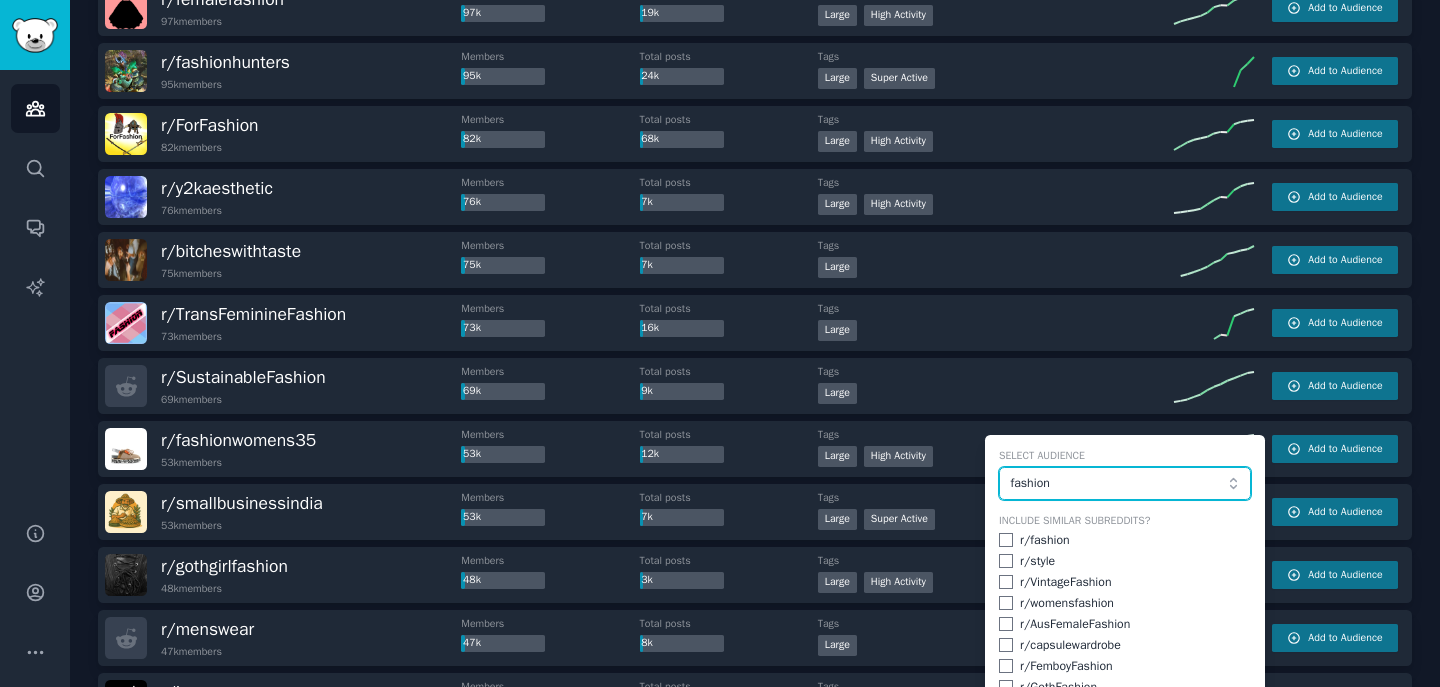 scroll, scrollTop: 2398, scrollLeft: 0, axis: vertical 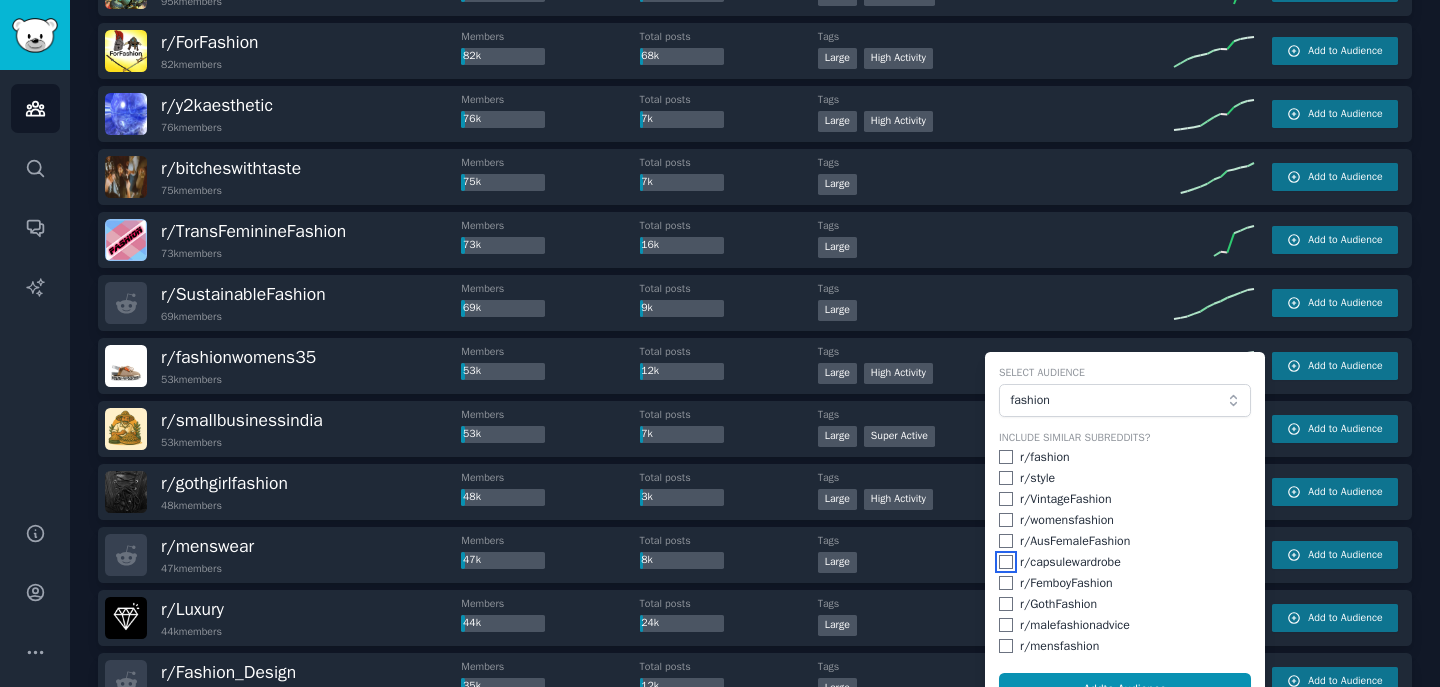 click at bounding box center (1006, 562) 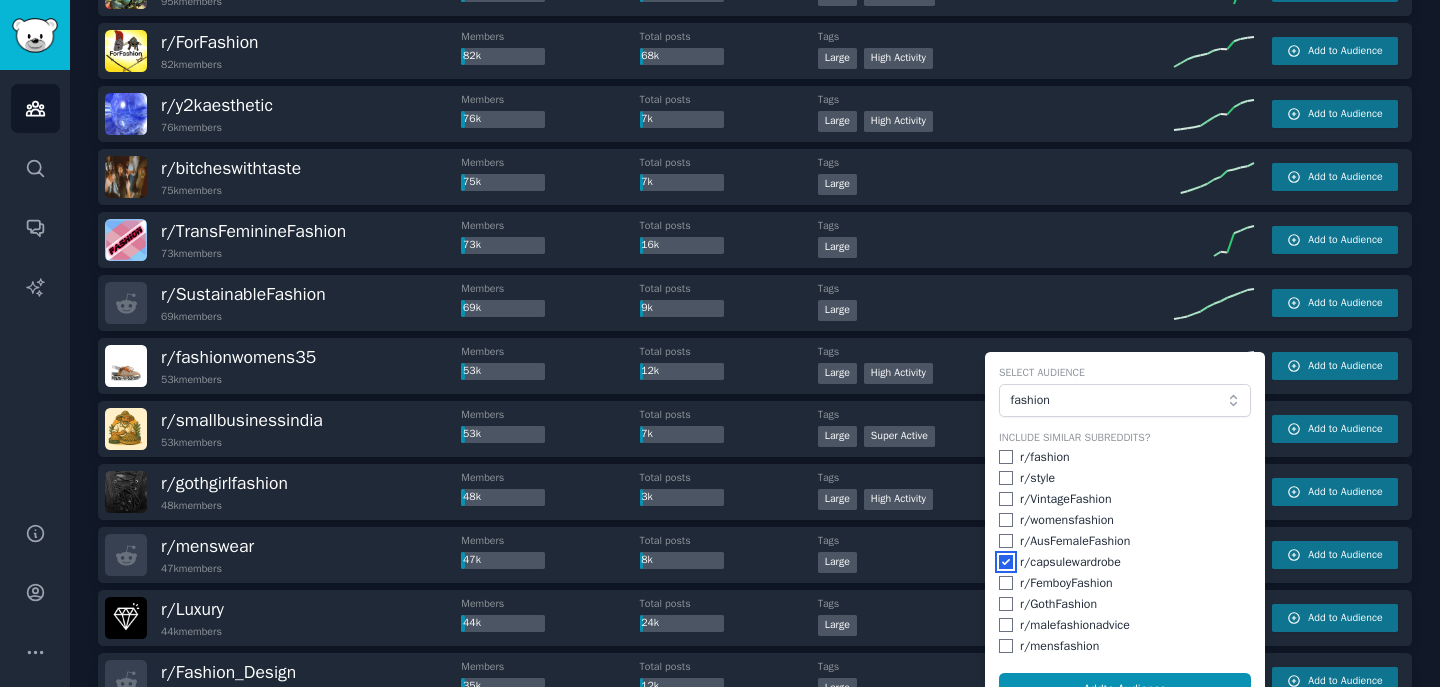 checkbox on "true" 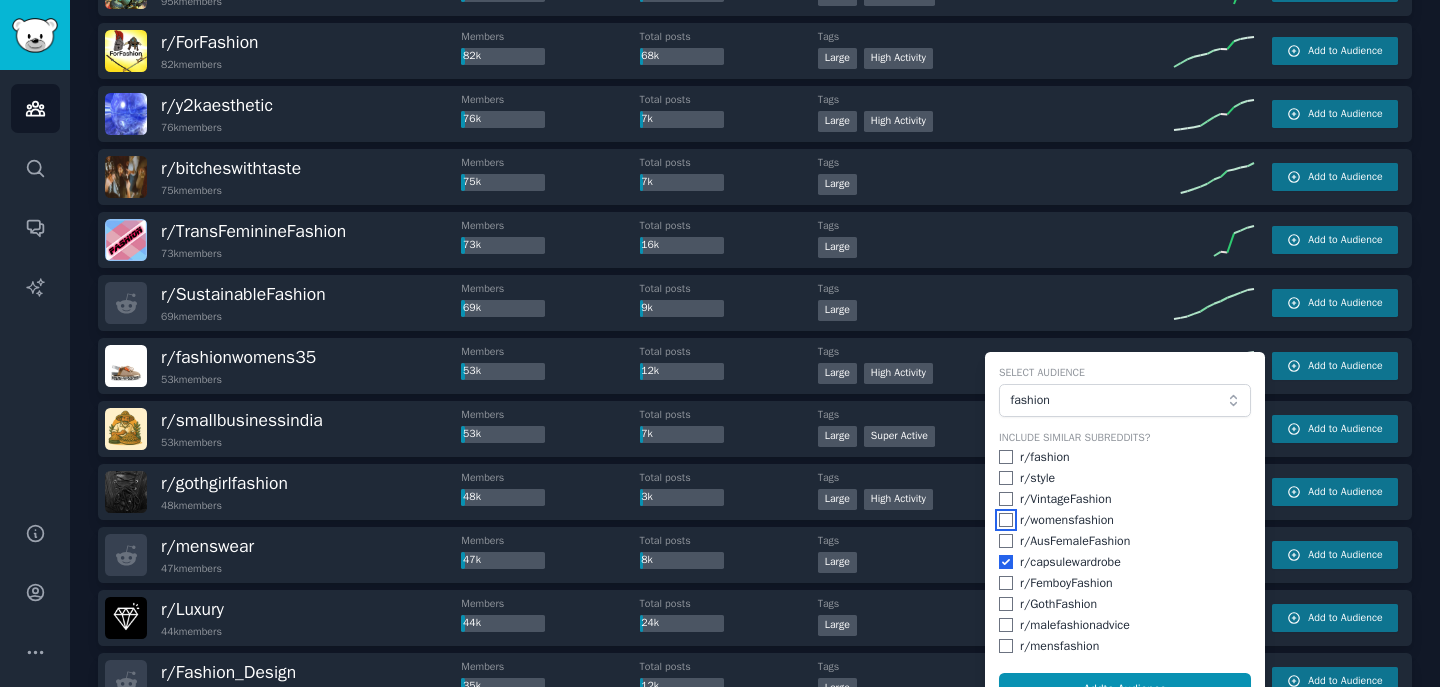 click at bounding box center (1006, 520) 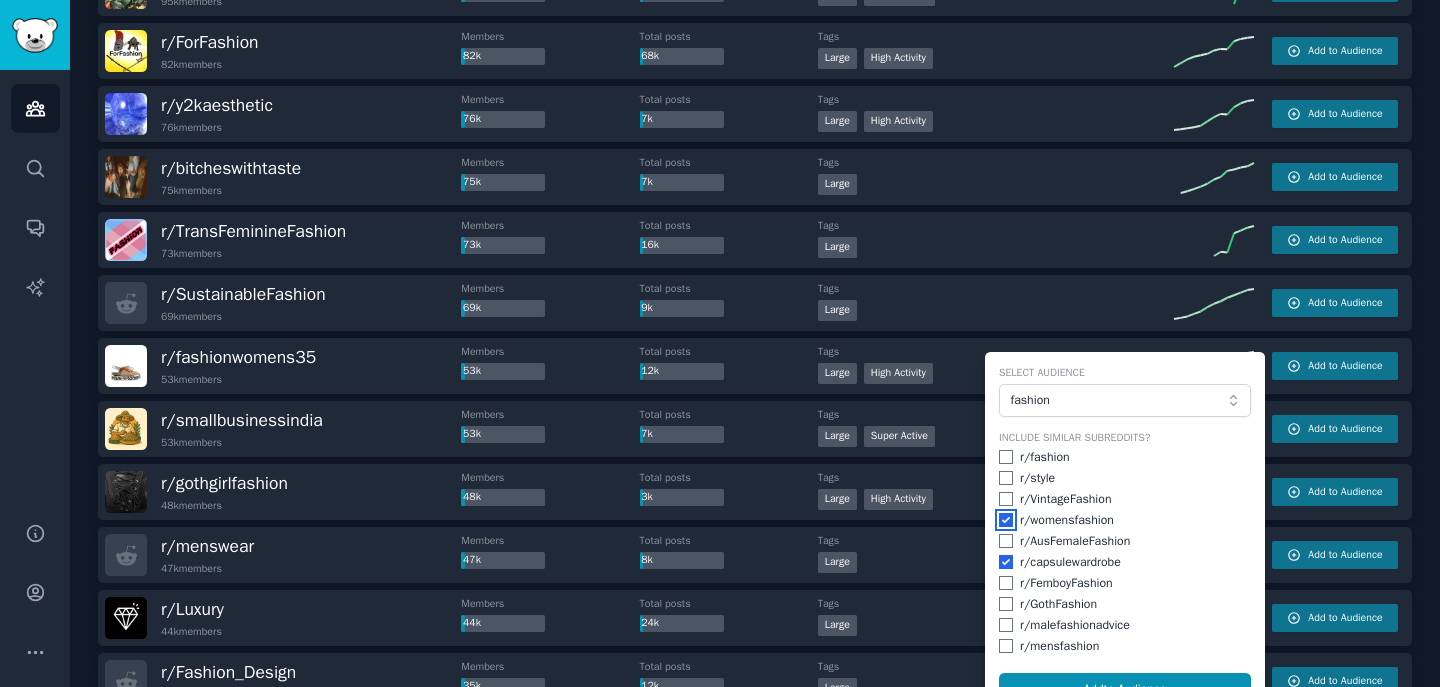 checkbox on "true" 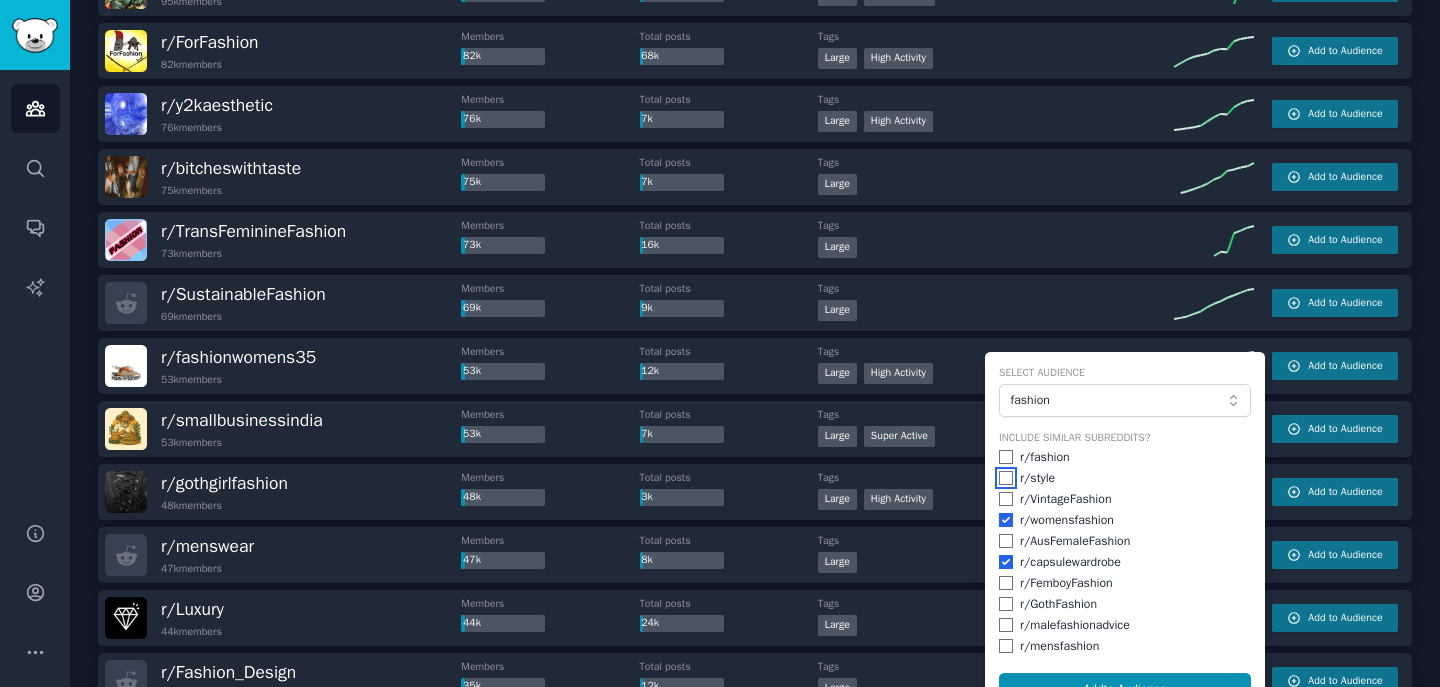 click at bounding box center [1006, 478] 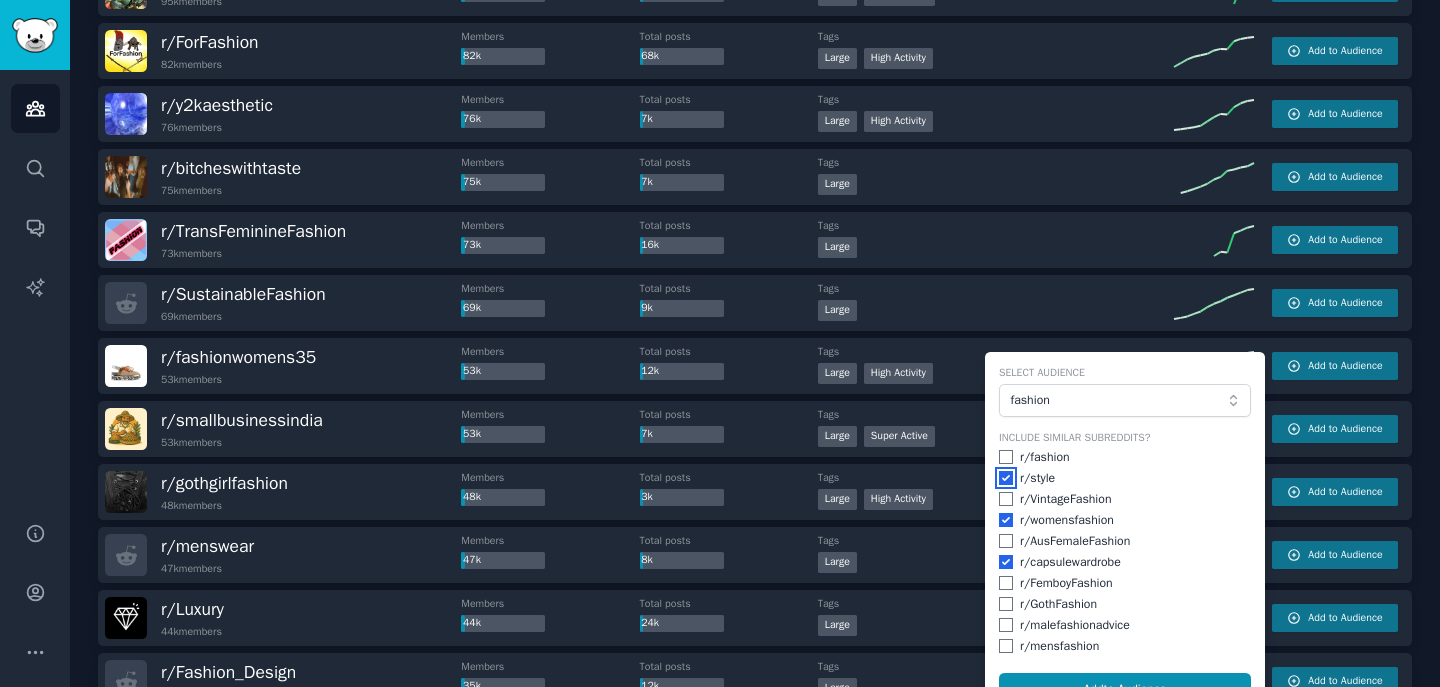 checkbox on "true" 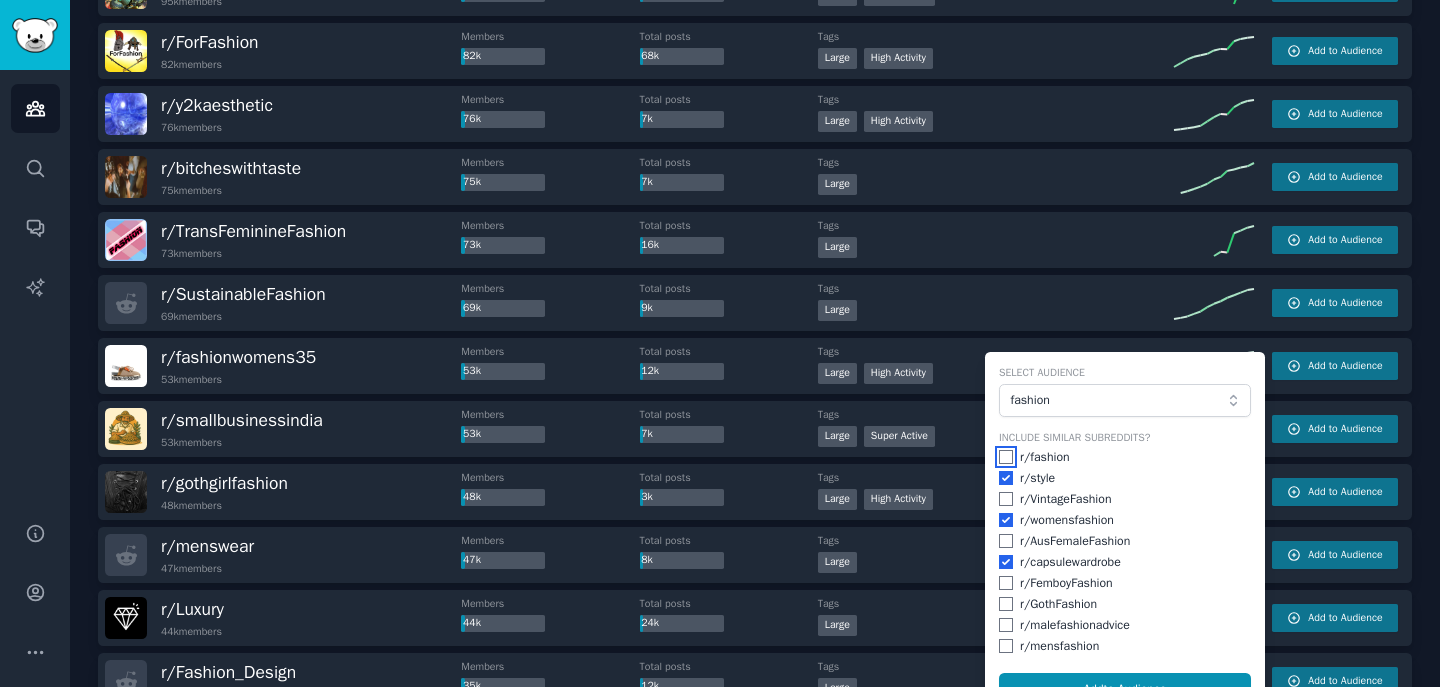 click at bounding box center [1006, 457] 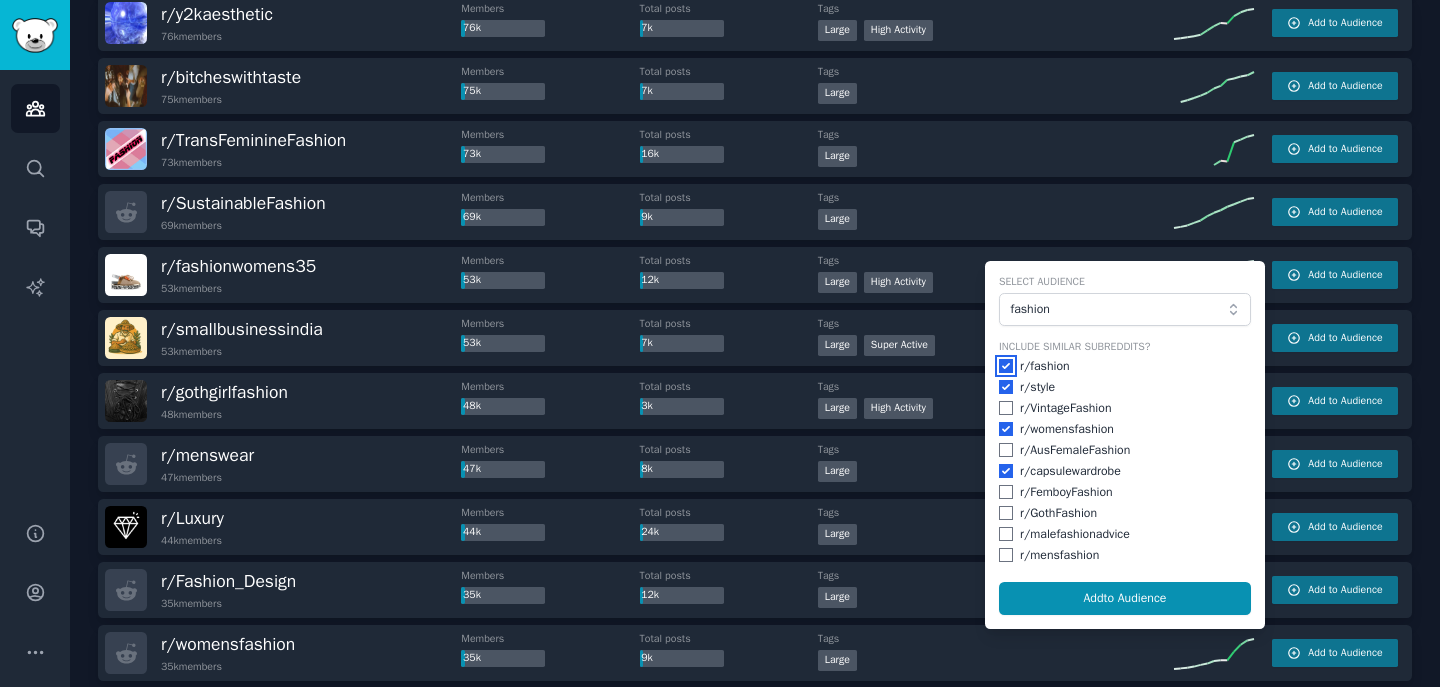 scroll, scrollTop: 2509, scrollLeft: 0, axis: vertical 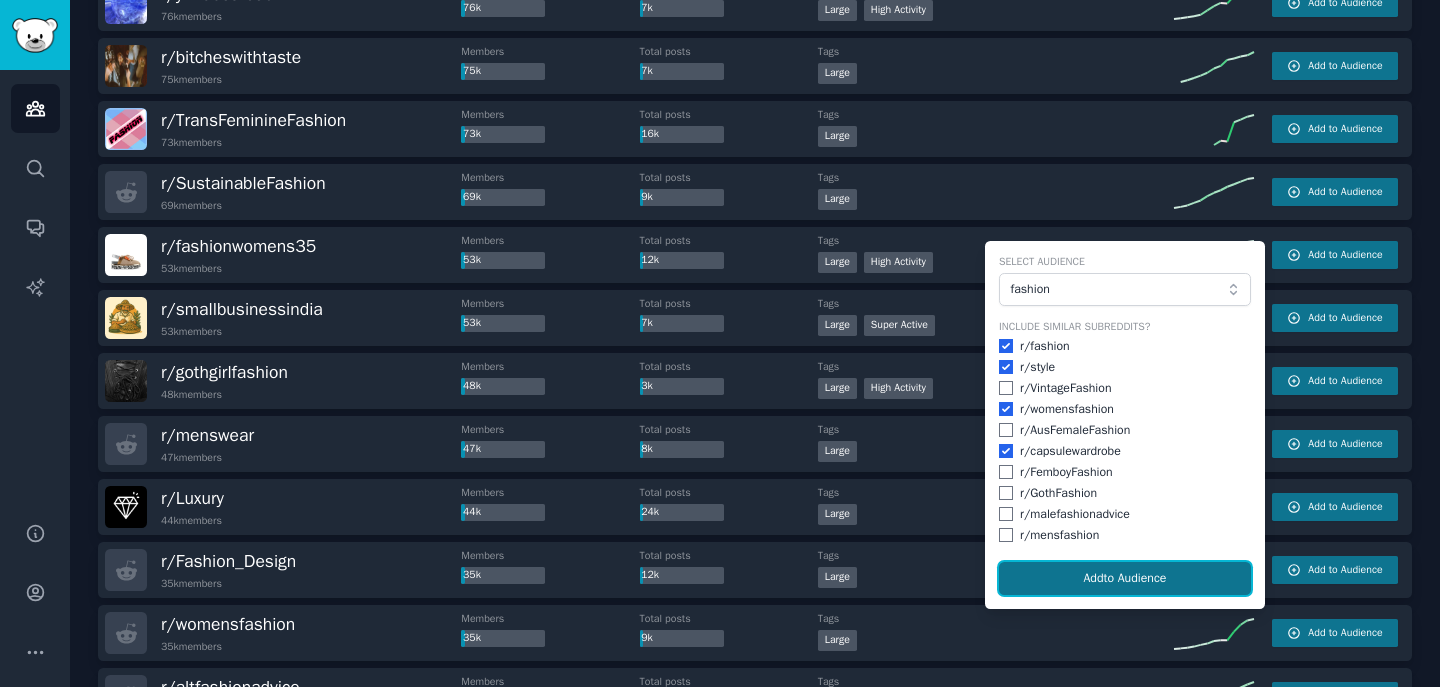 click on "Add  to Audience" 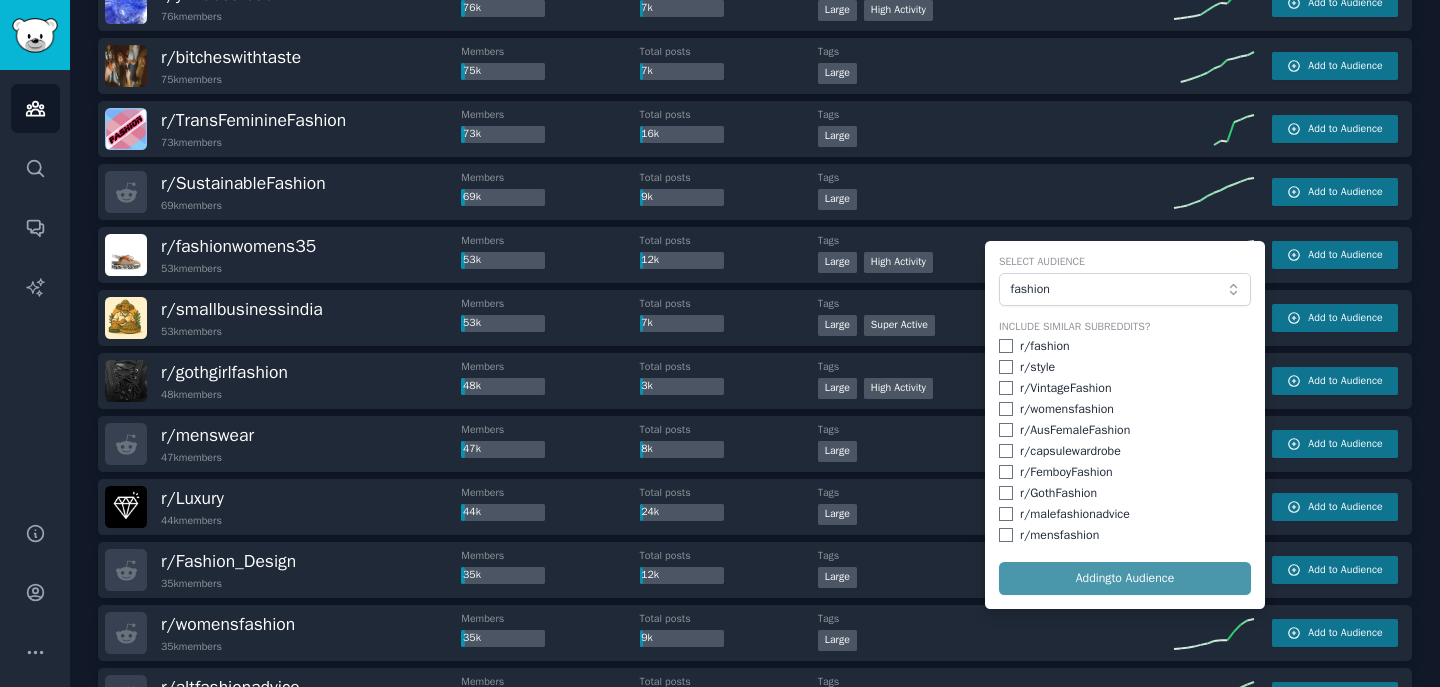 checkbox on "false" 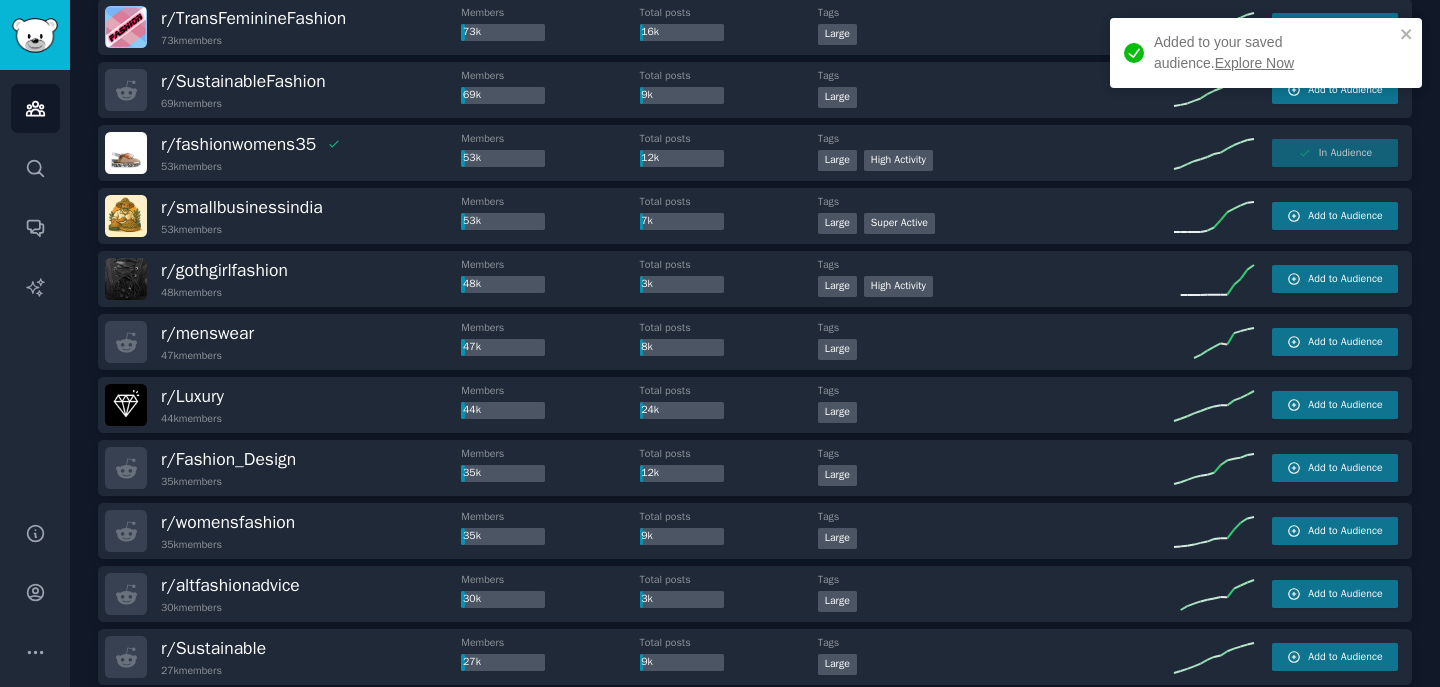 scroll, scrollTop: 2670, scrollLeft: 0, axis: vertical 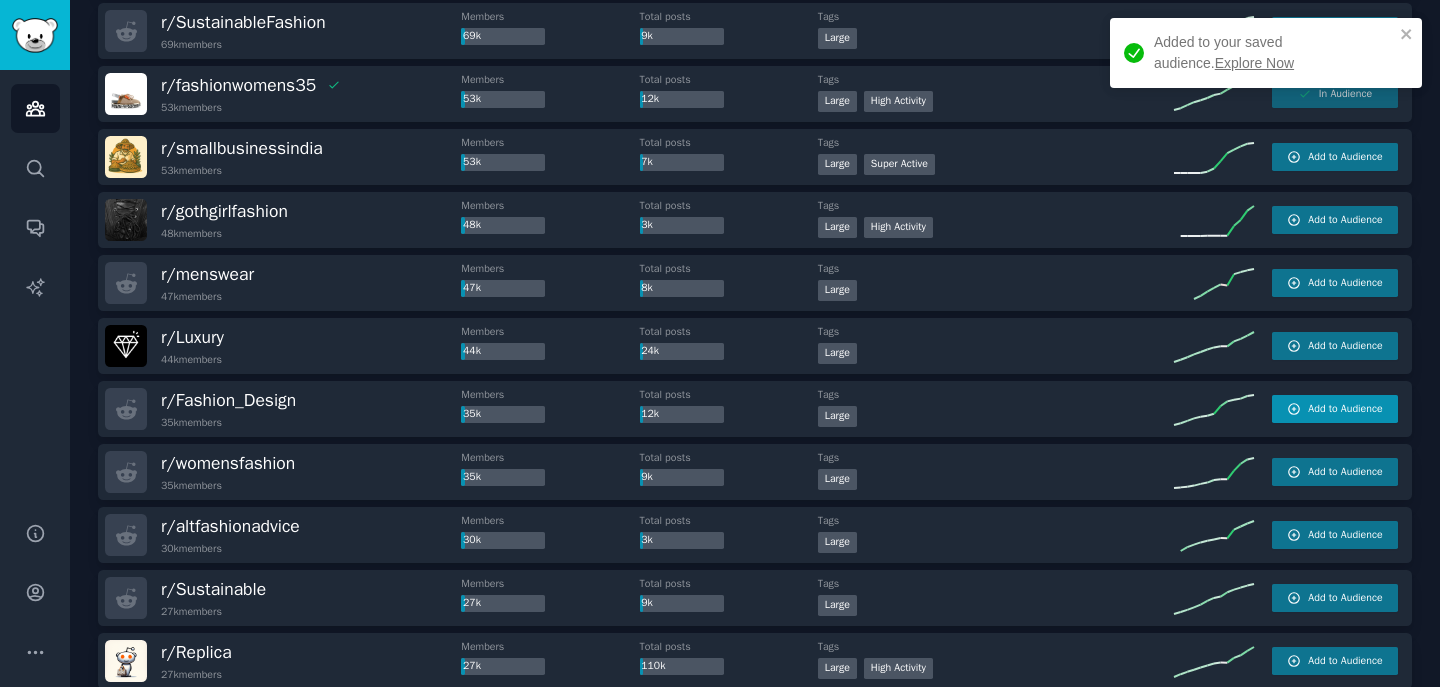 click on "Add to Audience" at bounding box center (1335, 409) 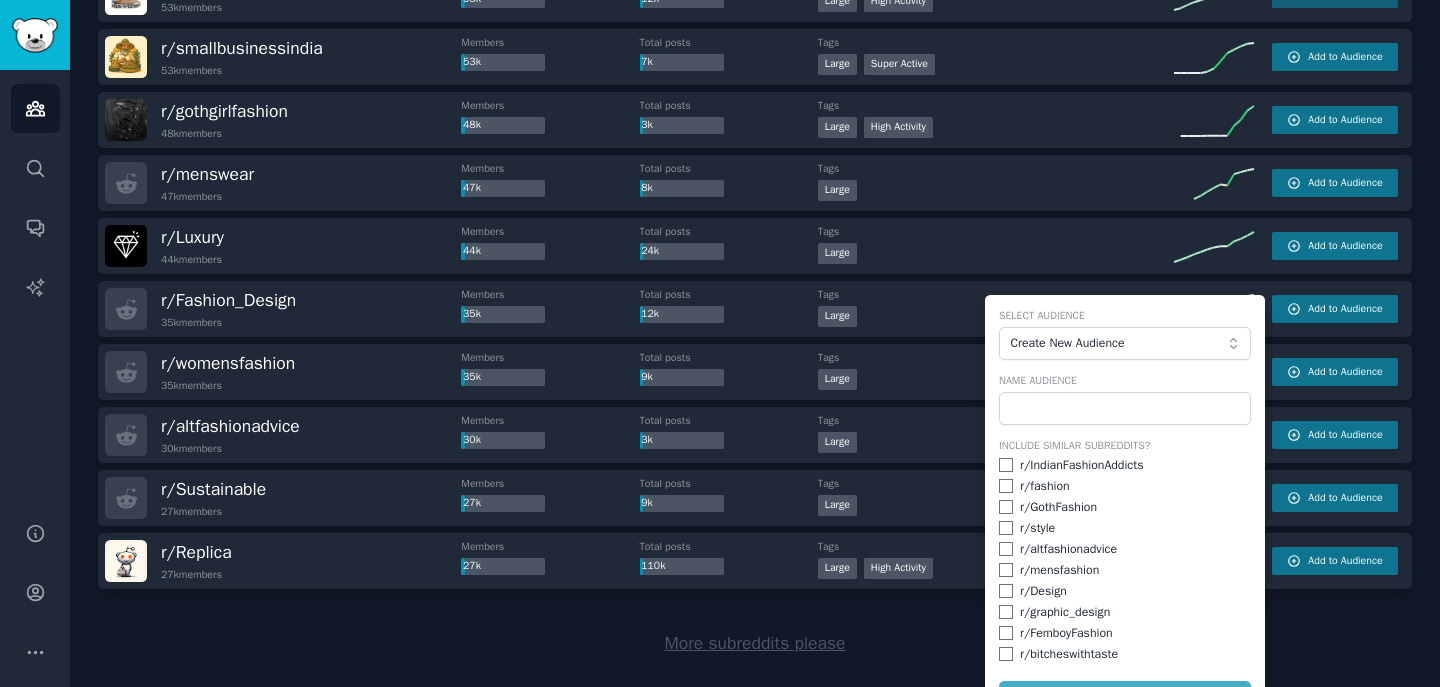 scroll, scrollTop: 2771, scrollLeft: 0, axis: vertical 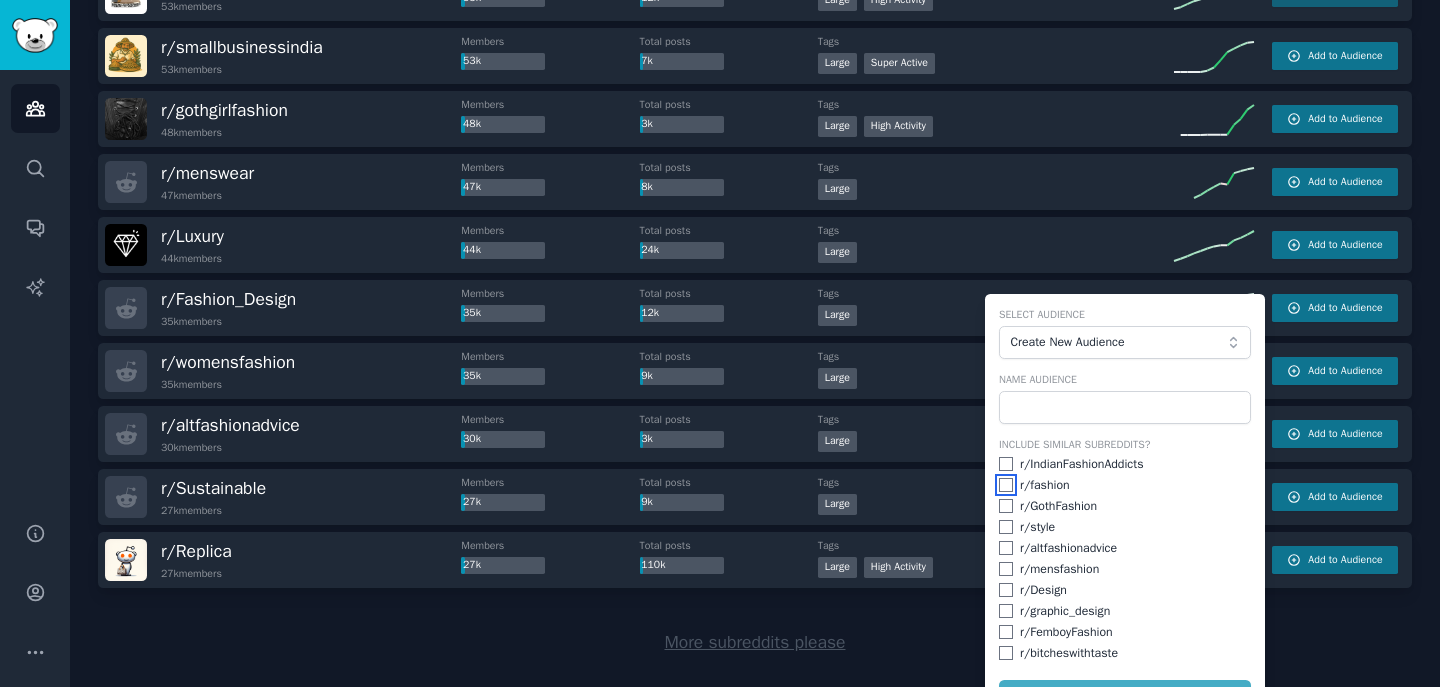 click at bounding box center [1006, 485] 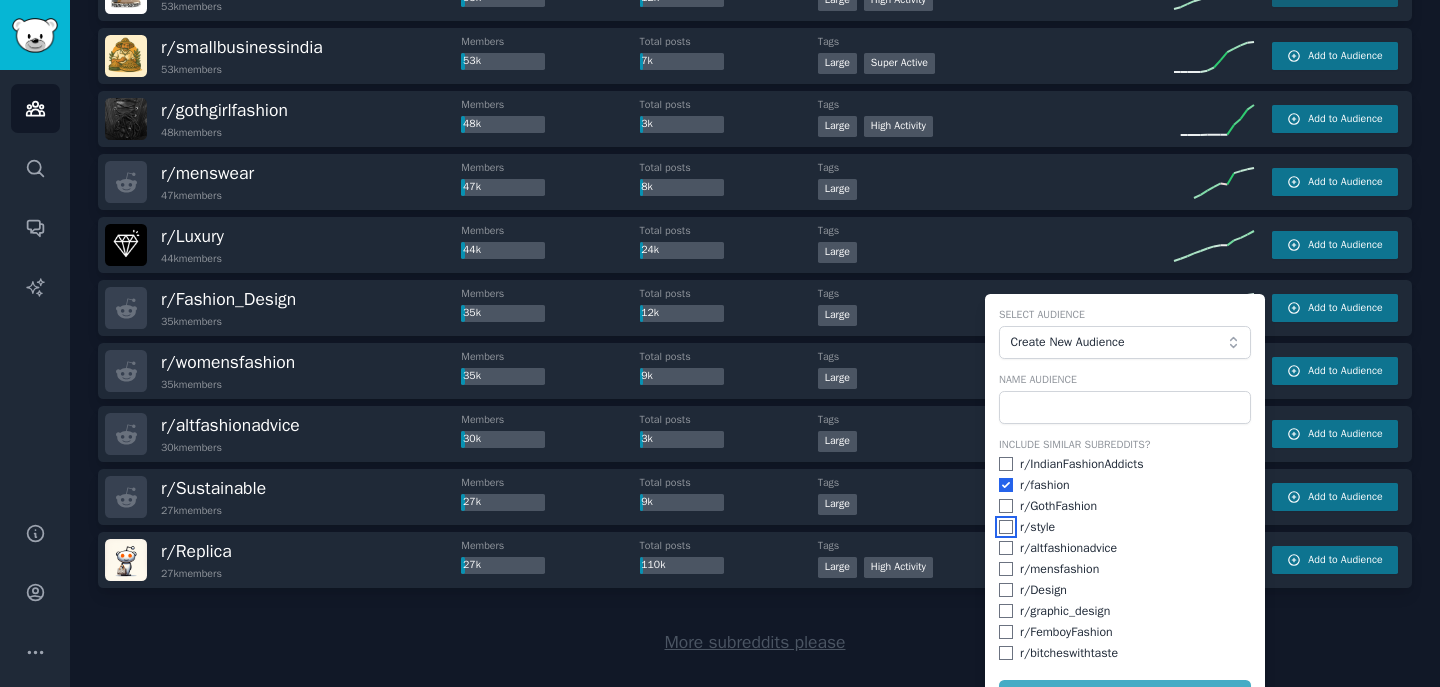 click at bounding box center [1006, 527] 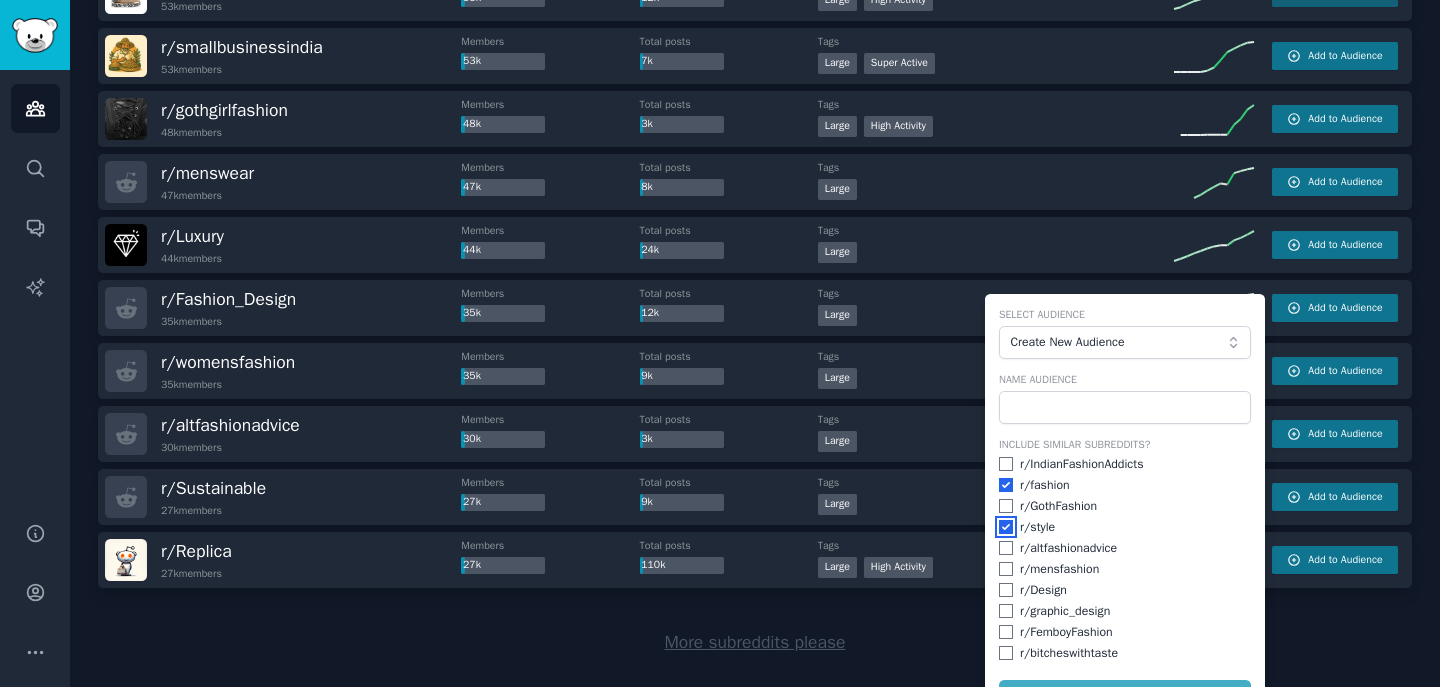 scroll, scrollTop: 2811, scrollLeft: 0, axis: vertical 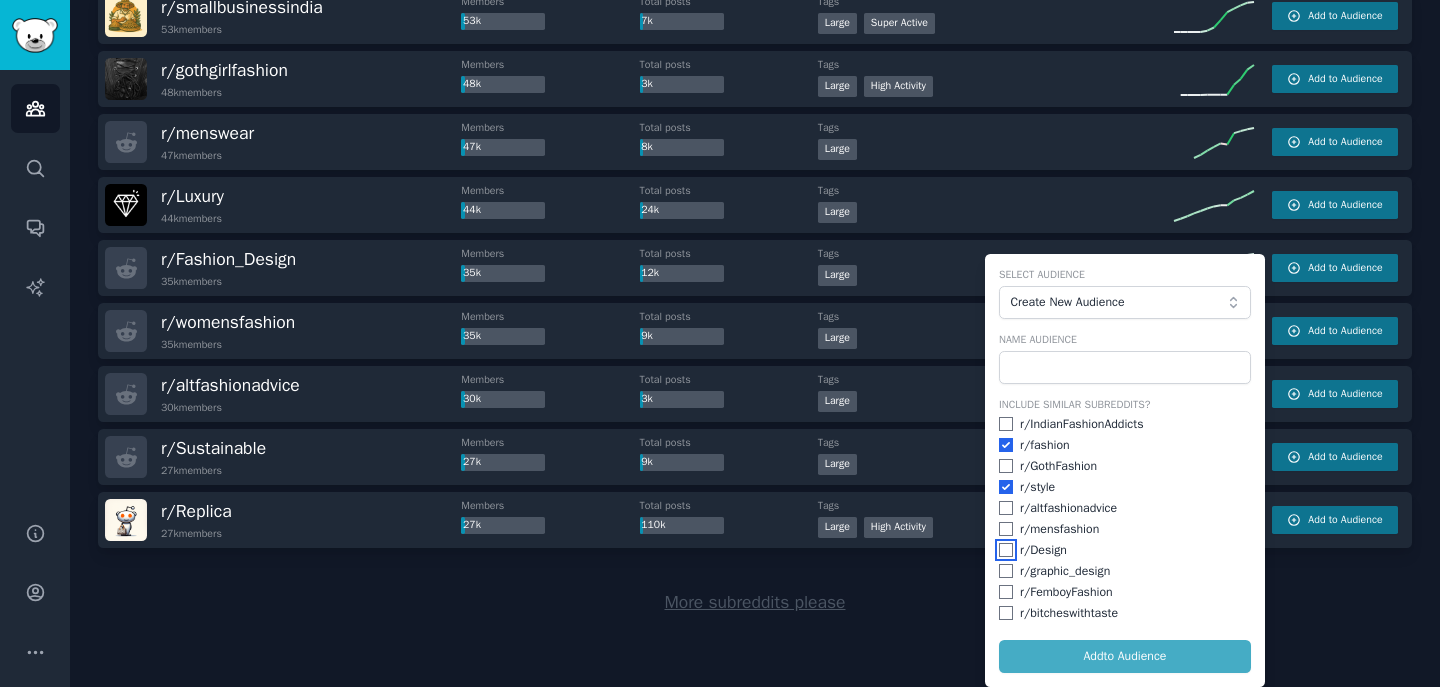 click at bounding box center (1006, 550) 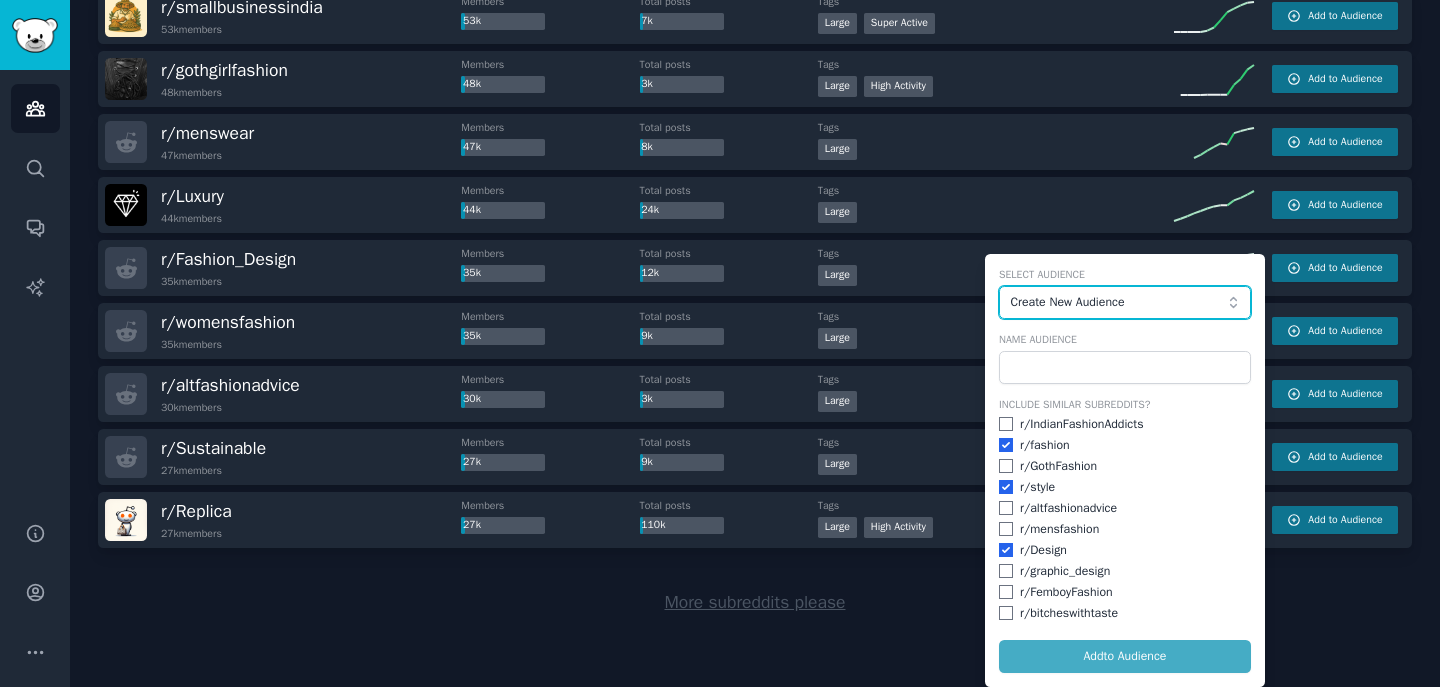 click on "Create New Audience" at bounding box center (1119, 303) 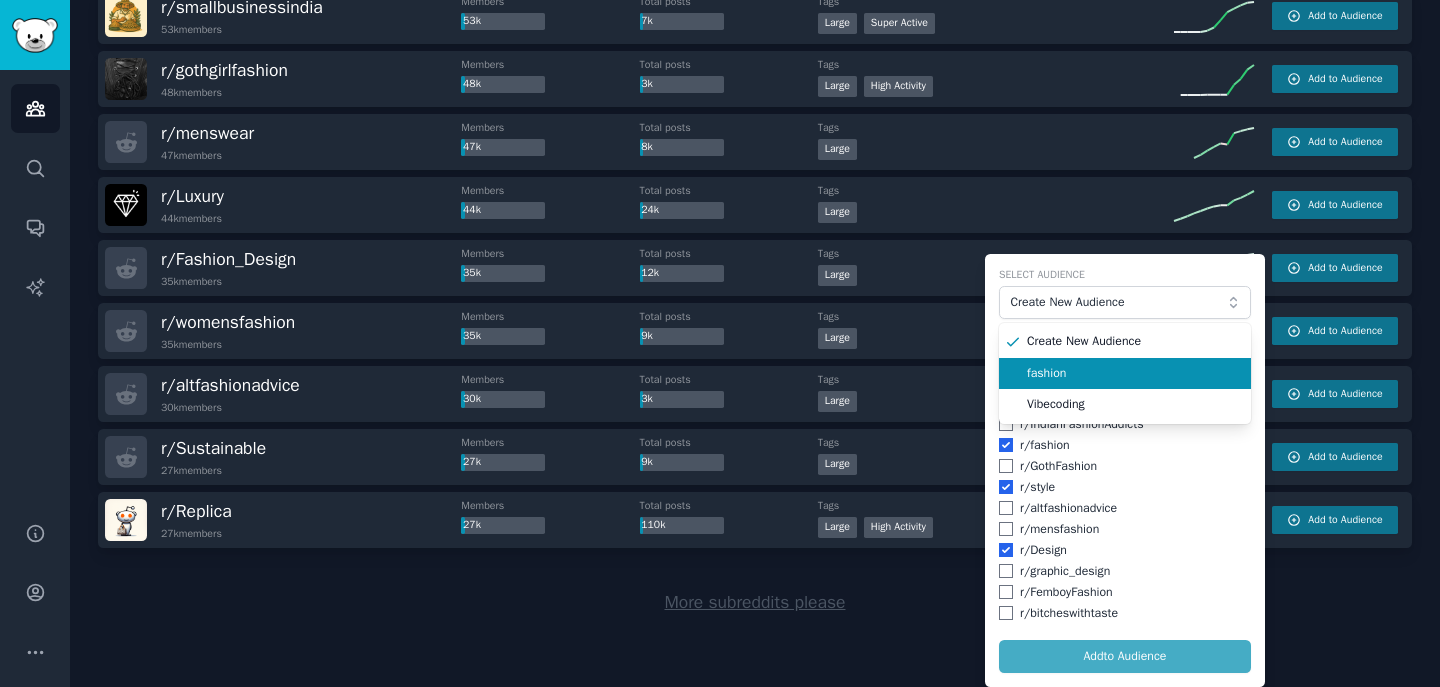 click on "fashion" at bounding box center [1132, 374] 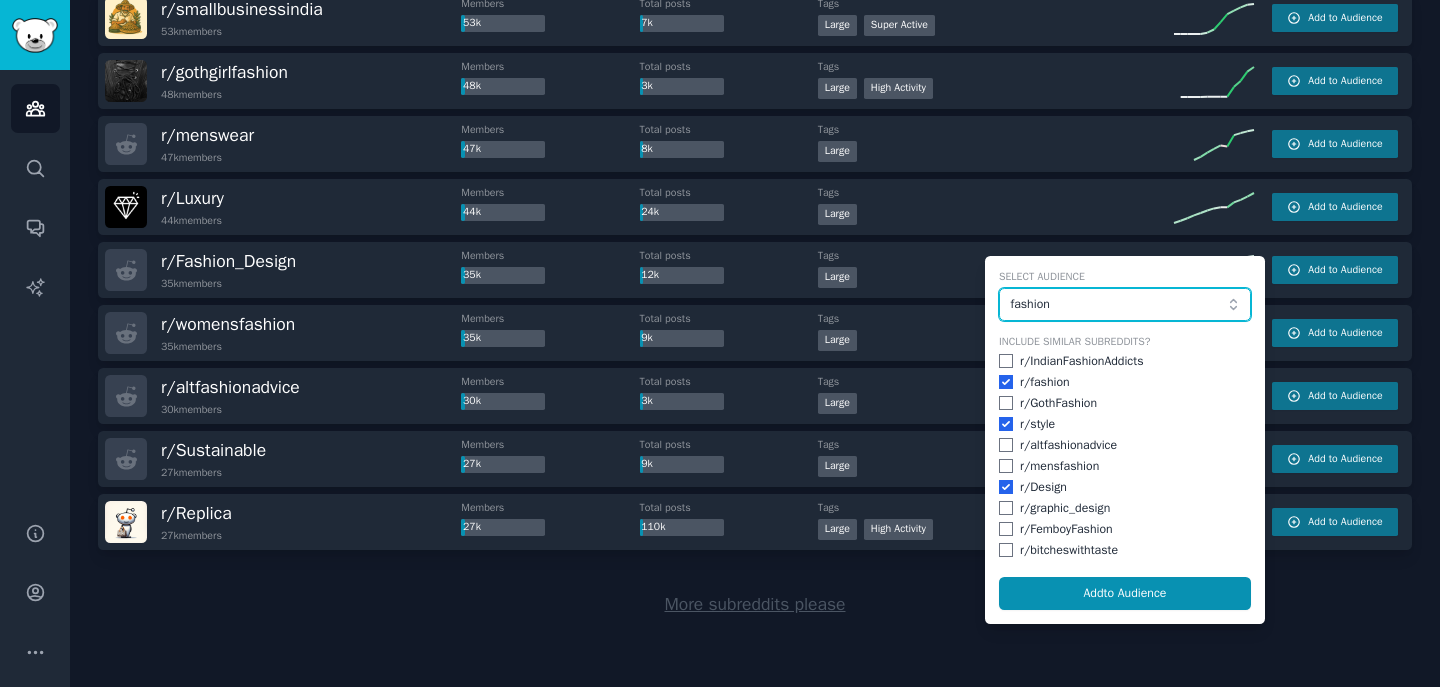 scroll, scrollTop: 2808, scrollLeft: 0, axis: vertical 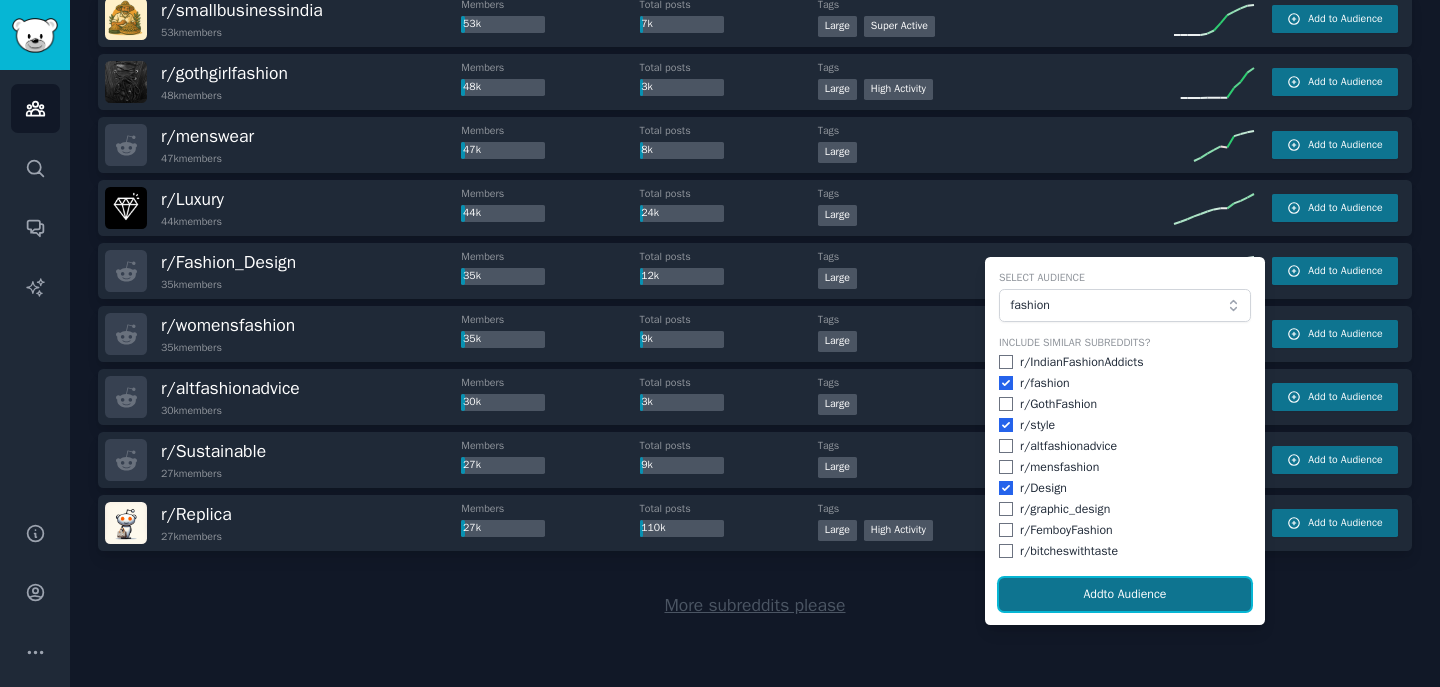 click on "Add  to Audience" 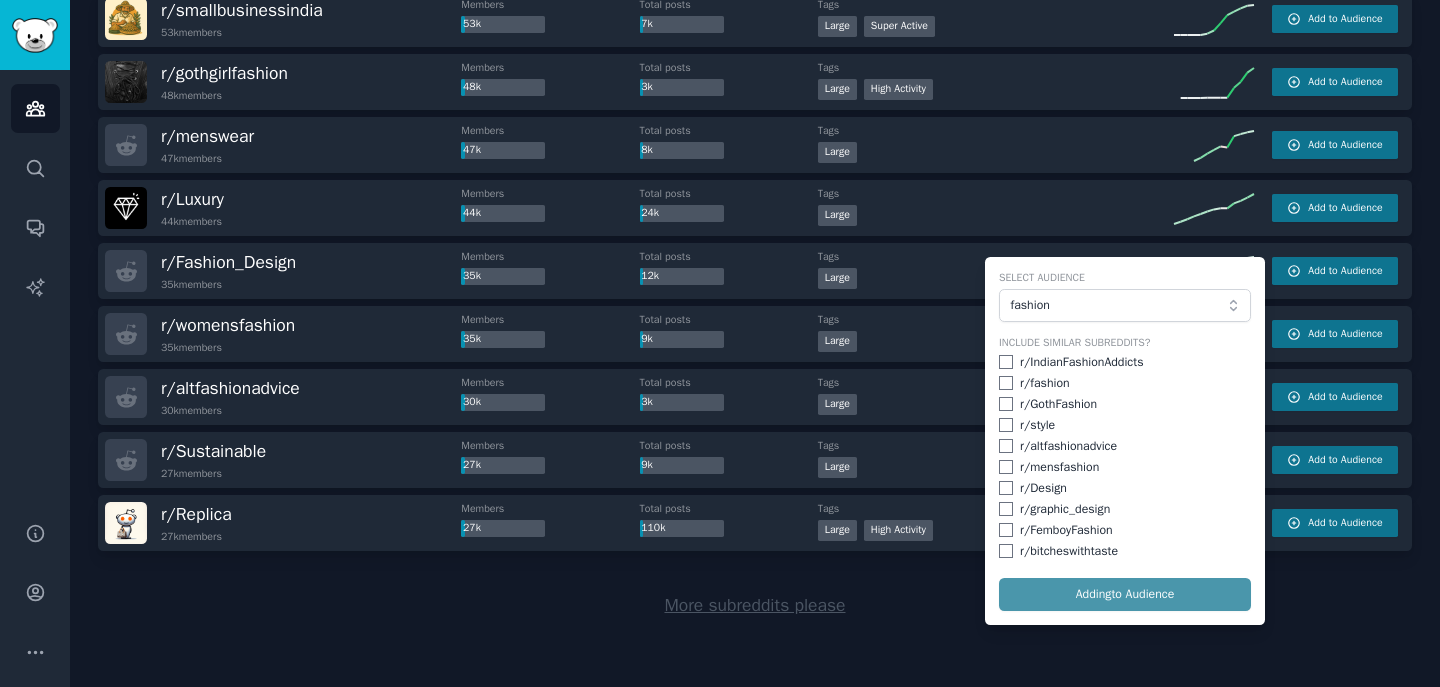 checkbox on "false" 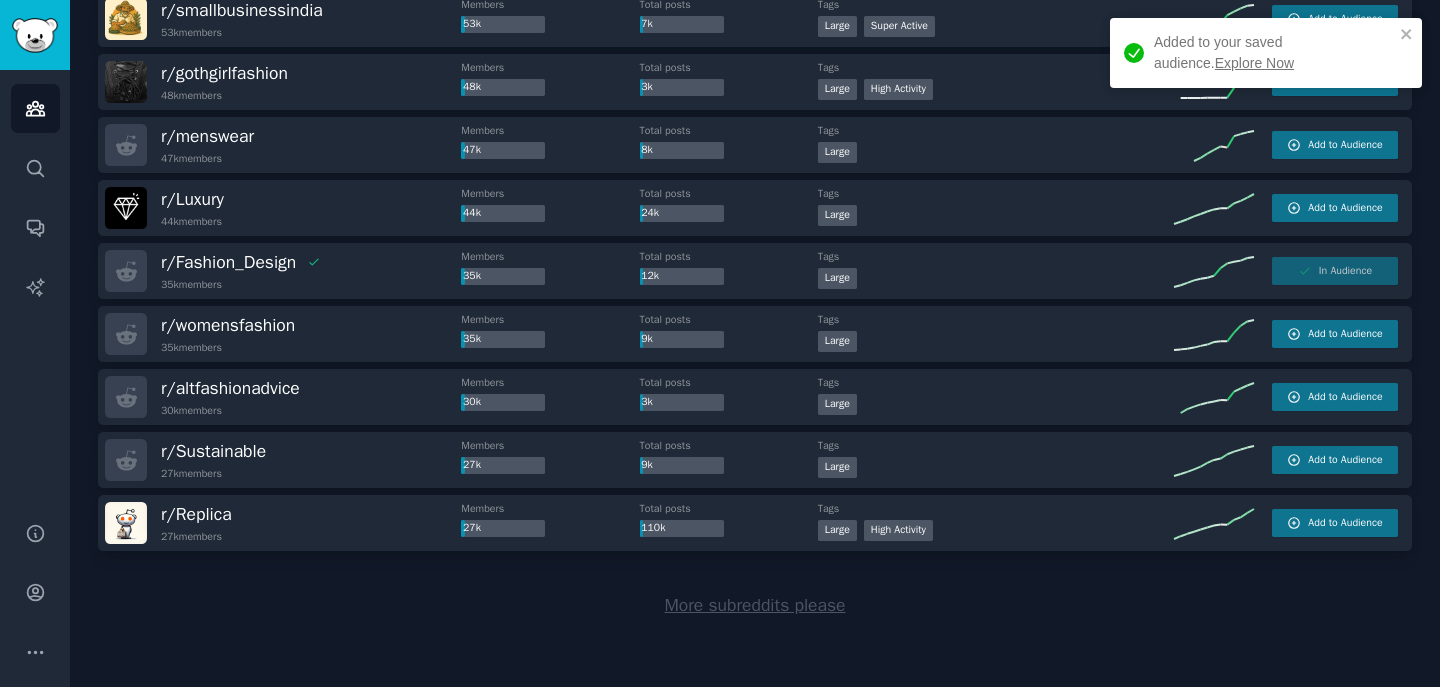 click on "More subreddits please" at bounding box center [754, 605] 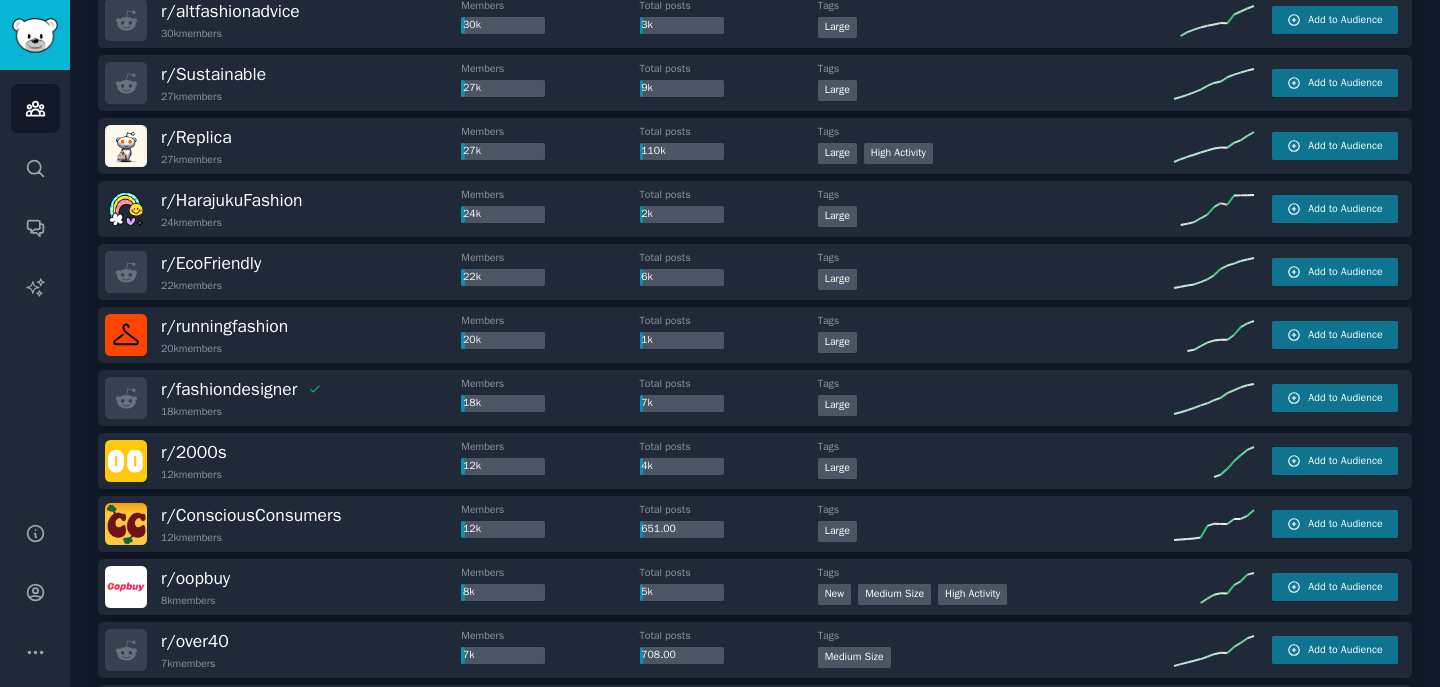 scroll, scrollTop: 3226, scrollLeft: 0, axis: vertical 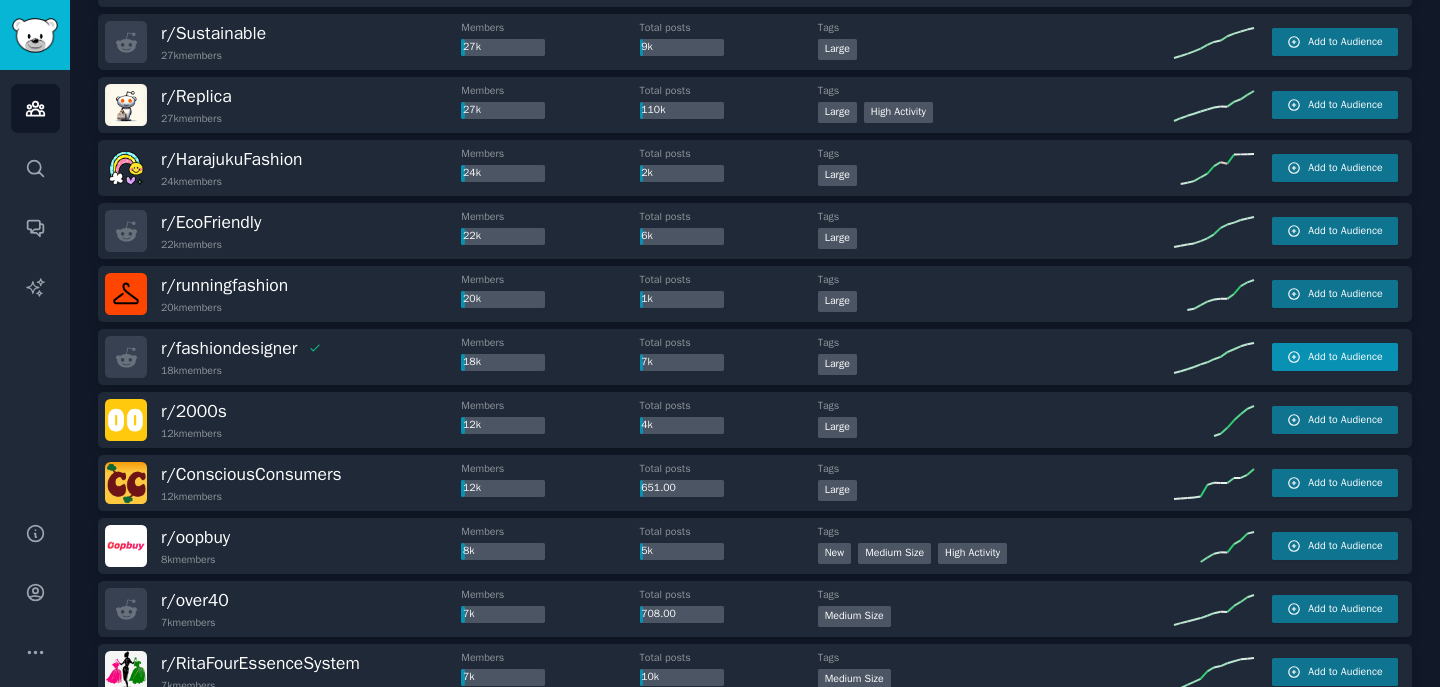 click on "Add to Audience" at bounding box center [1345, 357] 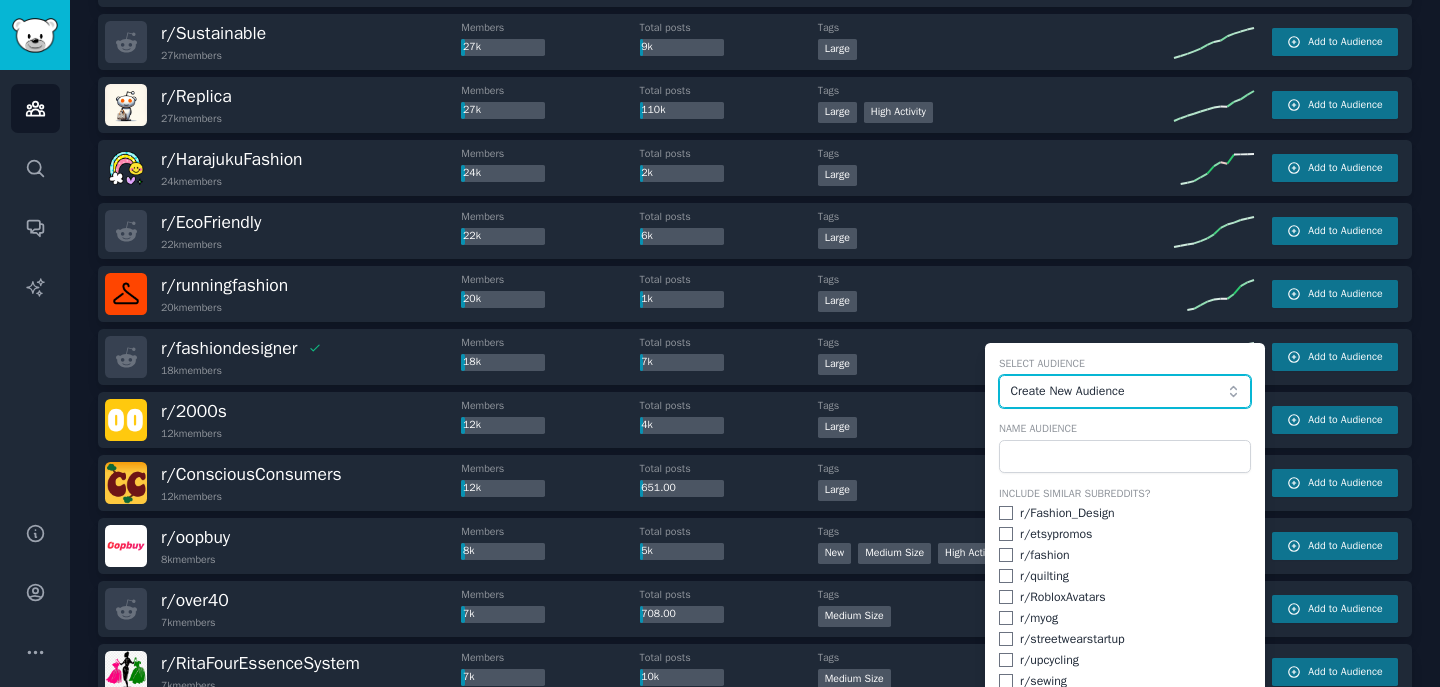 click on "Create New Audience" at bounding box center (1119, 392) 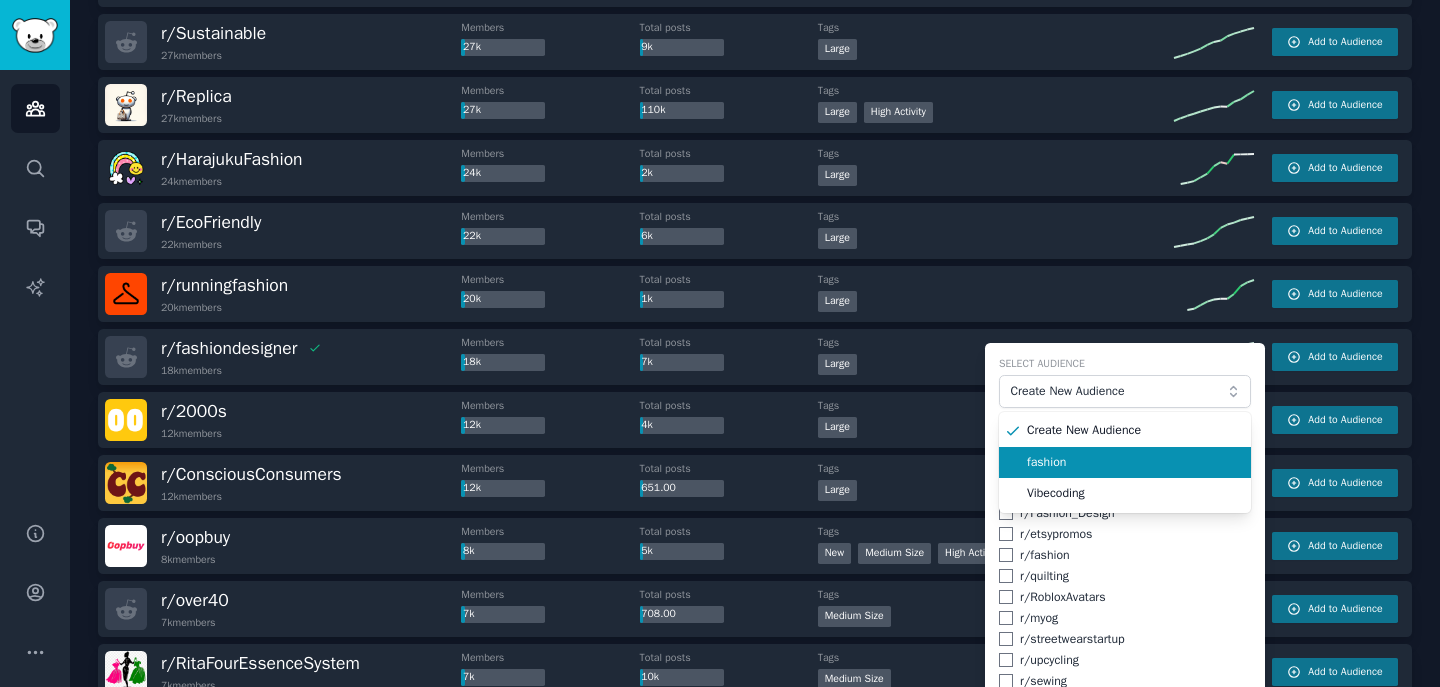 click on "fashion" at bounding box center (1132, 463) 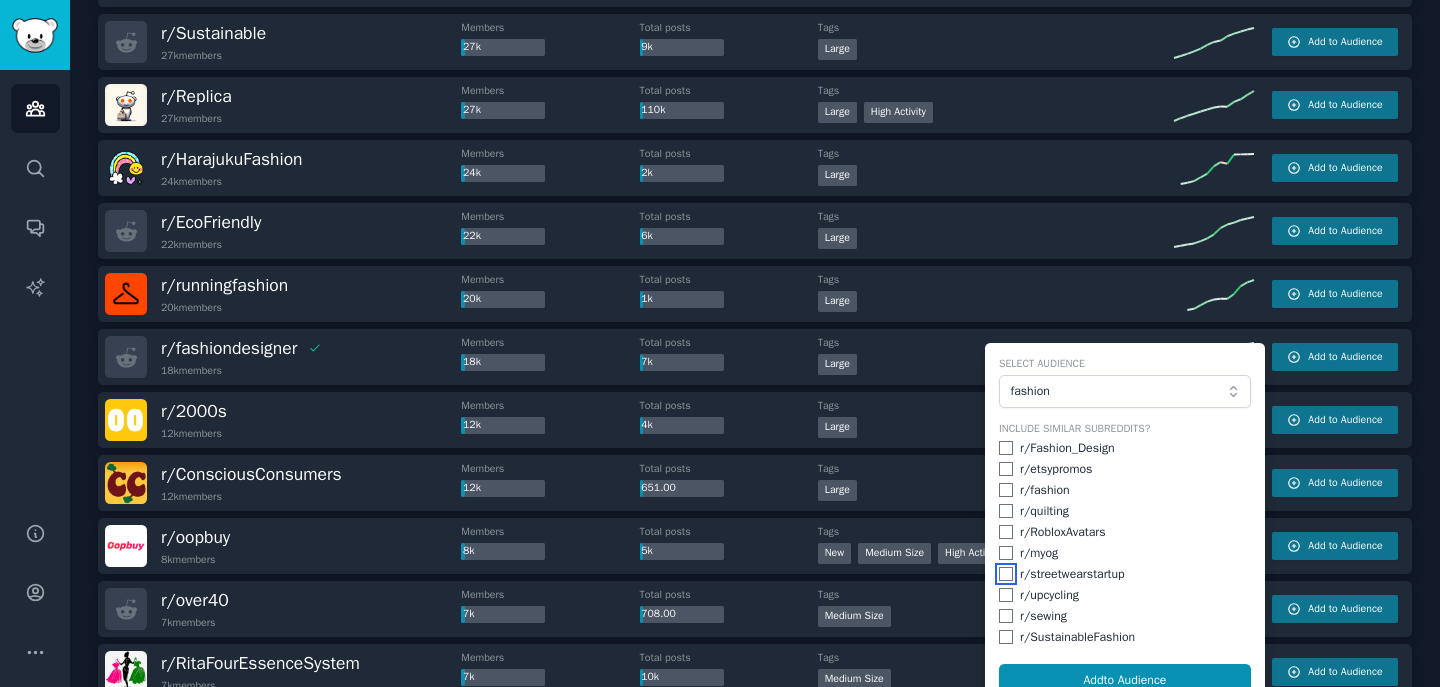 click at bounding box center [1006, 574] 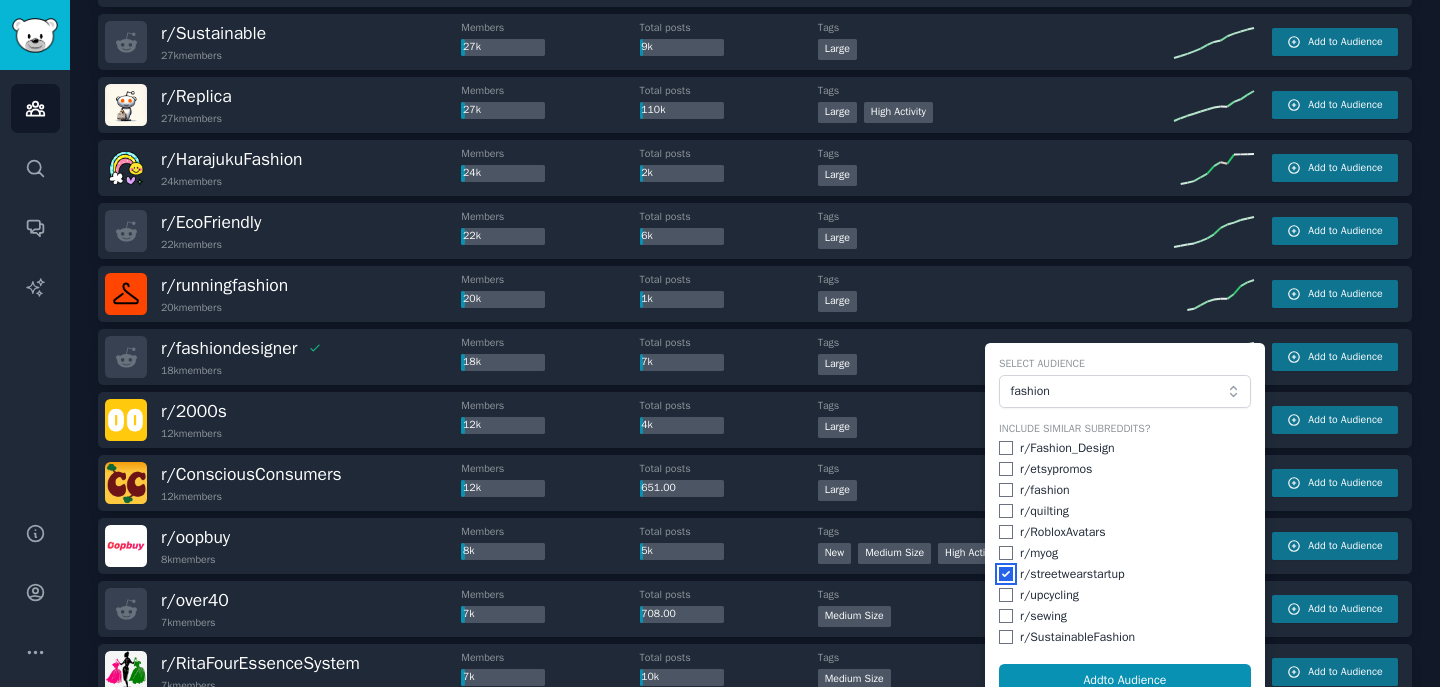 click at bounding box center [1006, 574] 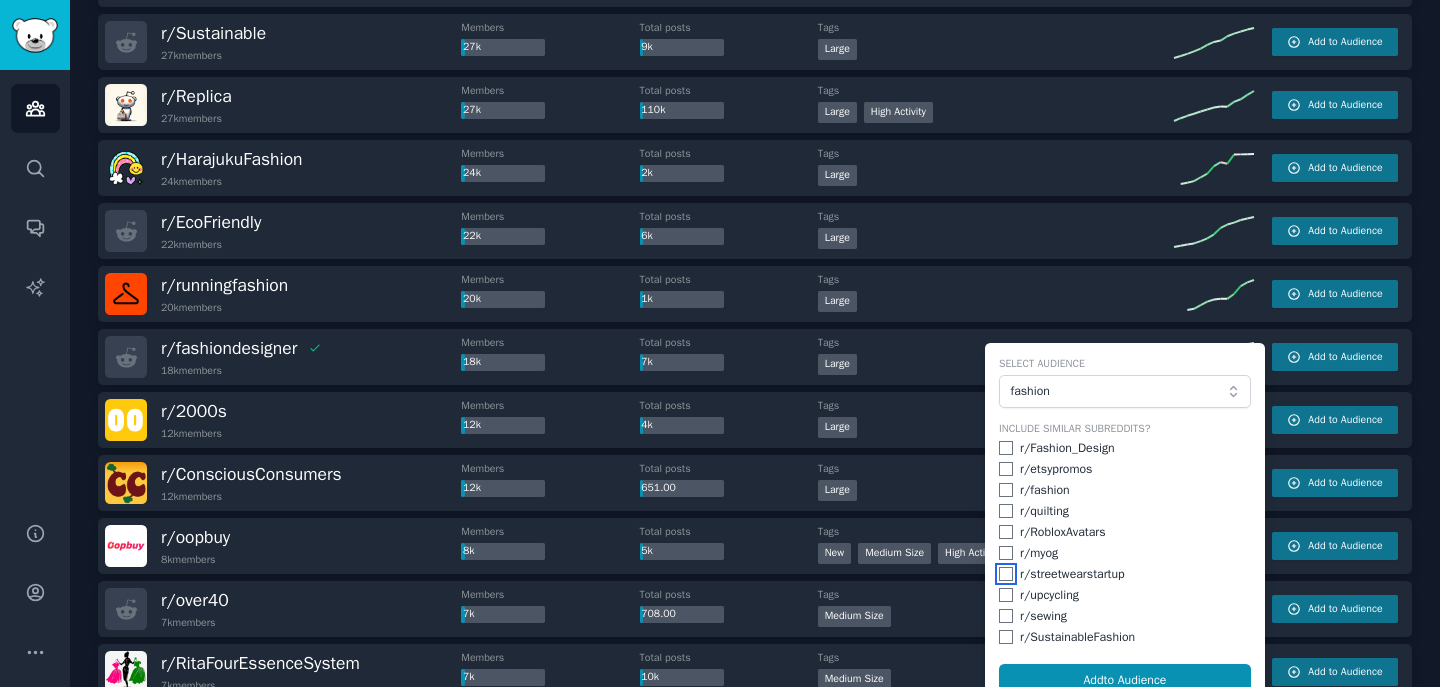 checkbox on "false" 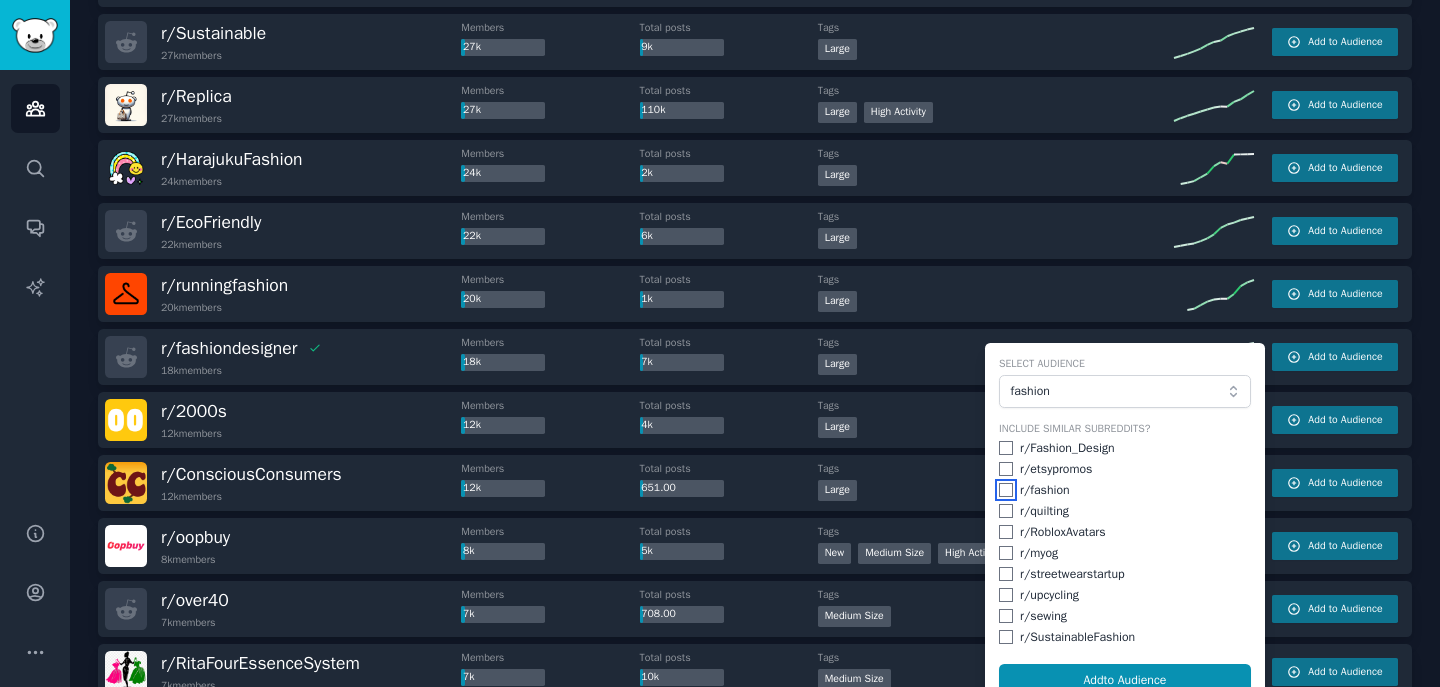 click at bounding box center (1006, 490) 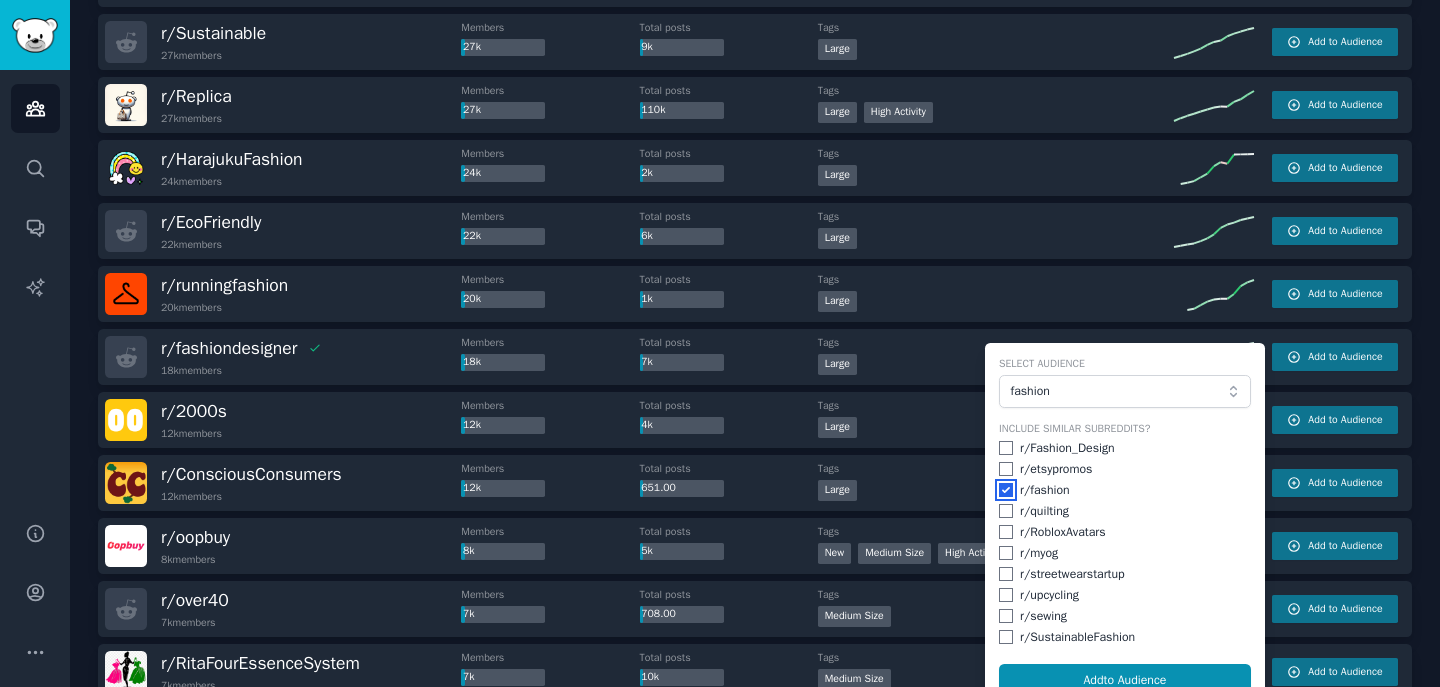 checkbox on "true" 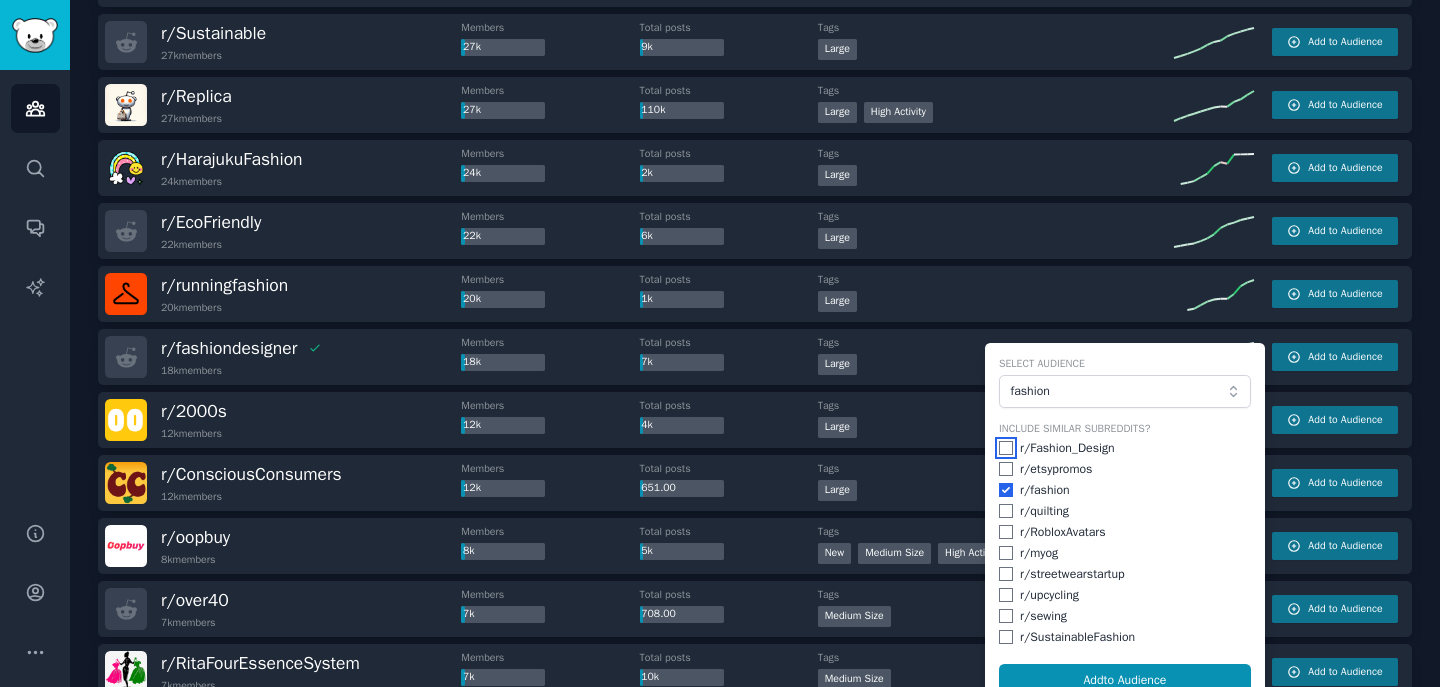 click at bounding box center (1006, 448) 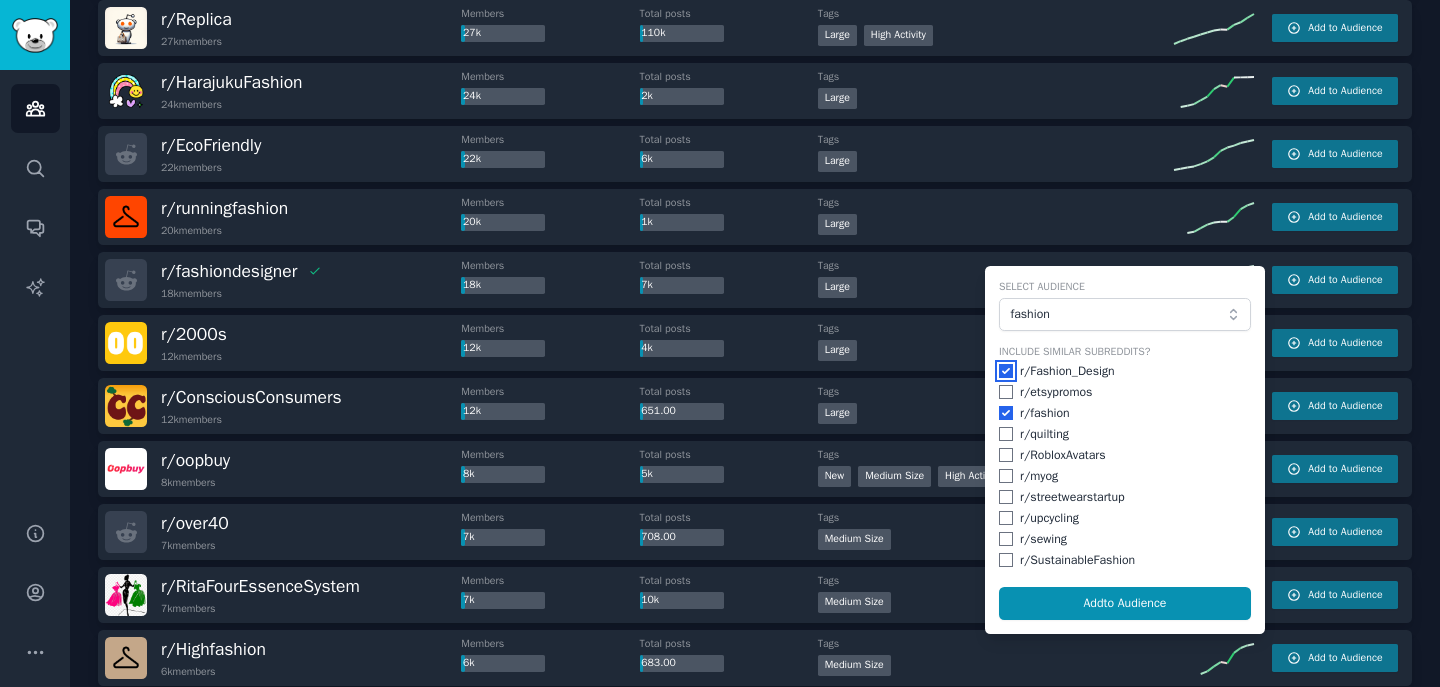 scroll, scrollTop: 3317, scrollLeft: 0, axis: vertical 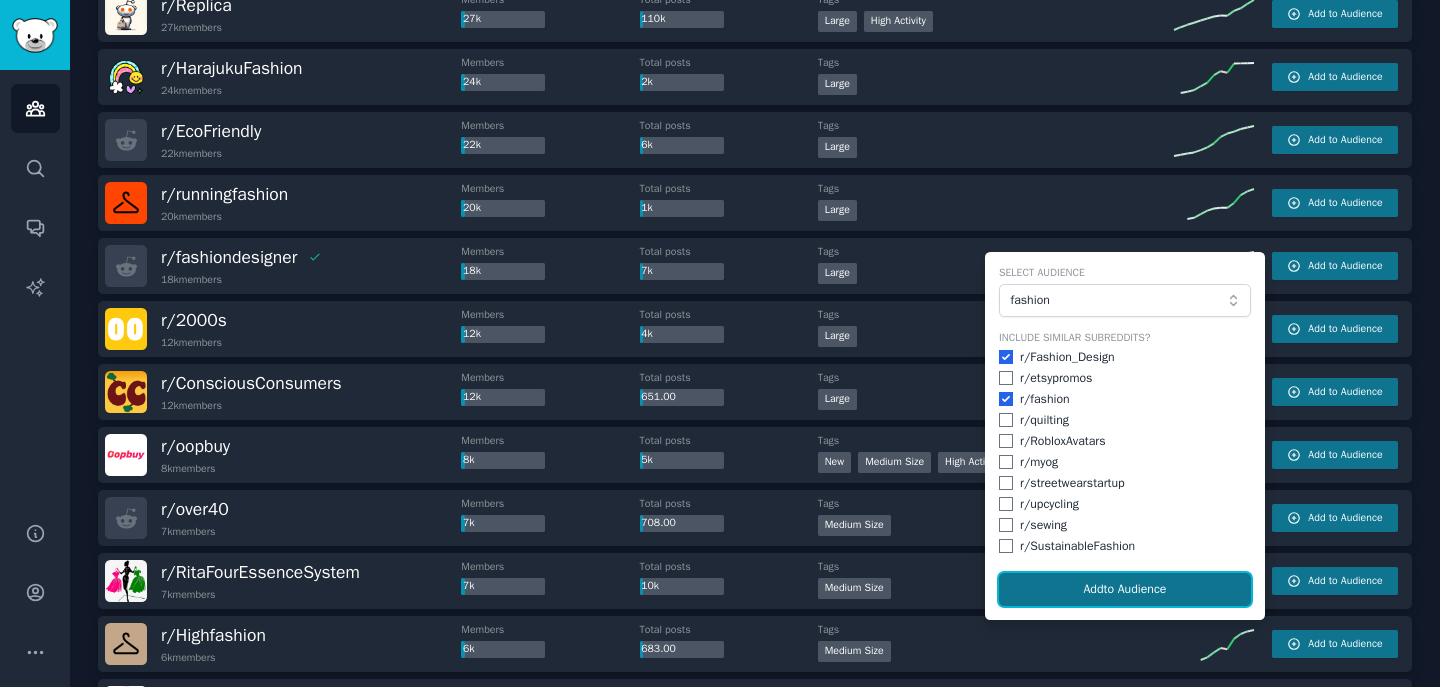 click on "Add  to Audience" 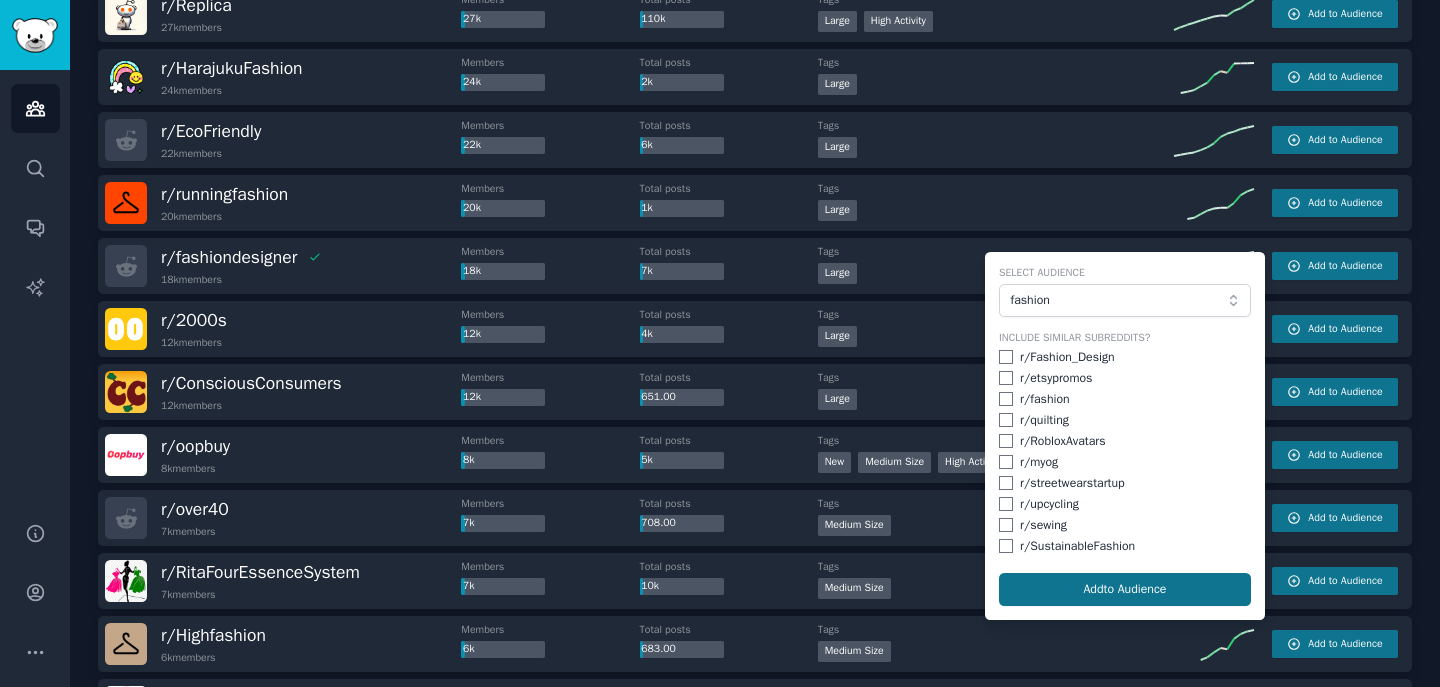 checkbox on "false" 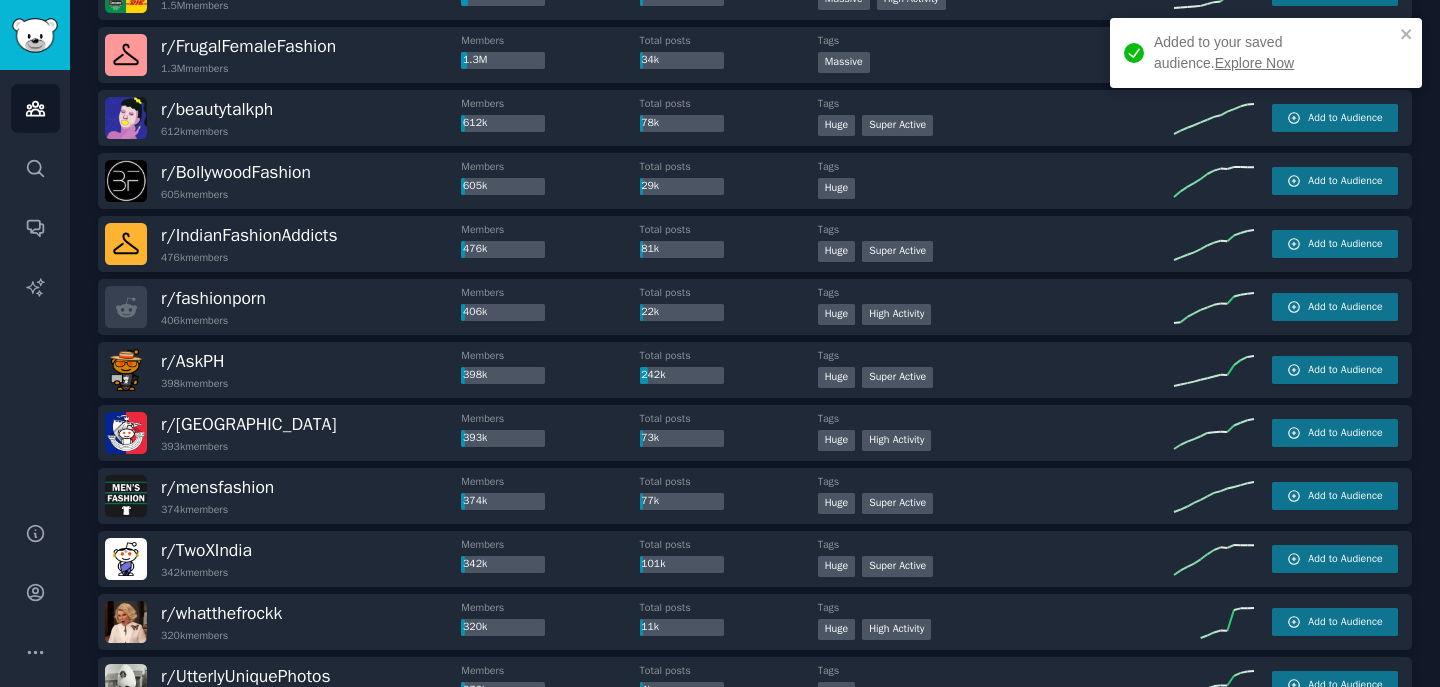 scroll, scrollTop: 0, scrollLeft: 0, axis: both 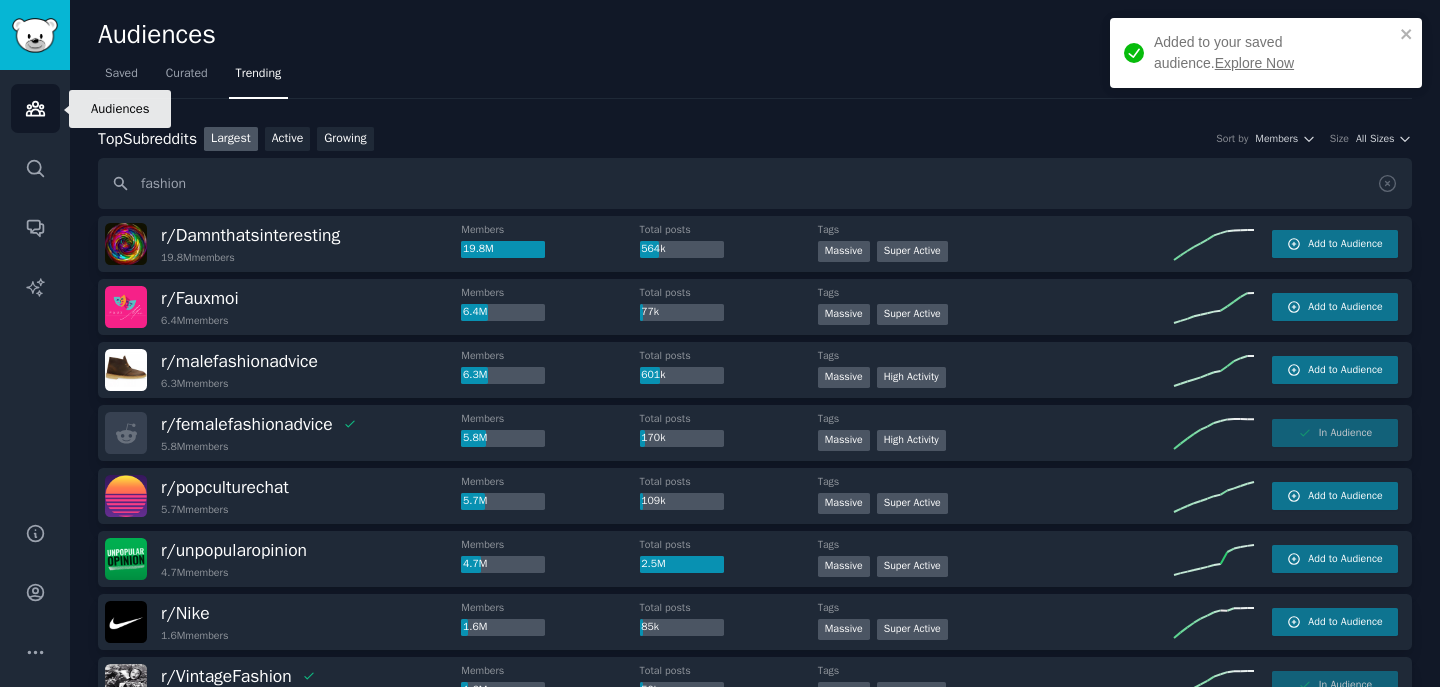 click on "Audiences" at bounding box center (35, 108) 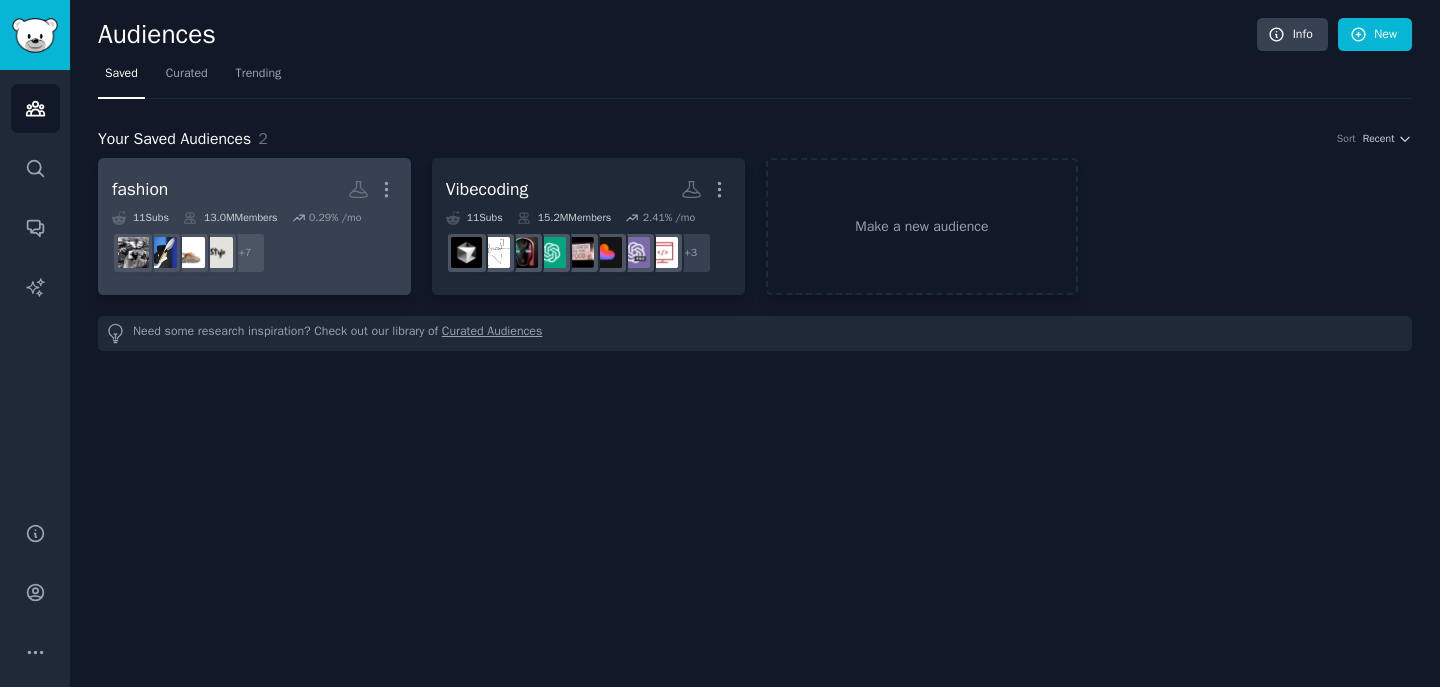 click on "fashion More" at bounding box center (254, 189) 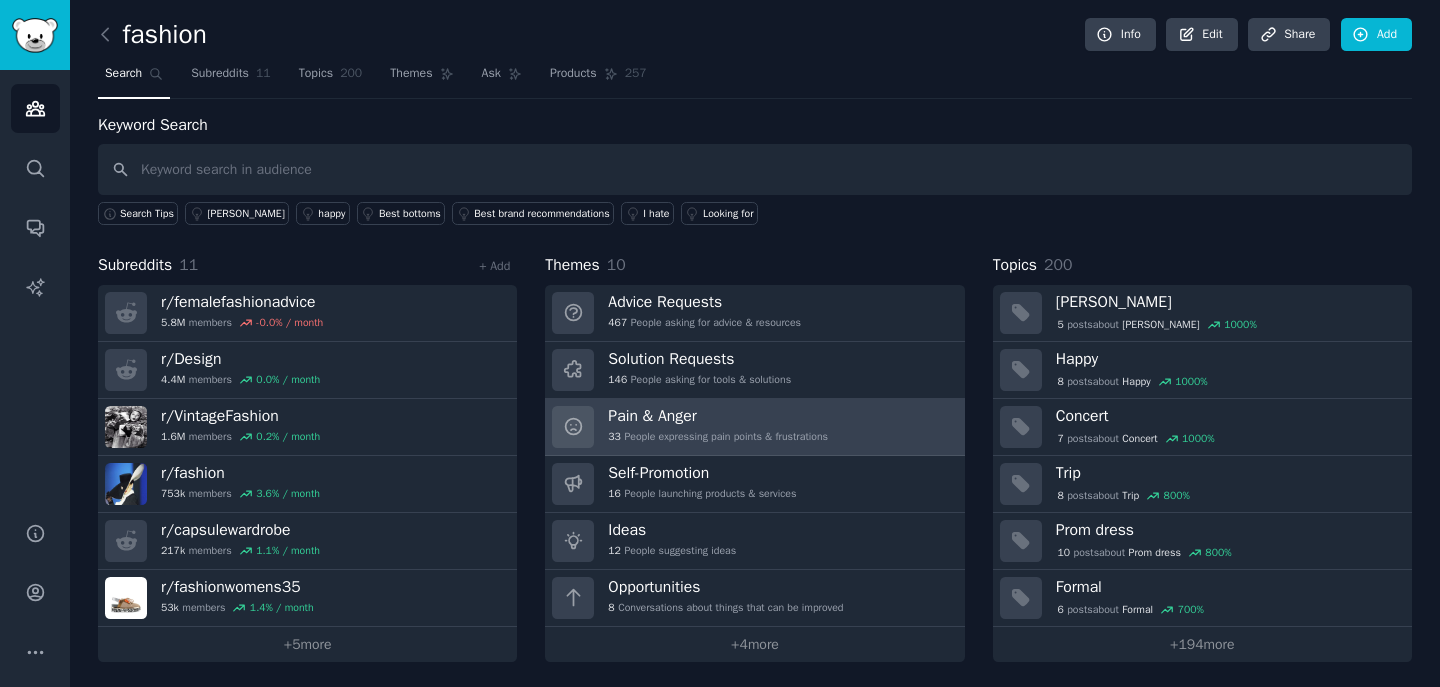 scroll, scrollTop: 2, scrollLeft: 0, axis: vertical 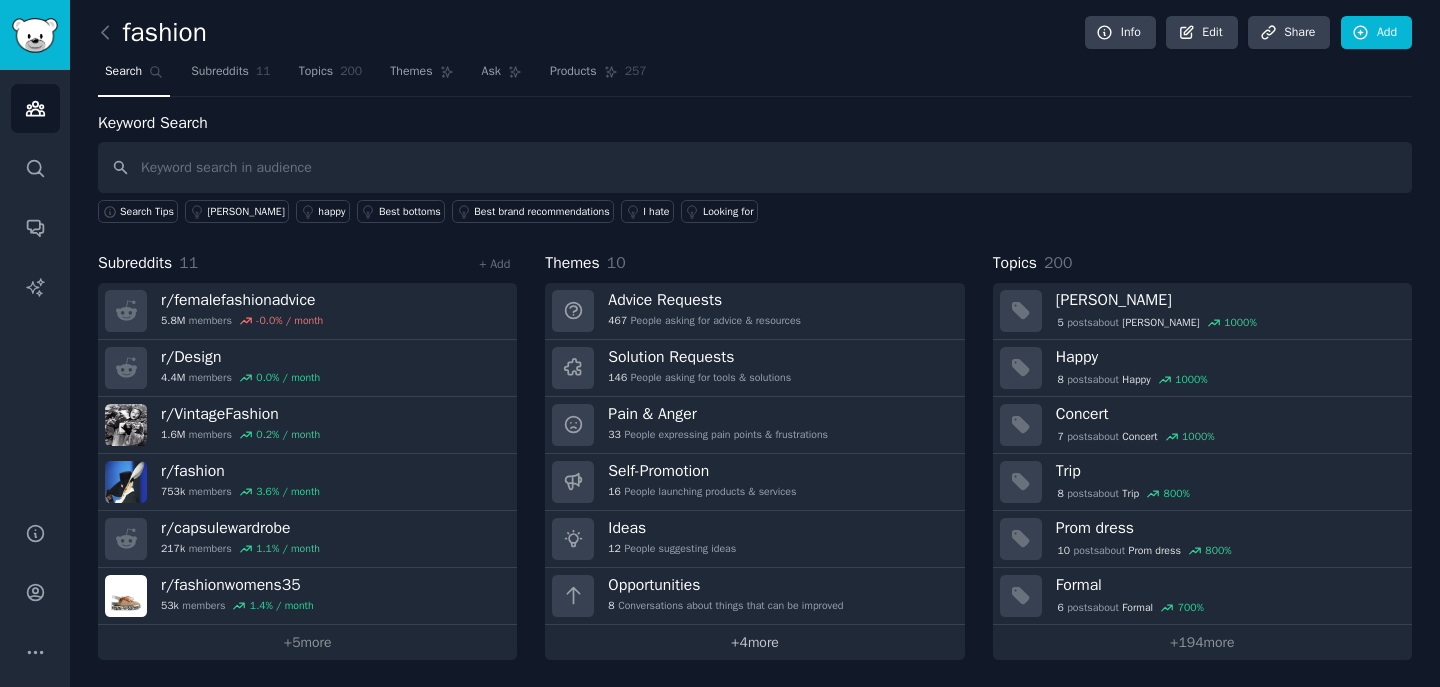 click on "+  4  more" at bounding box center [754, 642] 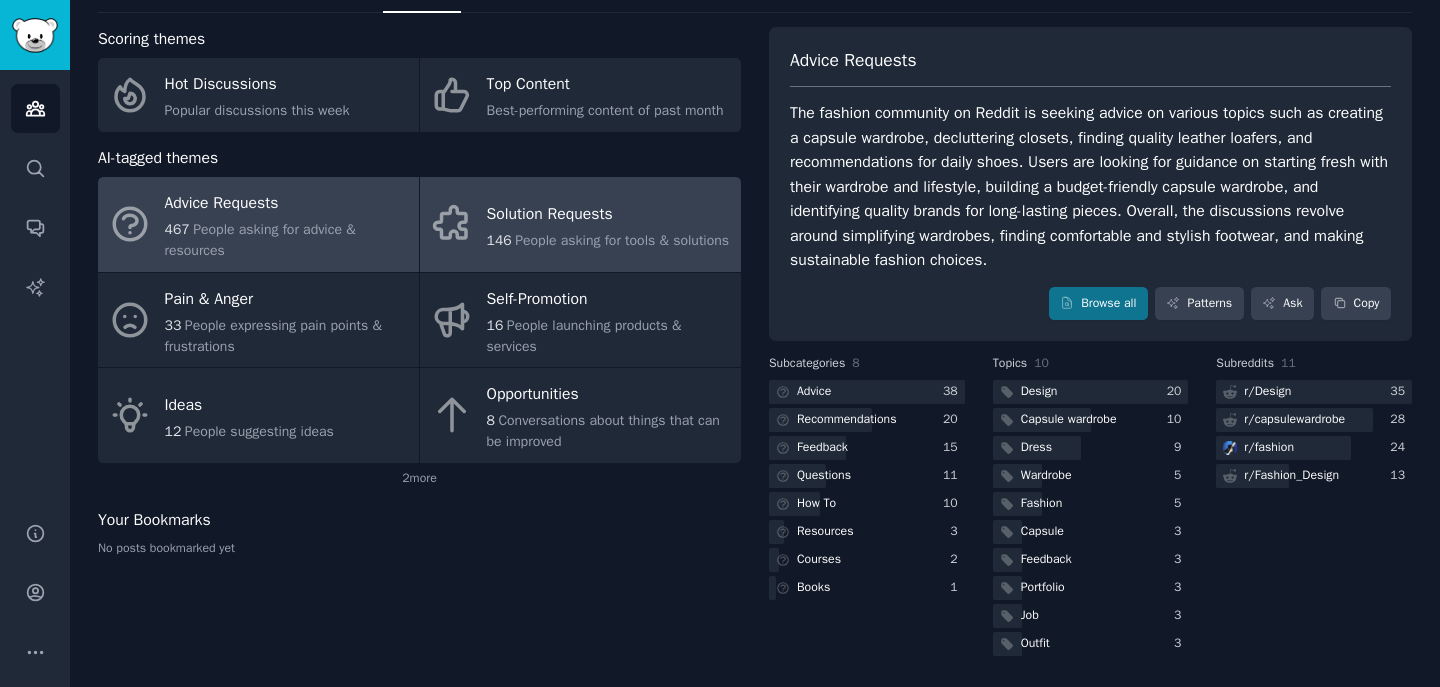 scroll, scrollTop: 0, scrollLeft: 0, axis: both 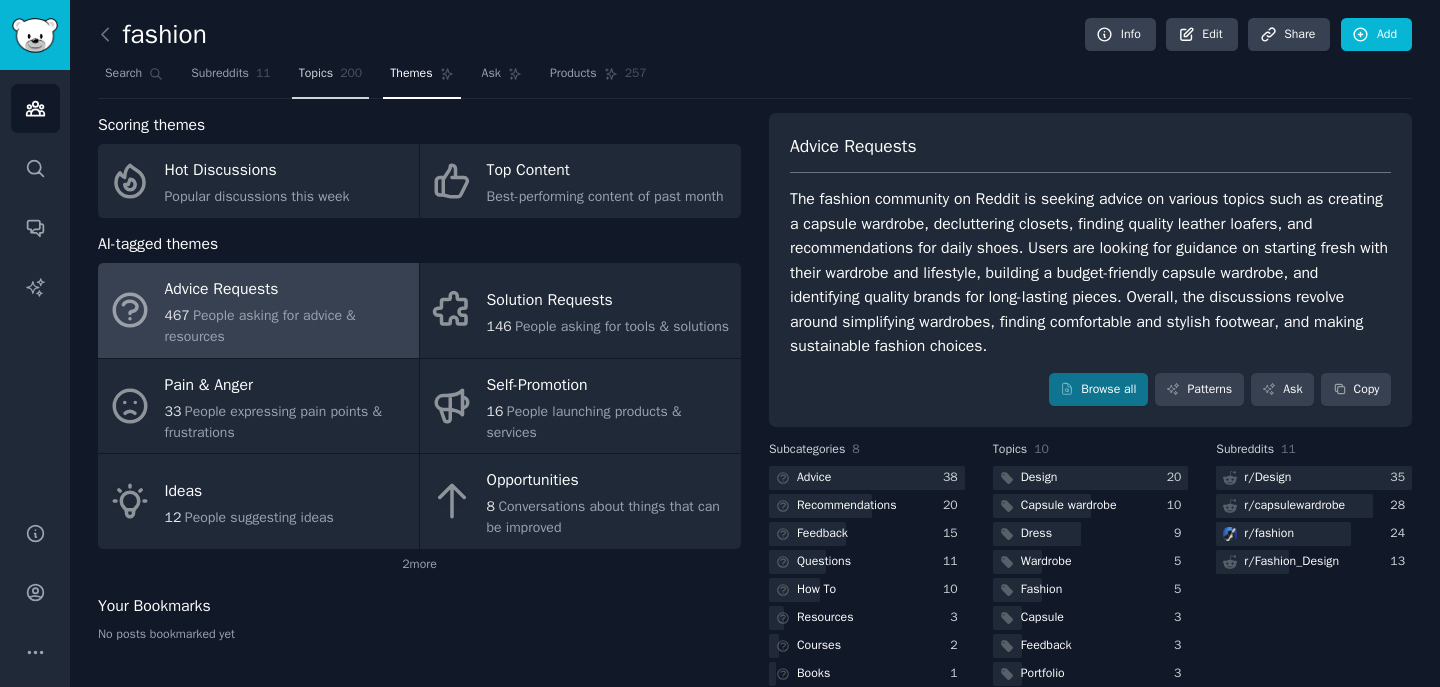 click on "Topics" at bounding box center [316, 74] 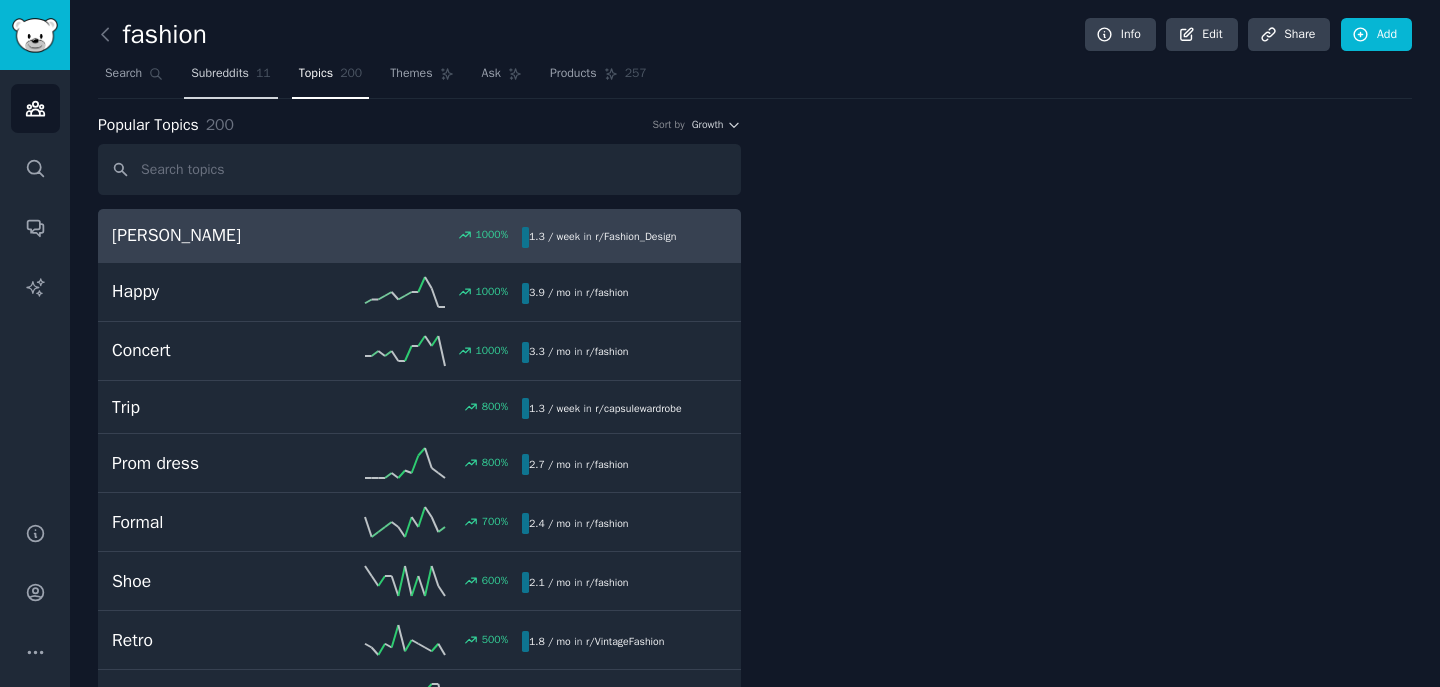 click on "Subreddits" at bounding box center (220, 74) 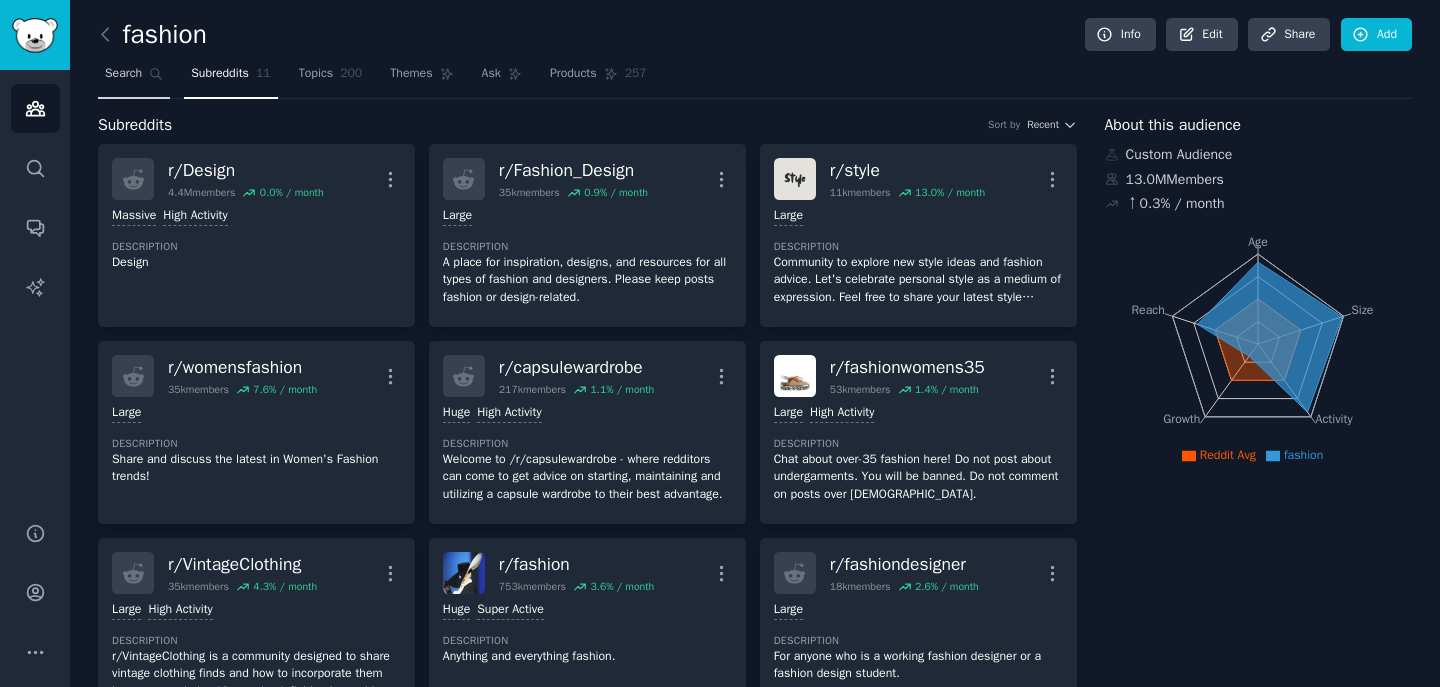 click on "Search" at bounding box center [134, 78] 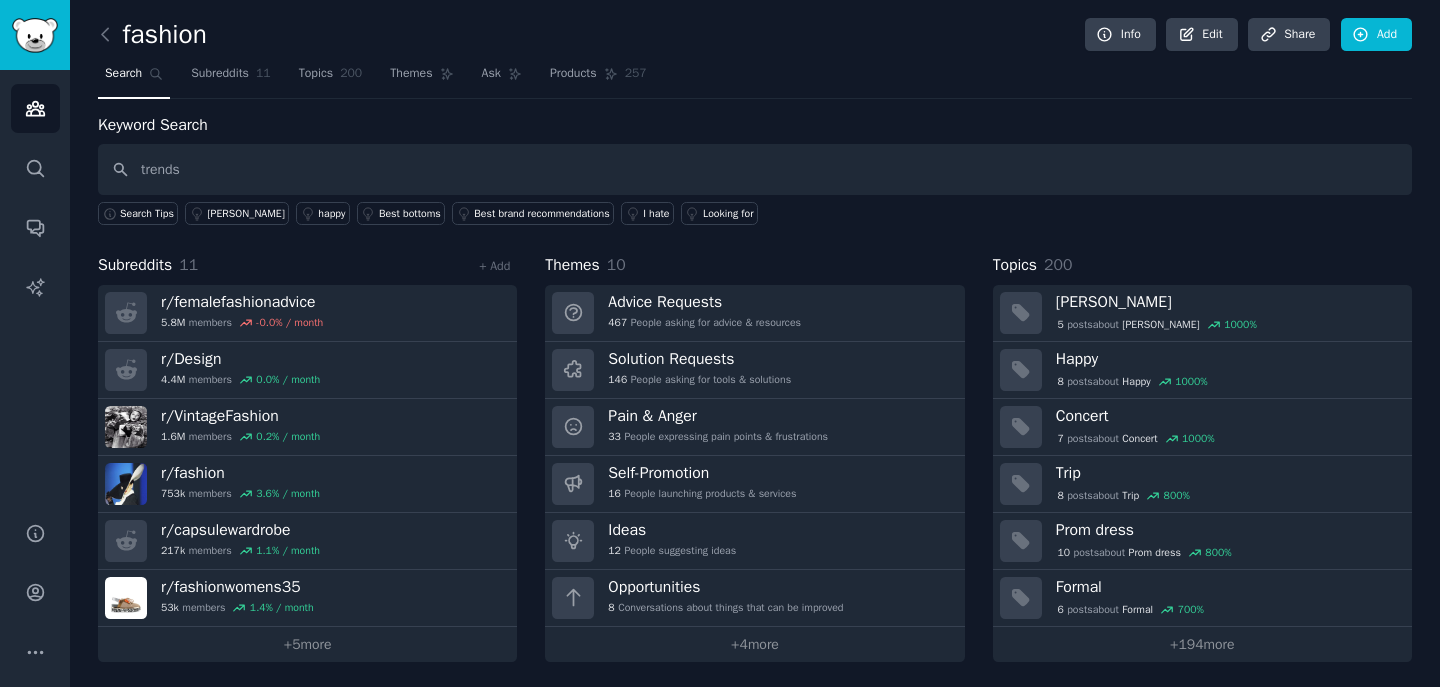 type on "trends" 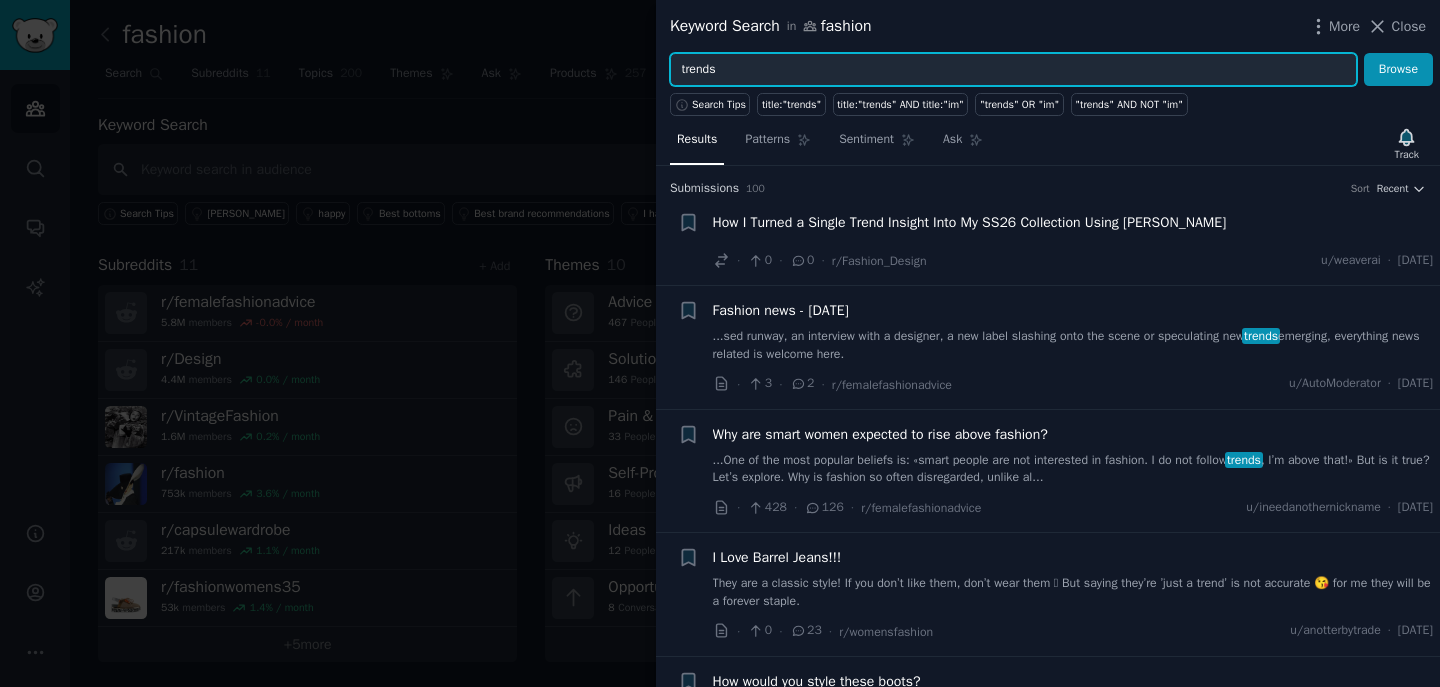 click on "trends" at bounding box center [1013, 70] 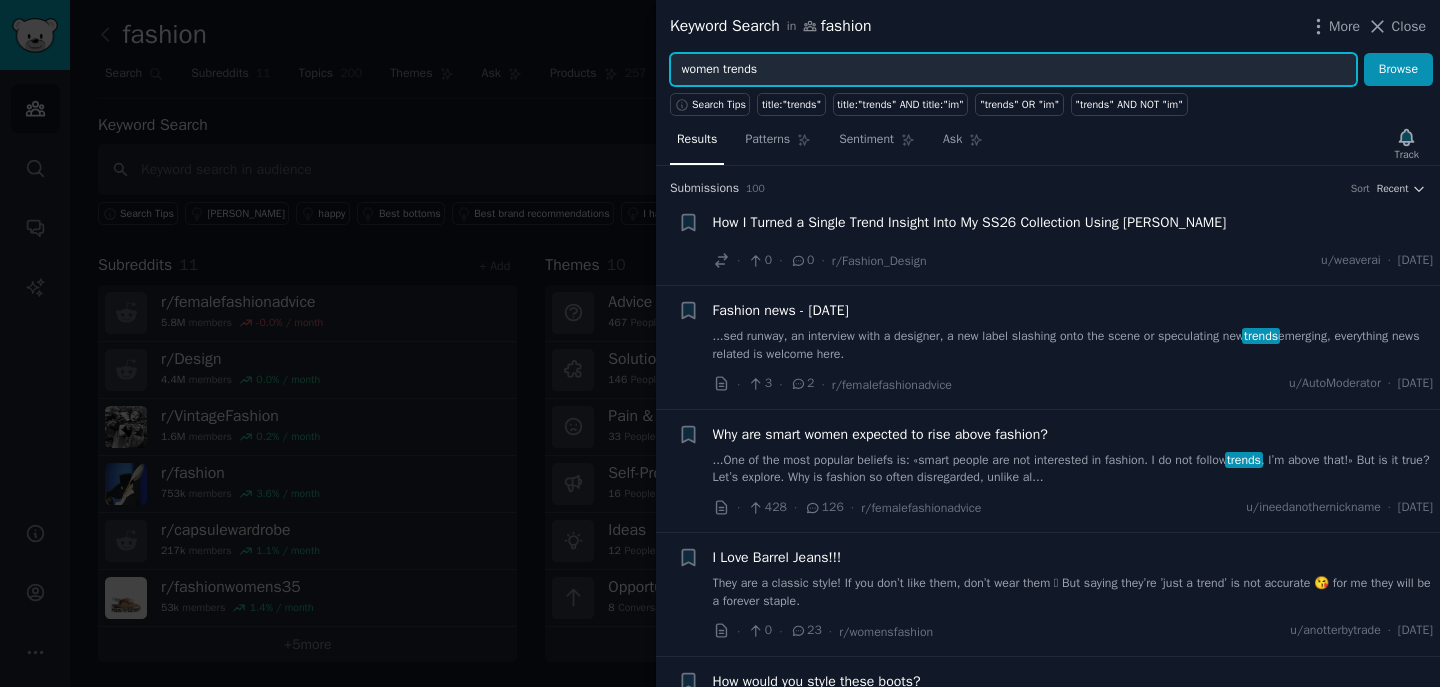 type on "women trends" 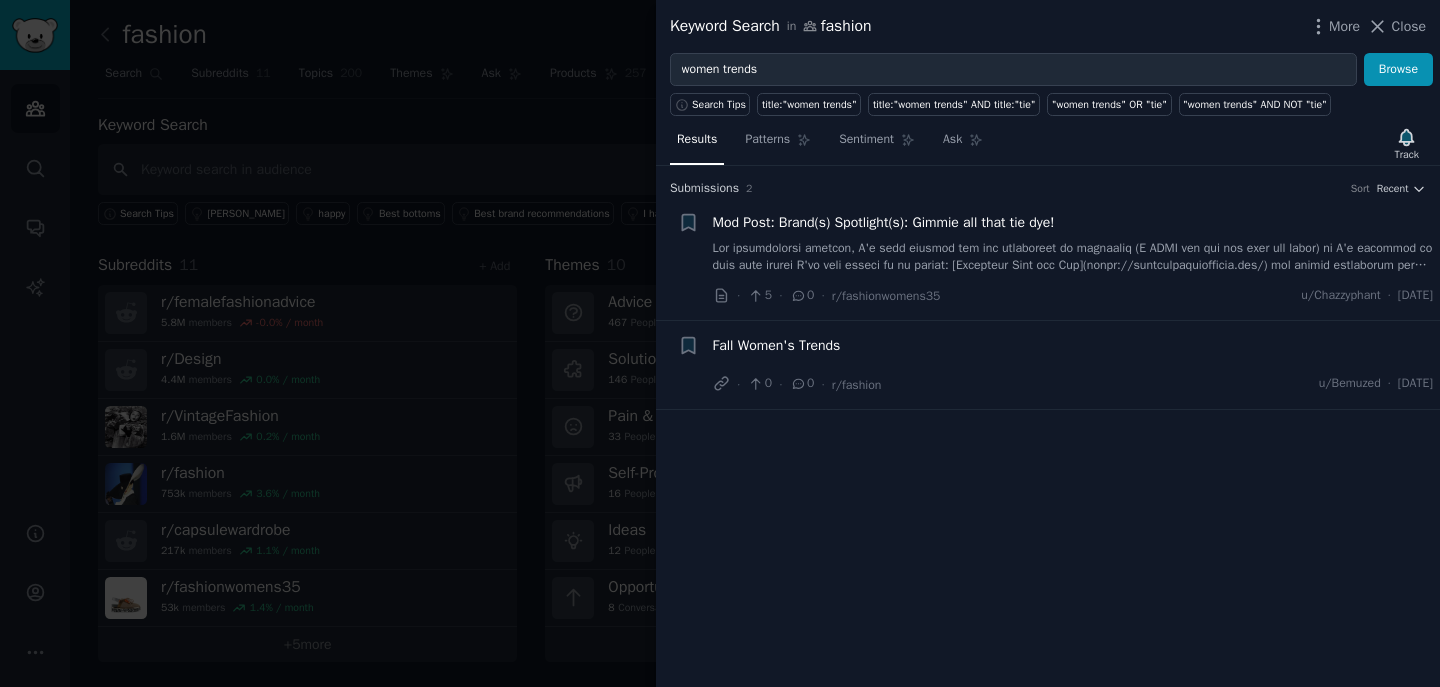 click on "Fall Women's Trends" at bounding box center (777, 345) 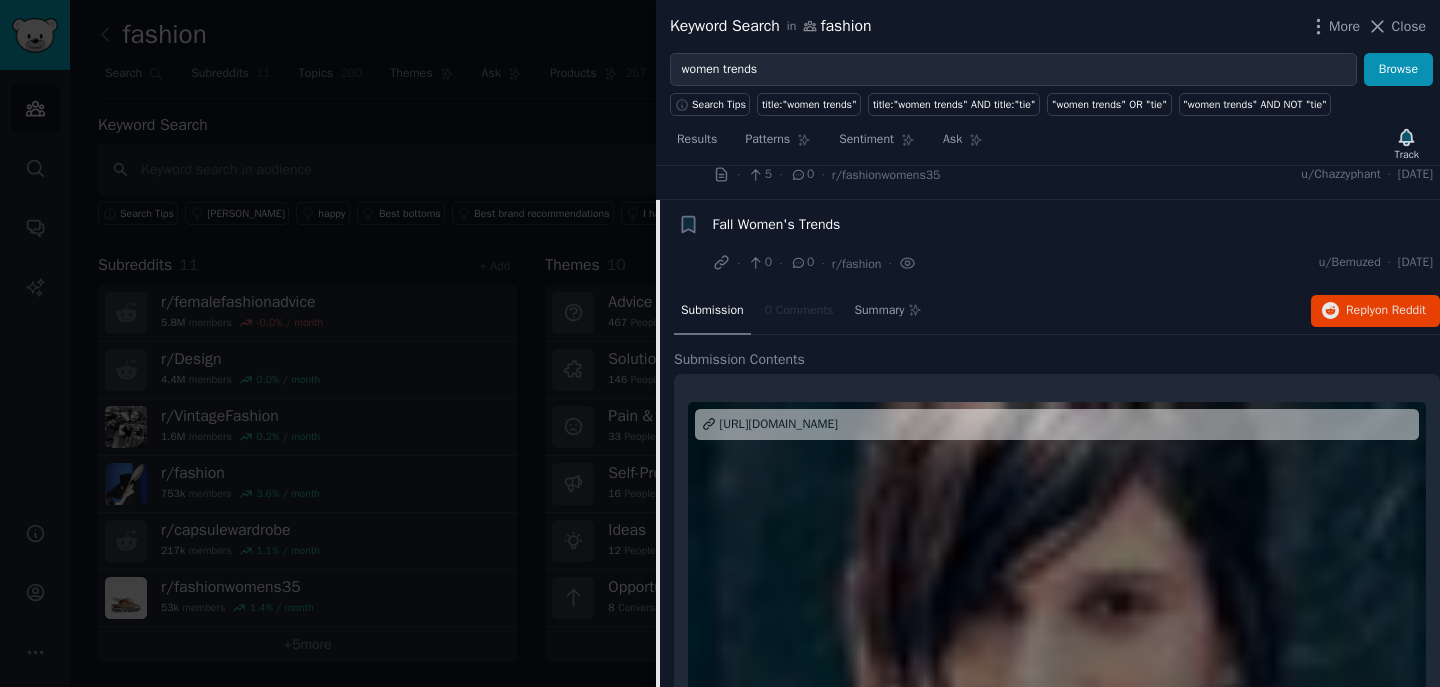 scroll, scrollTop: 74, scrollLeft: 0, axis: vertical 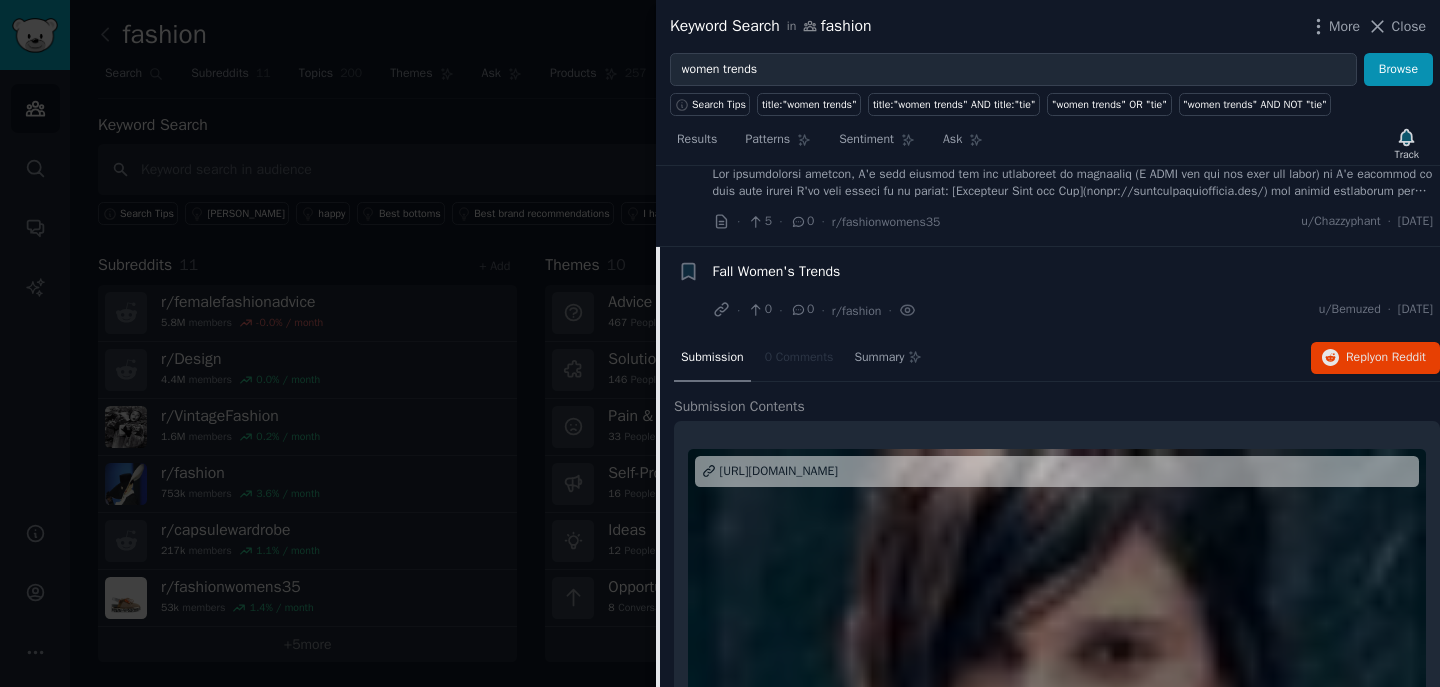 click on "Fall Women's Trends" at bounding box center [777, 271] 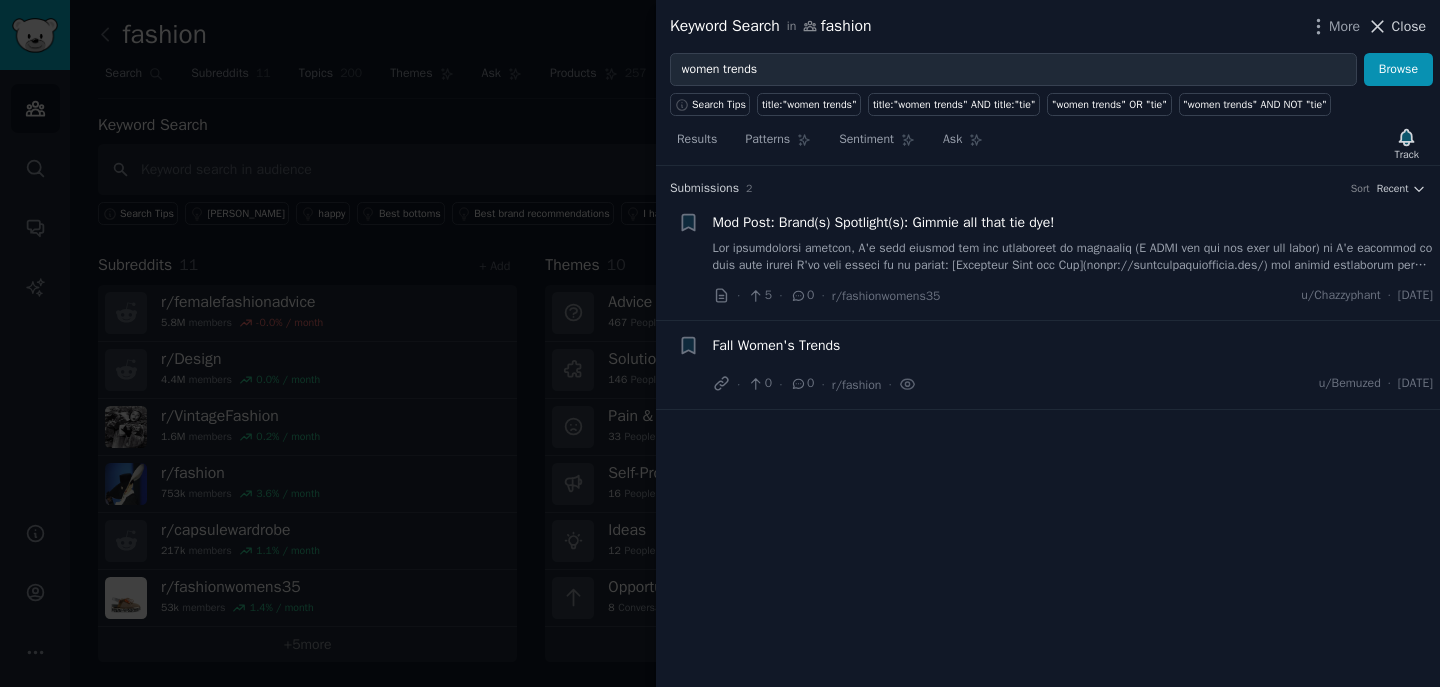 click 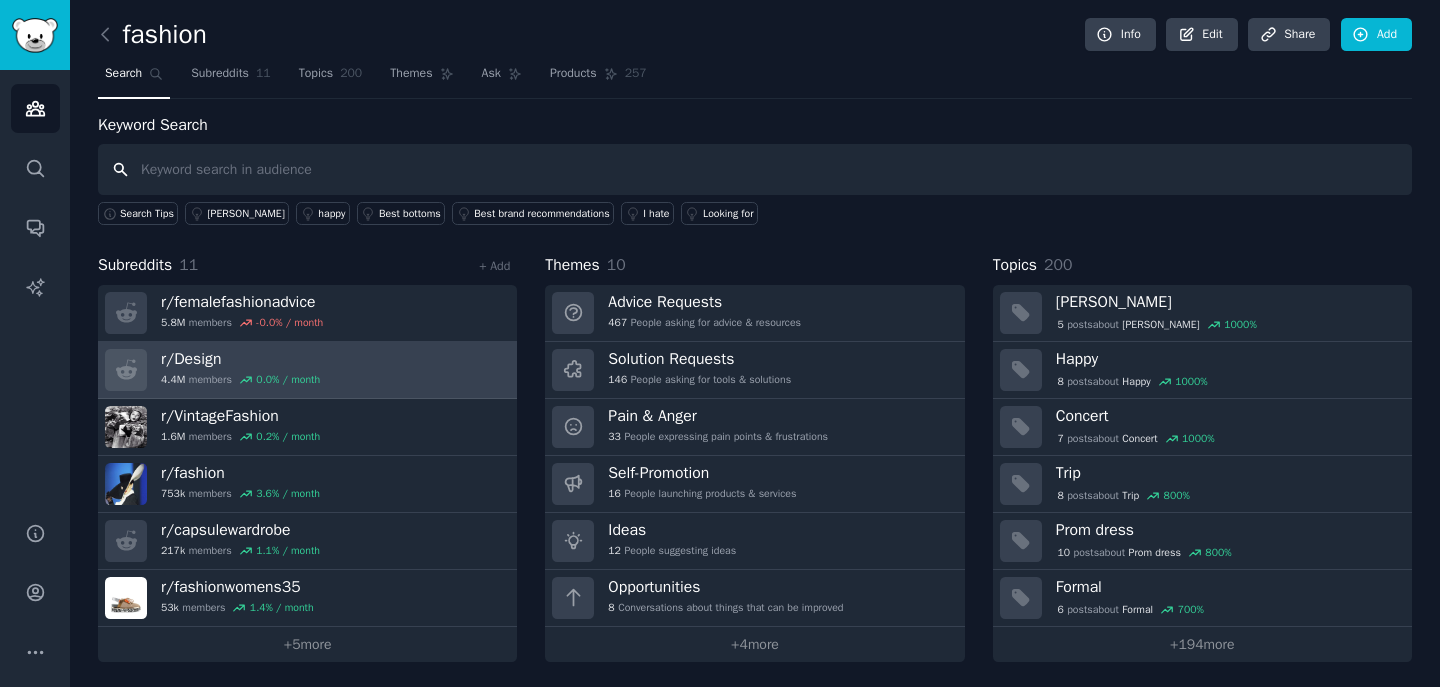 scroll, scrollTop: 2, scrollLeft: 0, axis: vertical 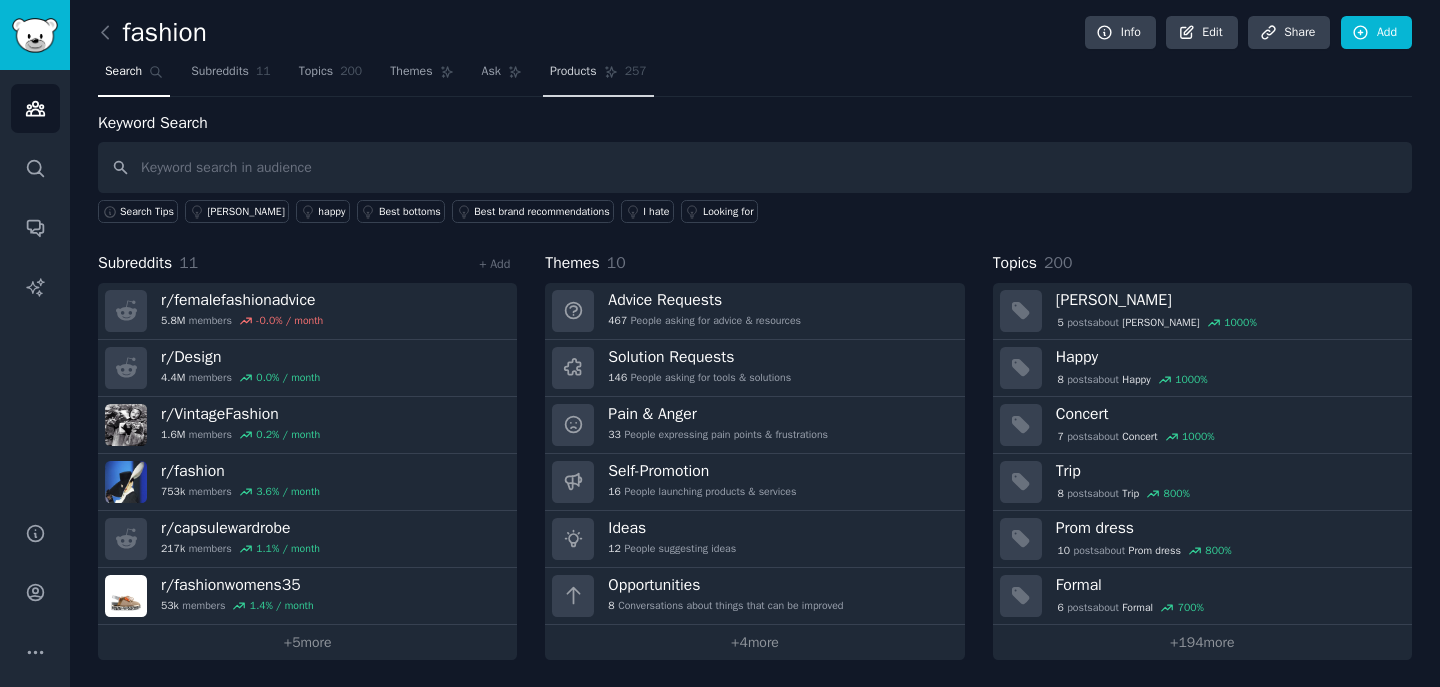 click on "Products" at bounding box center (573, 72) 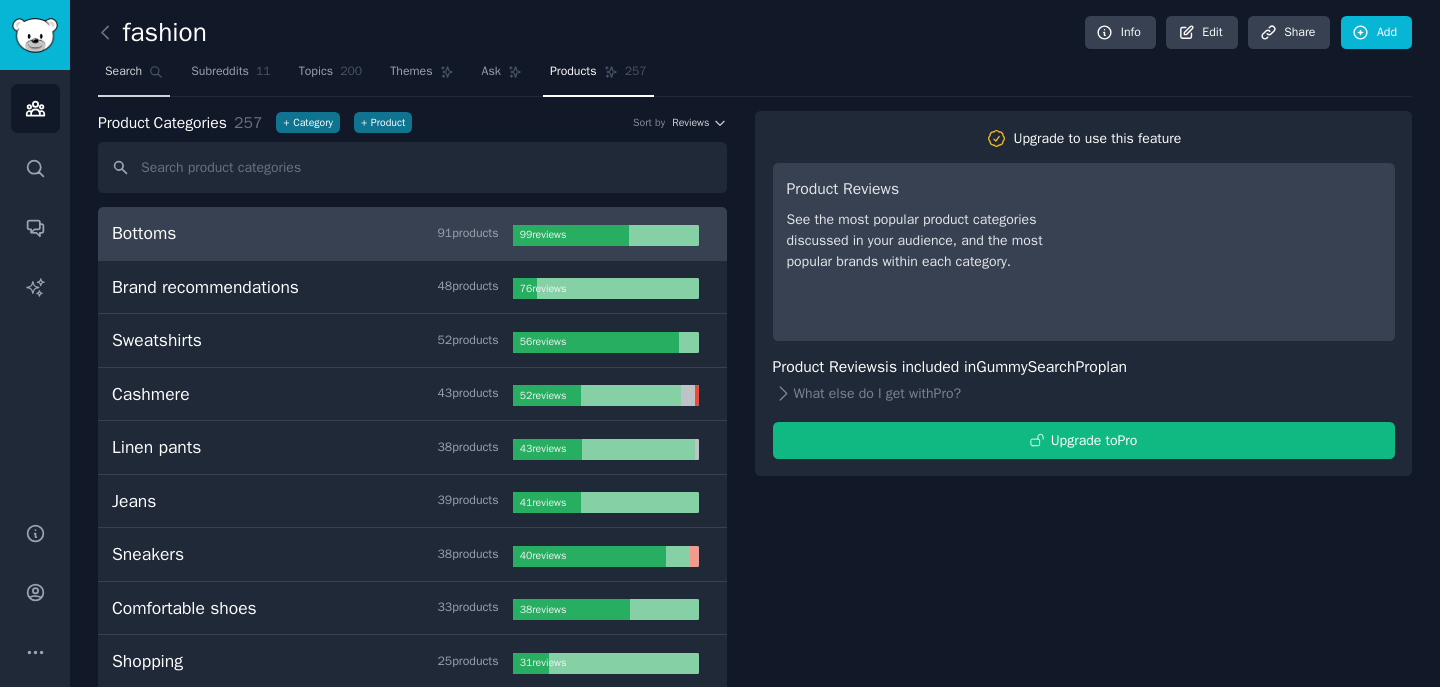 click on "Search" at bounding box center [123, 72] 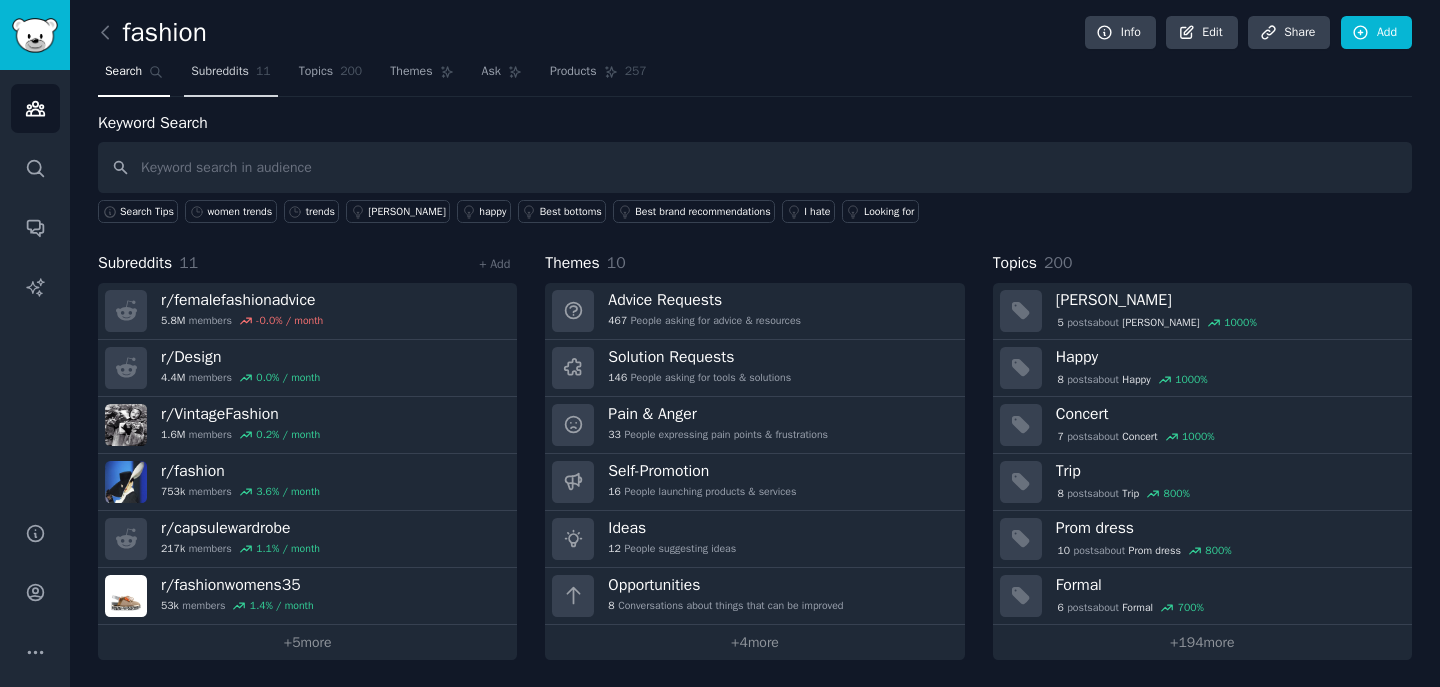 click on "Subreddits" at bounding box center [220, 72] 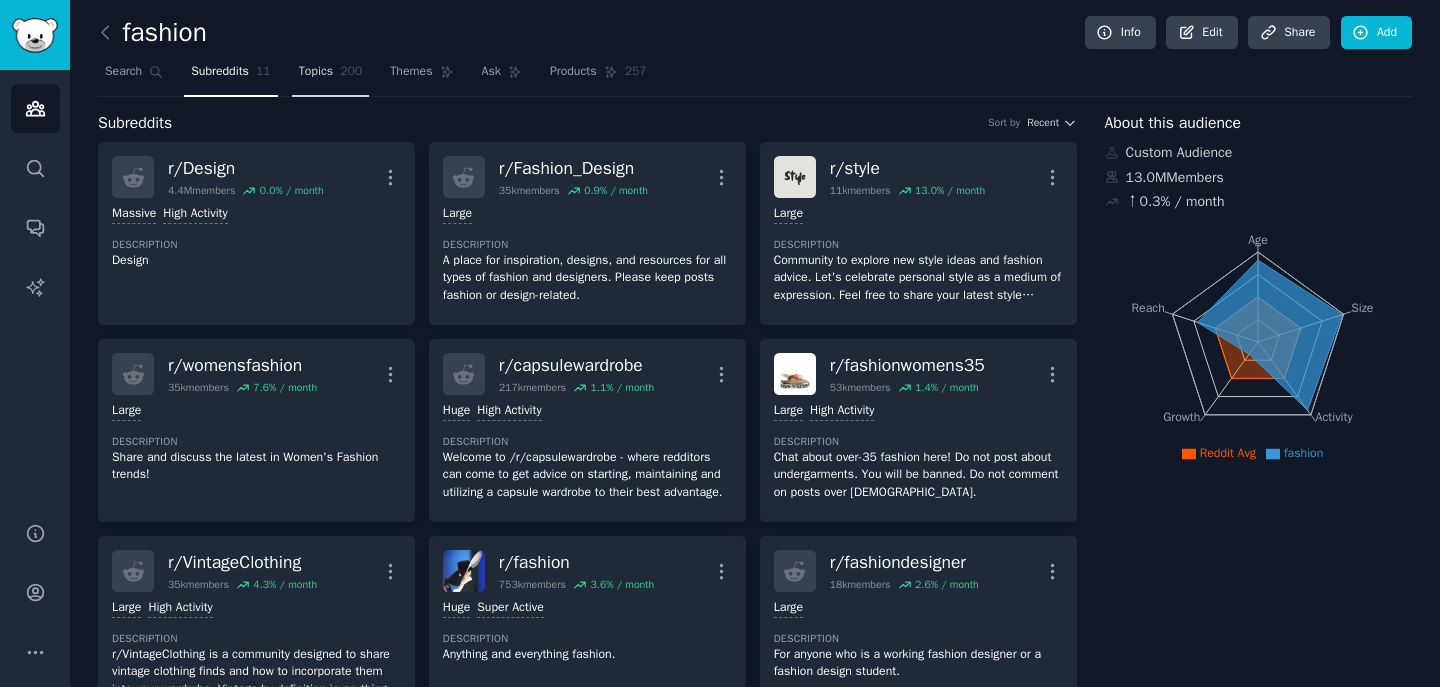 click on "200" 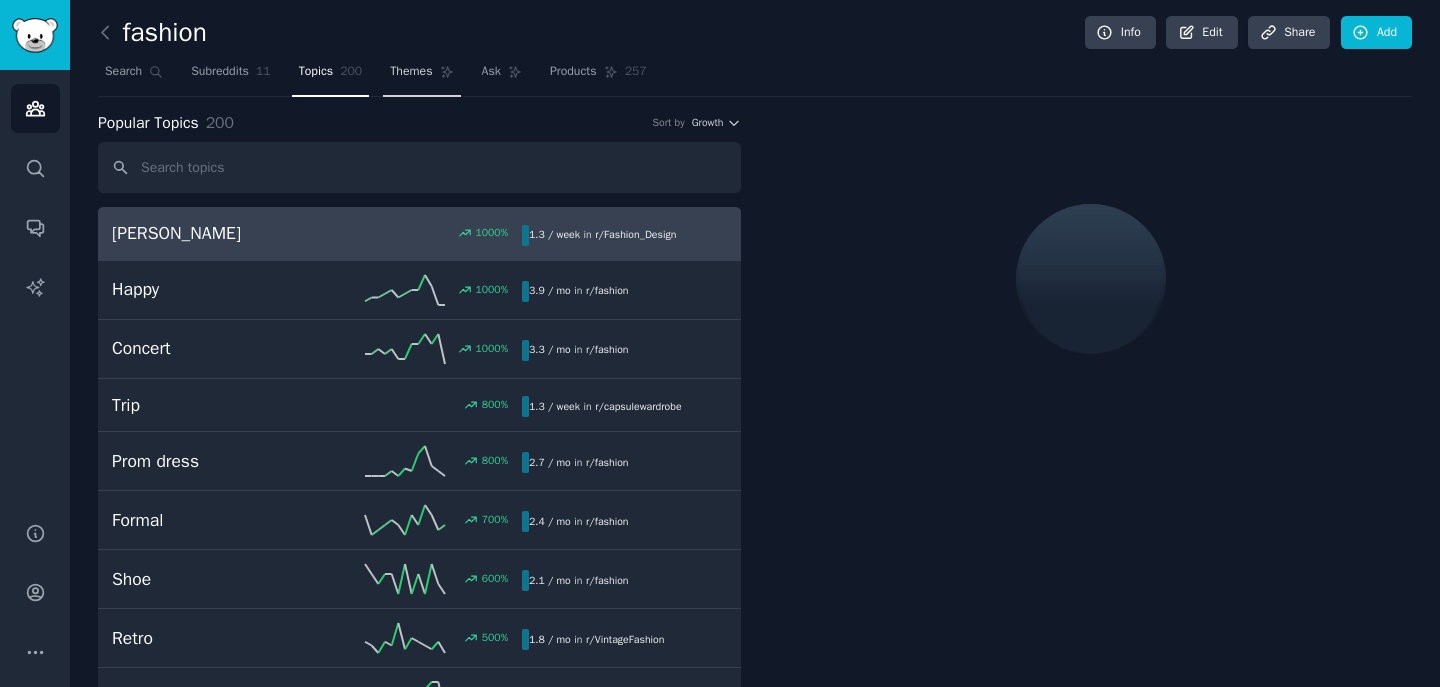 click on "Themes" at bounding box center (411, 72) 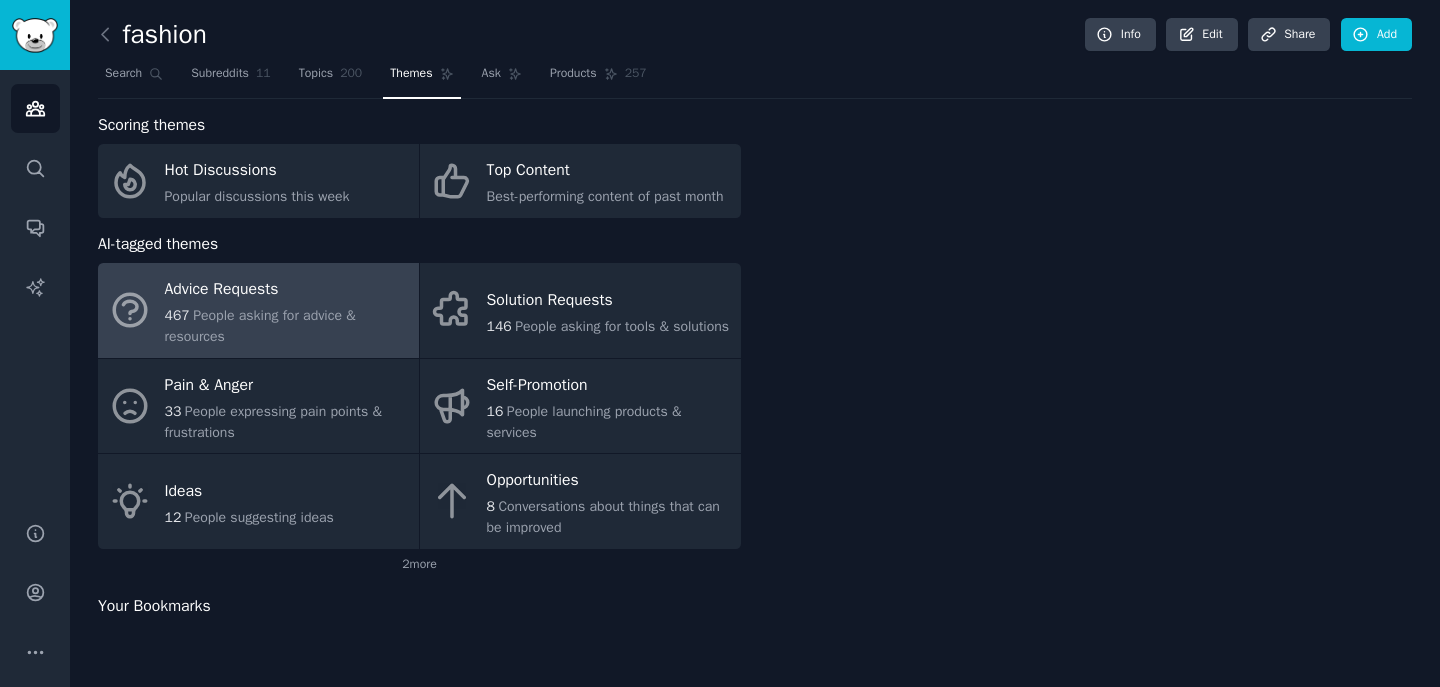 scroll, scrollTop: 2, scrollLeft: 0, axis: vertical 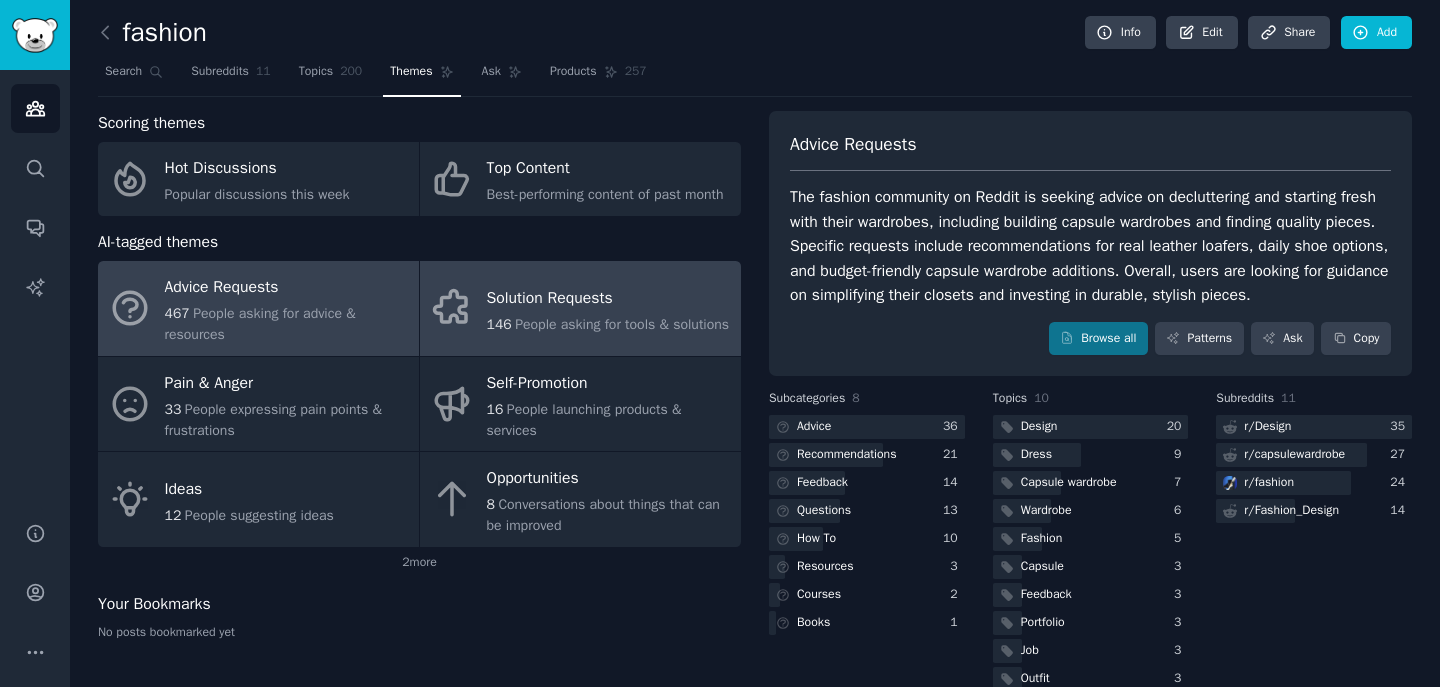 click on "146 People asking for tools & solutions" at bounding box center (608, 324) 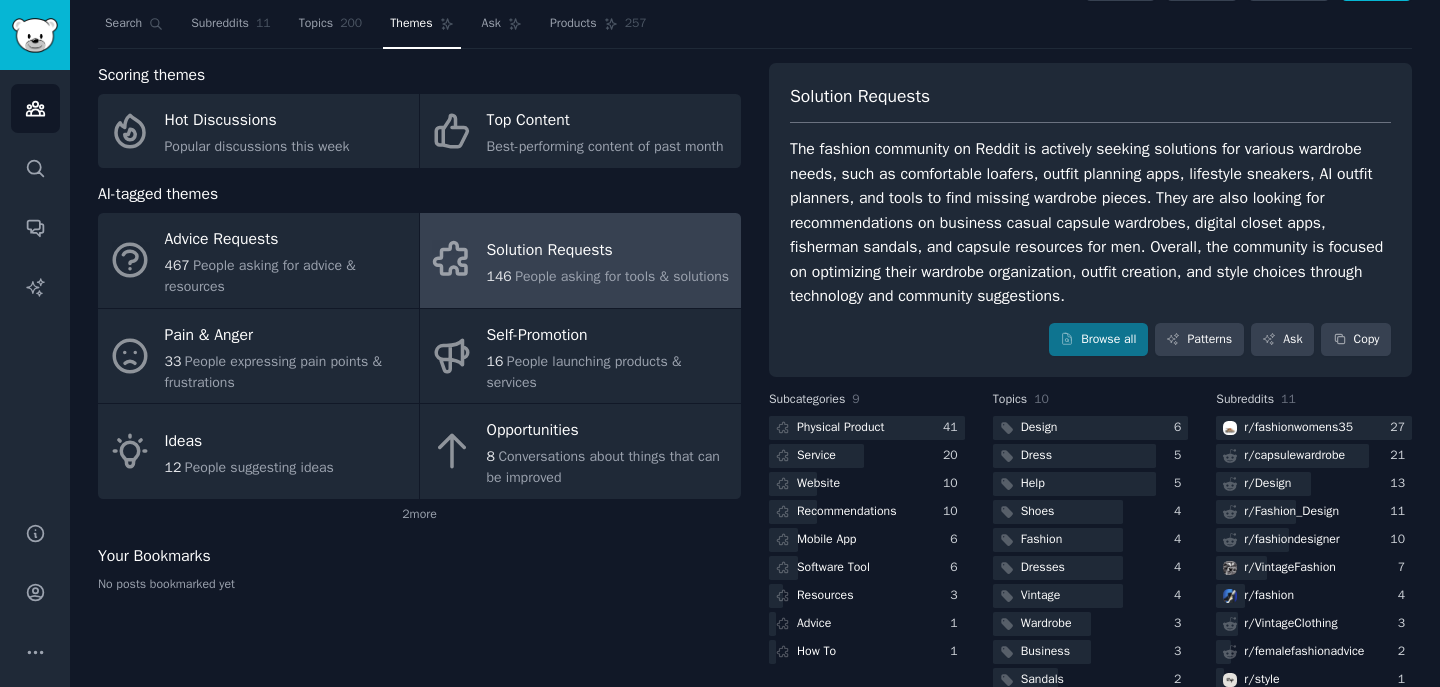scroll, scrollTop: 63, scrollLeft: 0, axis: vertical 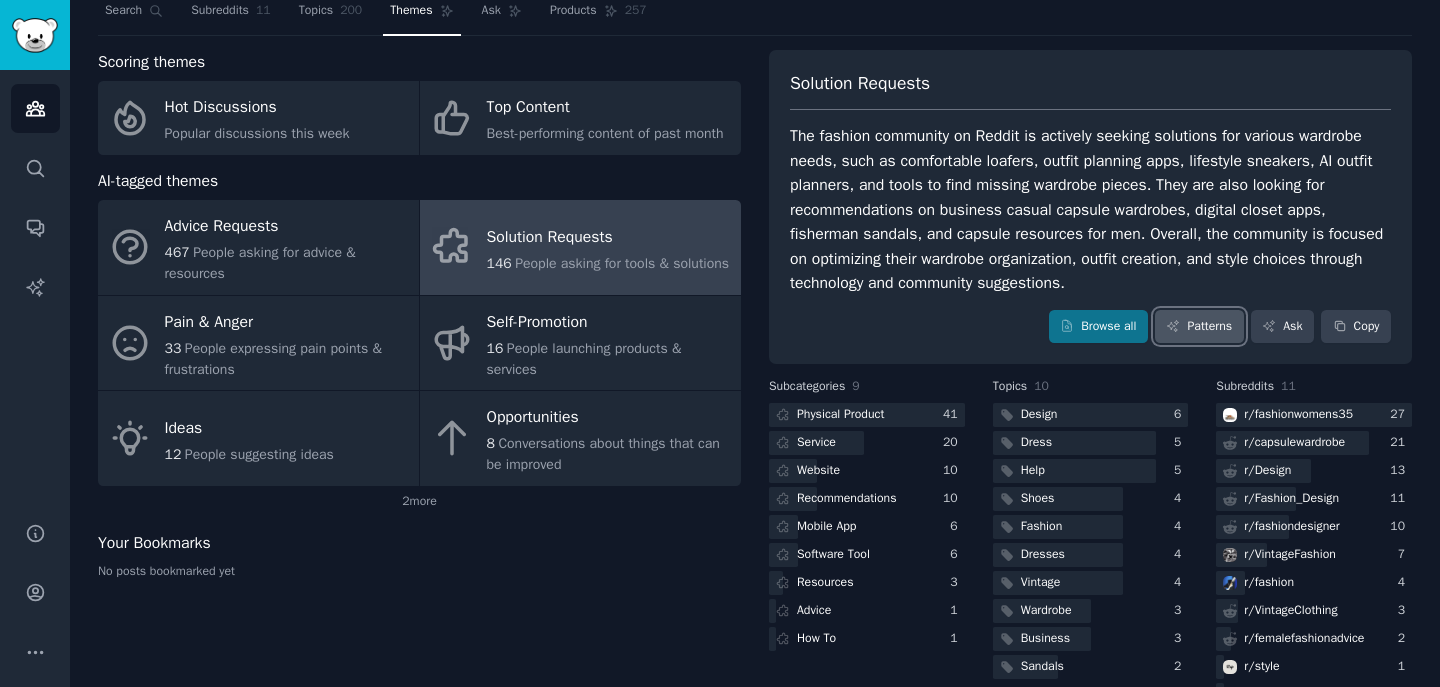 click on "Patterns" at bounding box center (1199, 327) 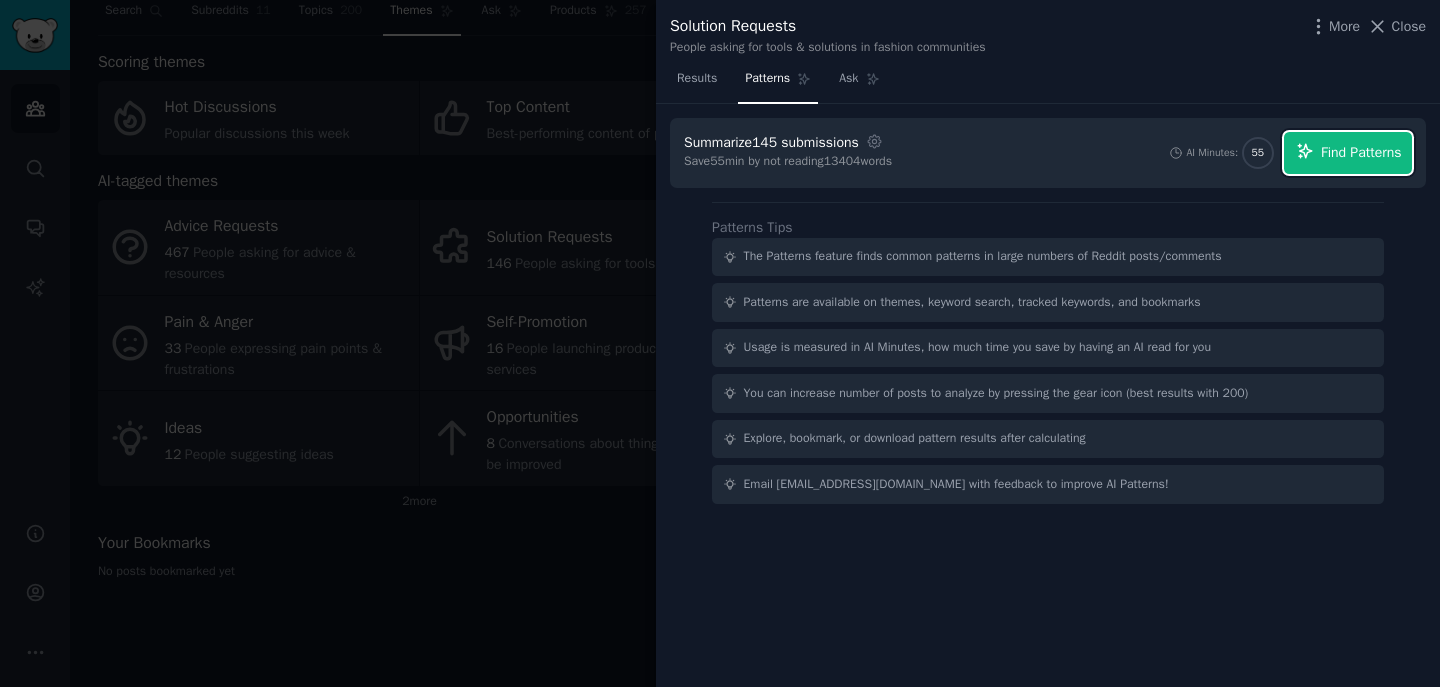click on "Find Patterns" at bounding box center [1361, 152] 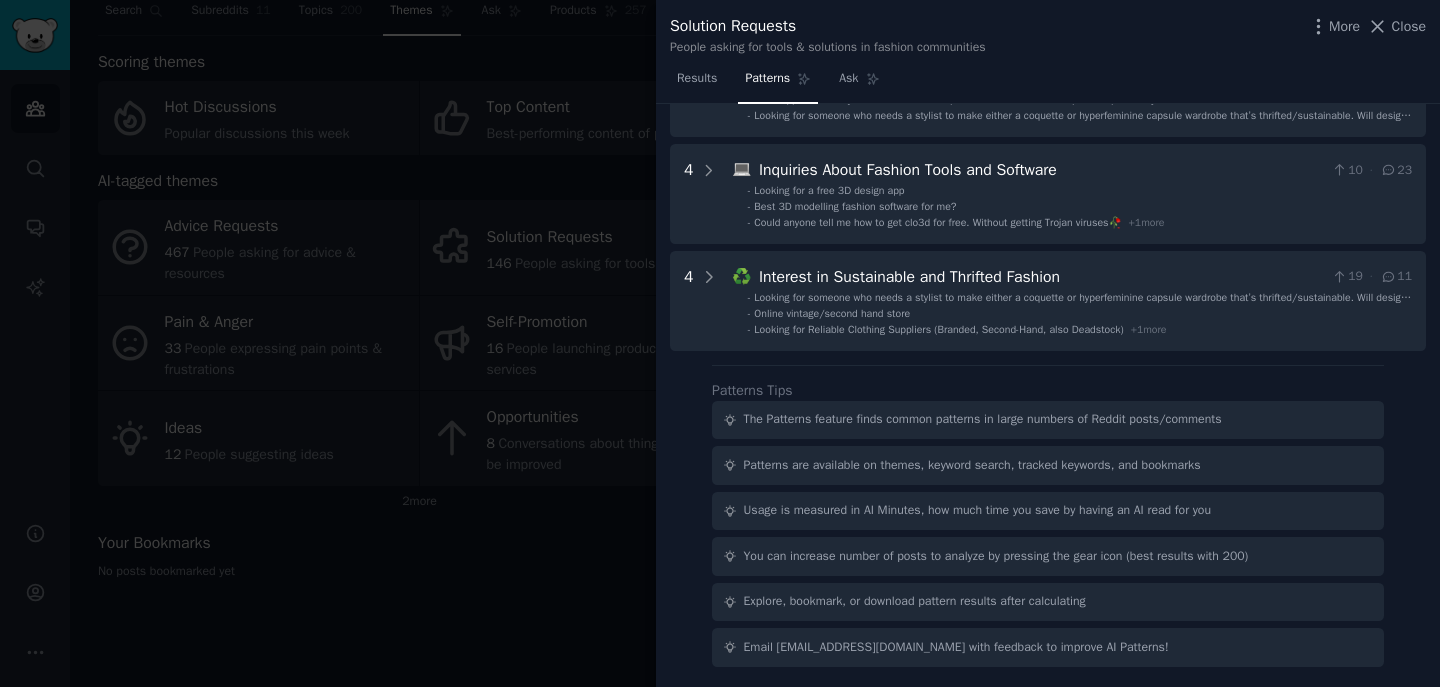 scroll, scrollTop: 0, scrollLeft: 0, axis: both 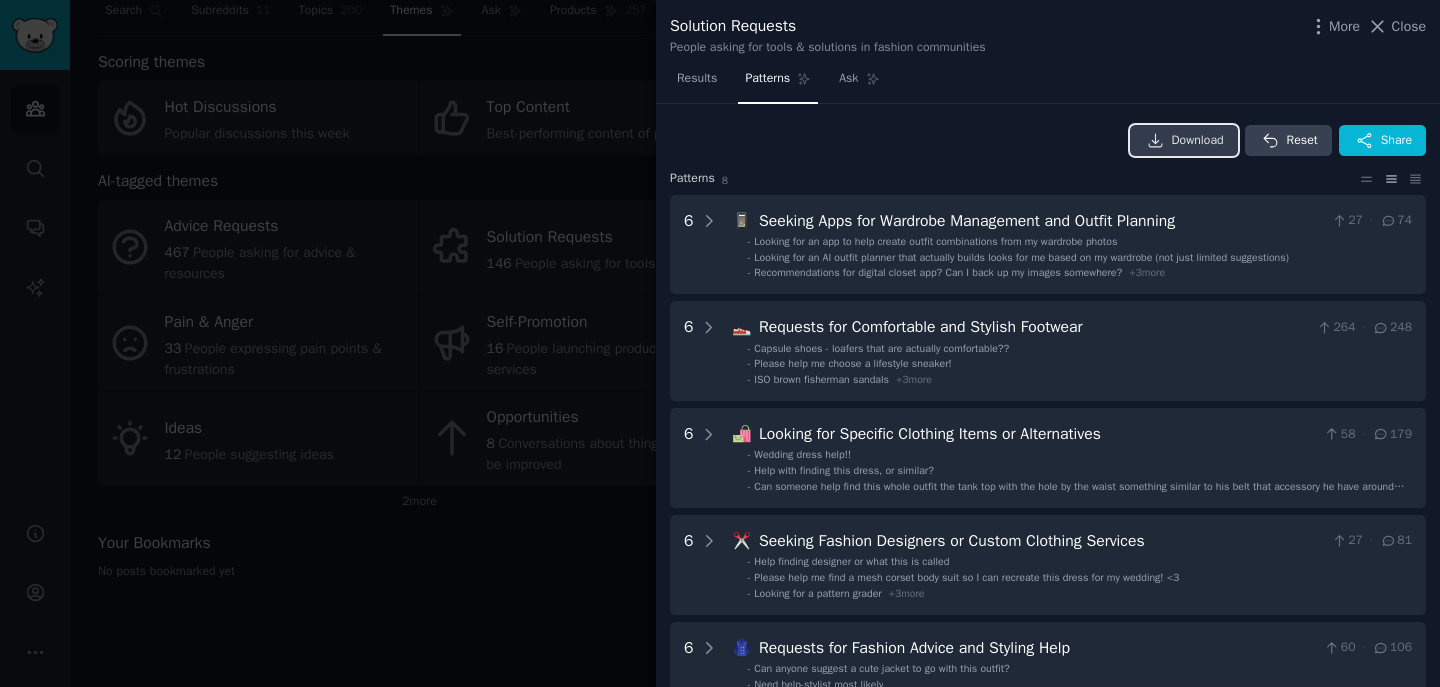 click on "Download" at bounding box center (1198, 141) 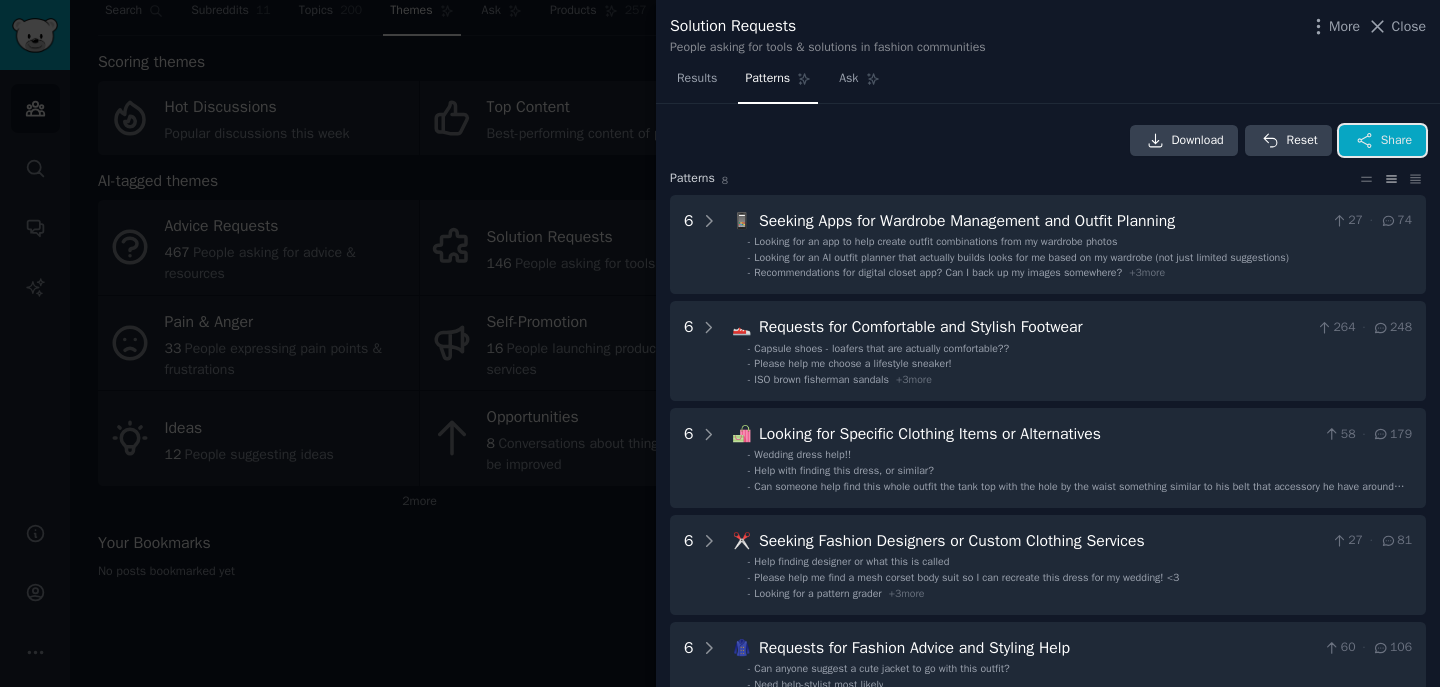 click on "Share" at bounding box center (1396, 141) 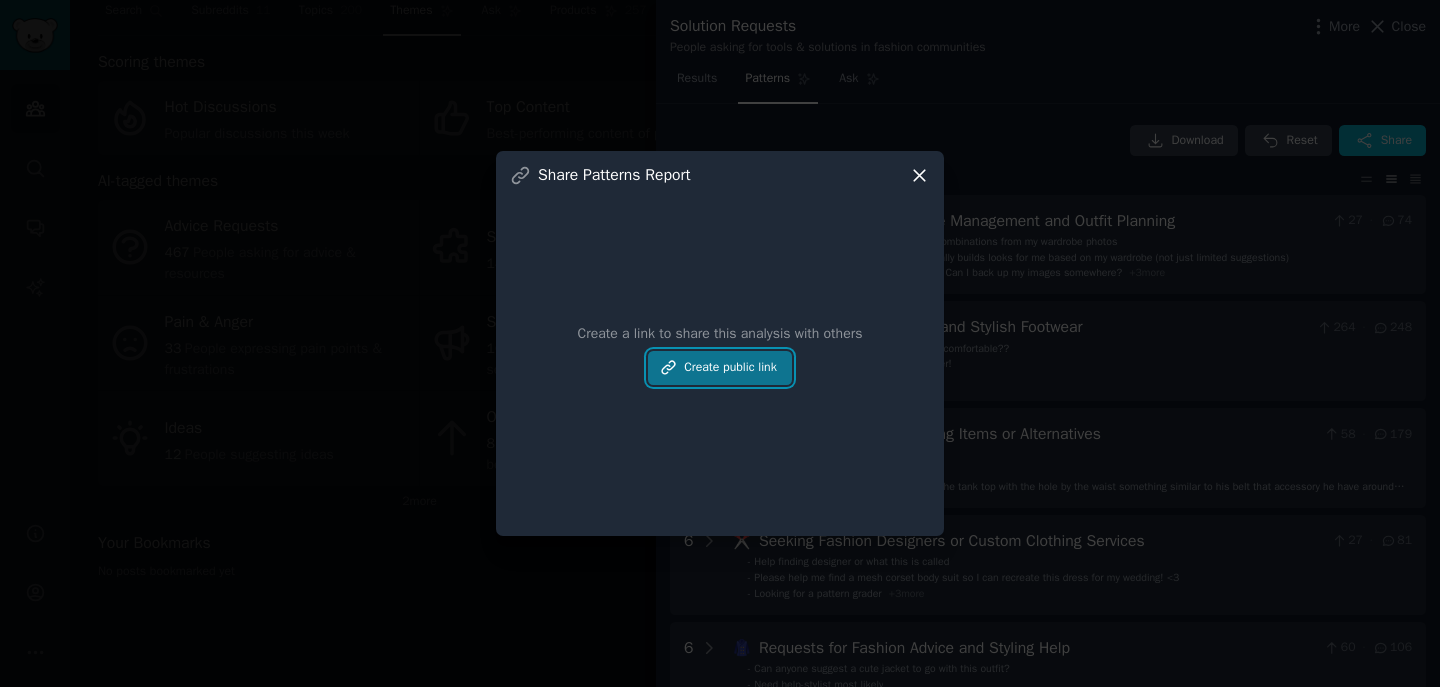 click on "Create public link" at bounding box center [720, 368] 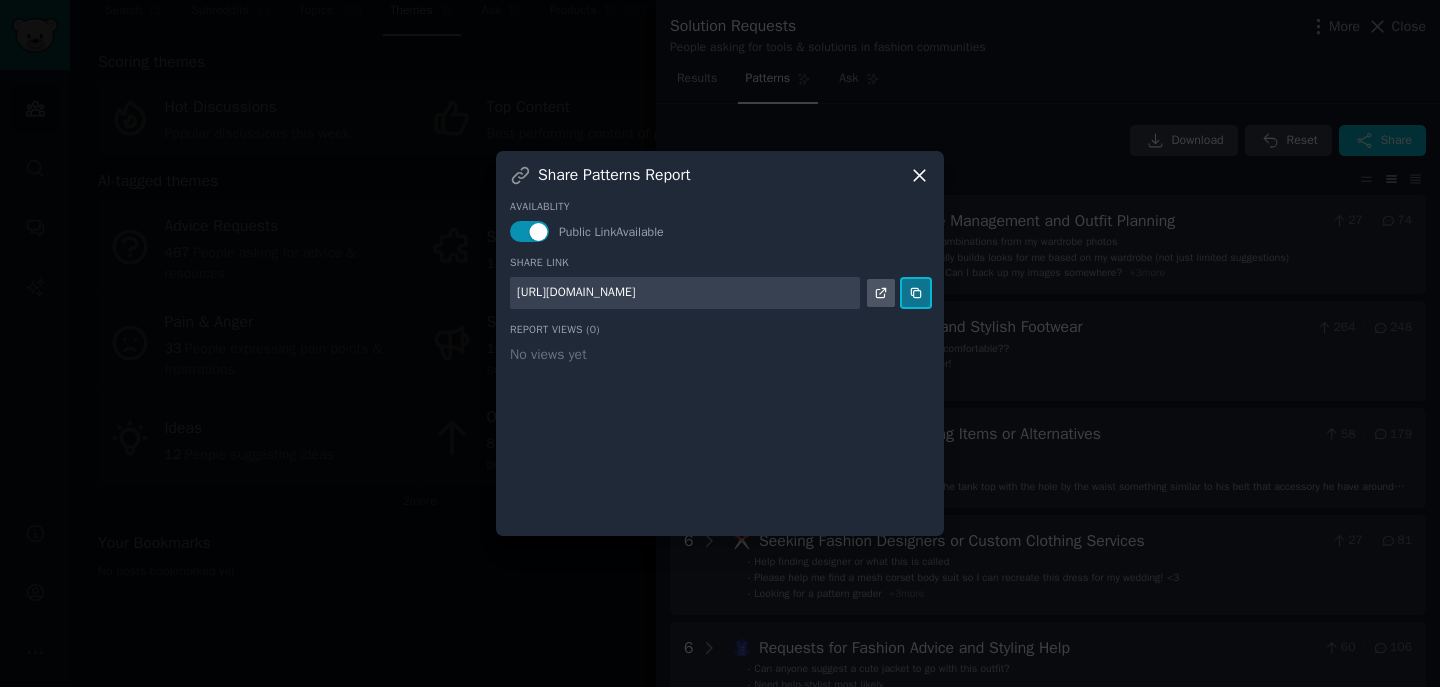 click 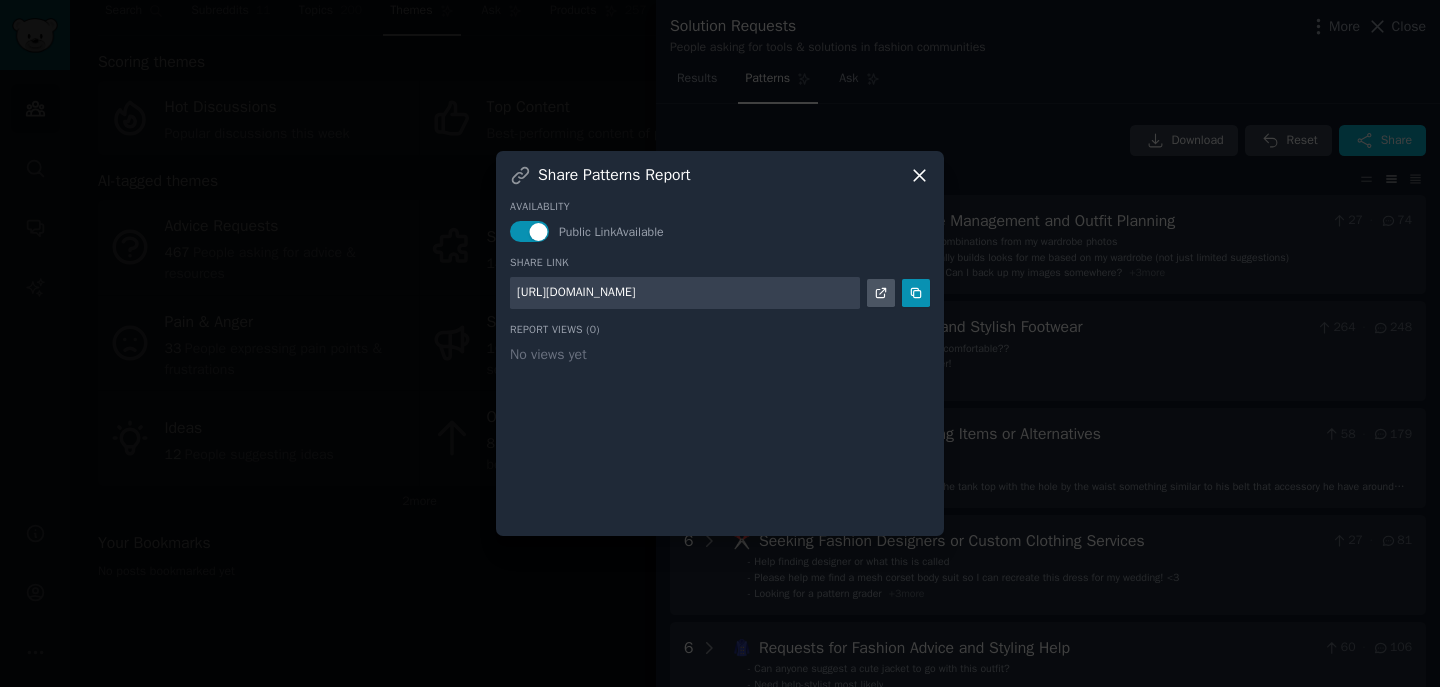 click 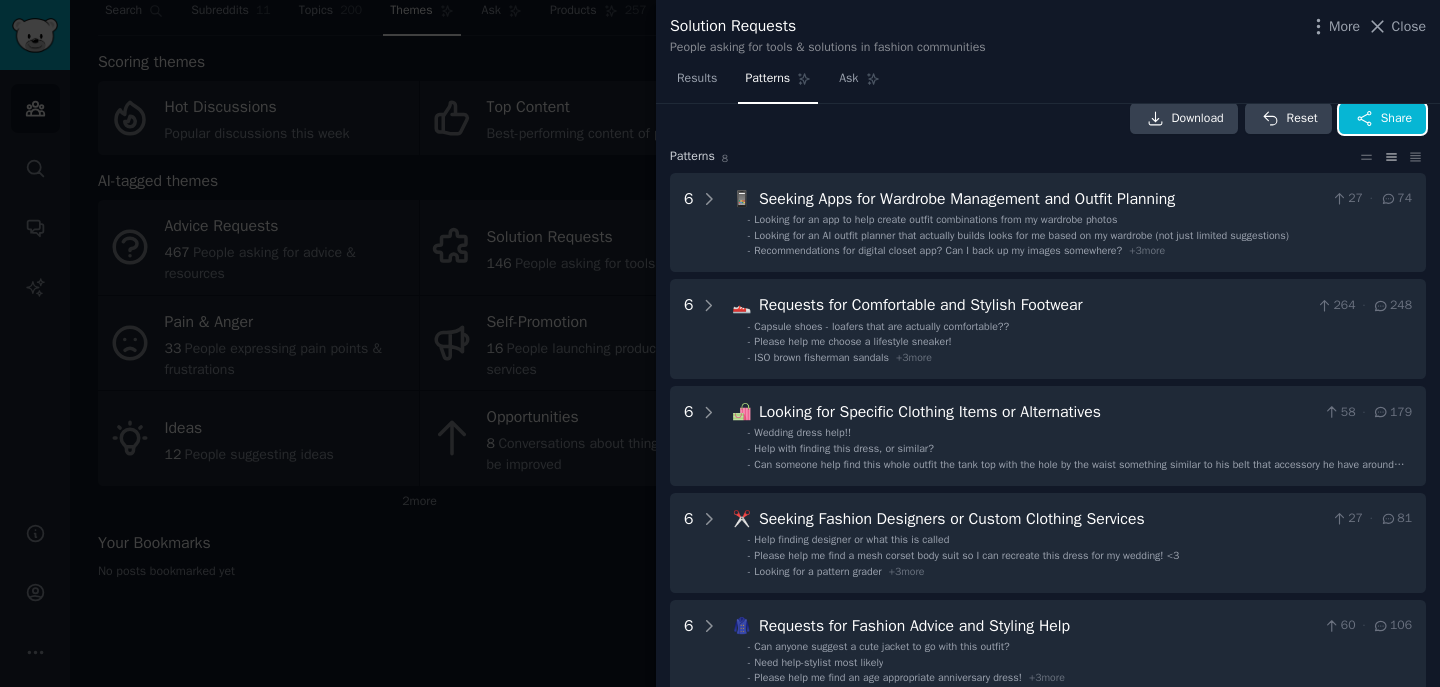 scroll, scrollTop: 0, scrollLeft: 0, axis: both 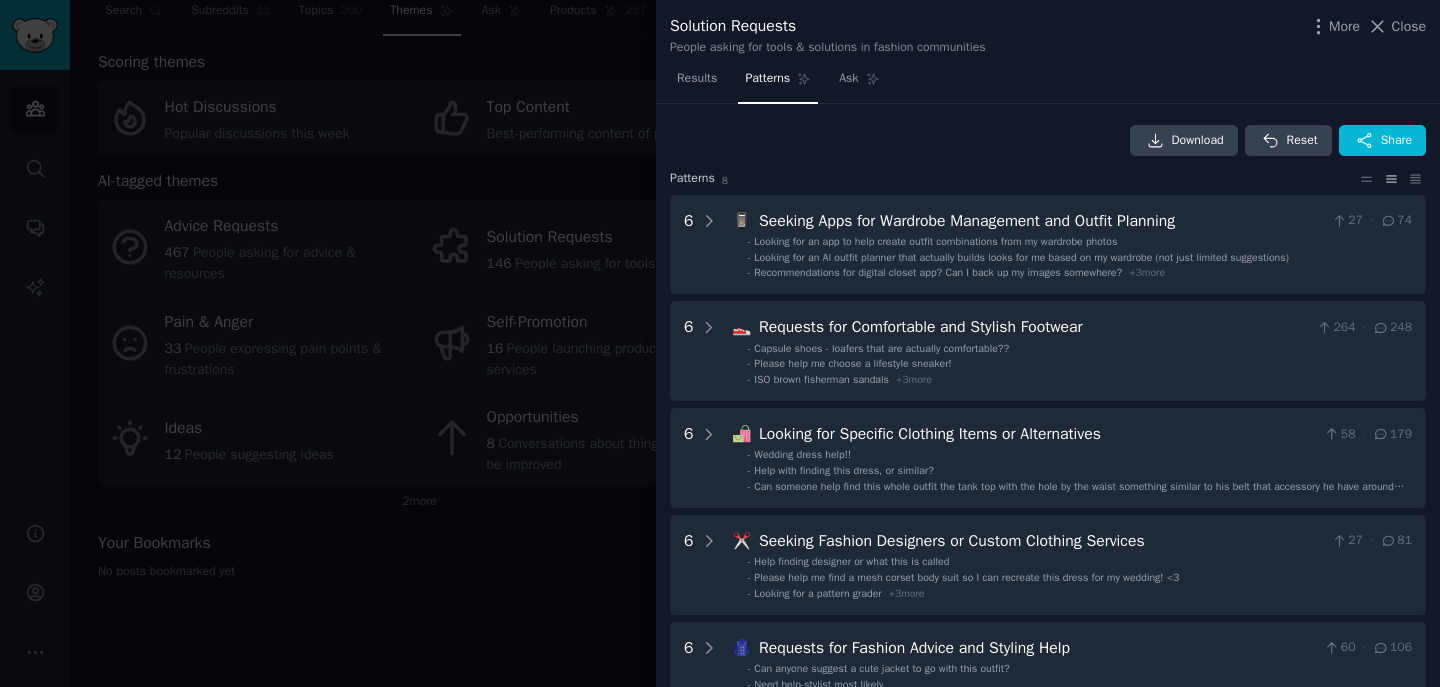 click at bounding box center [720, 343] 